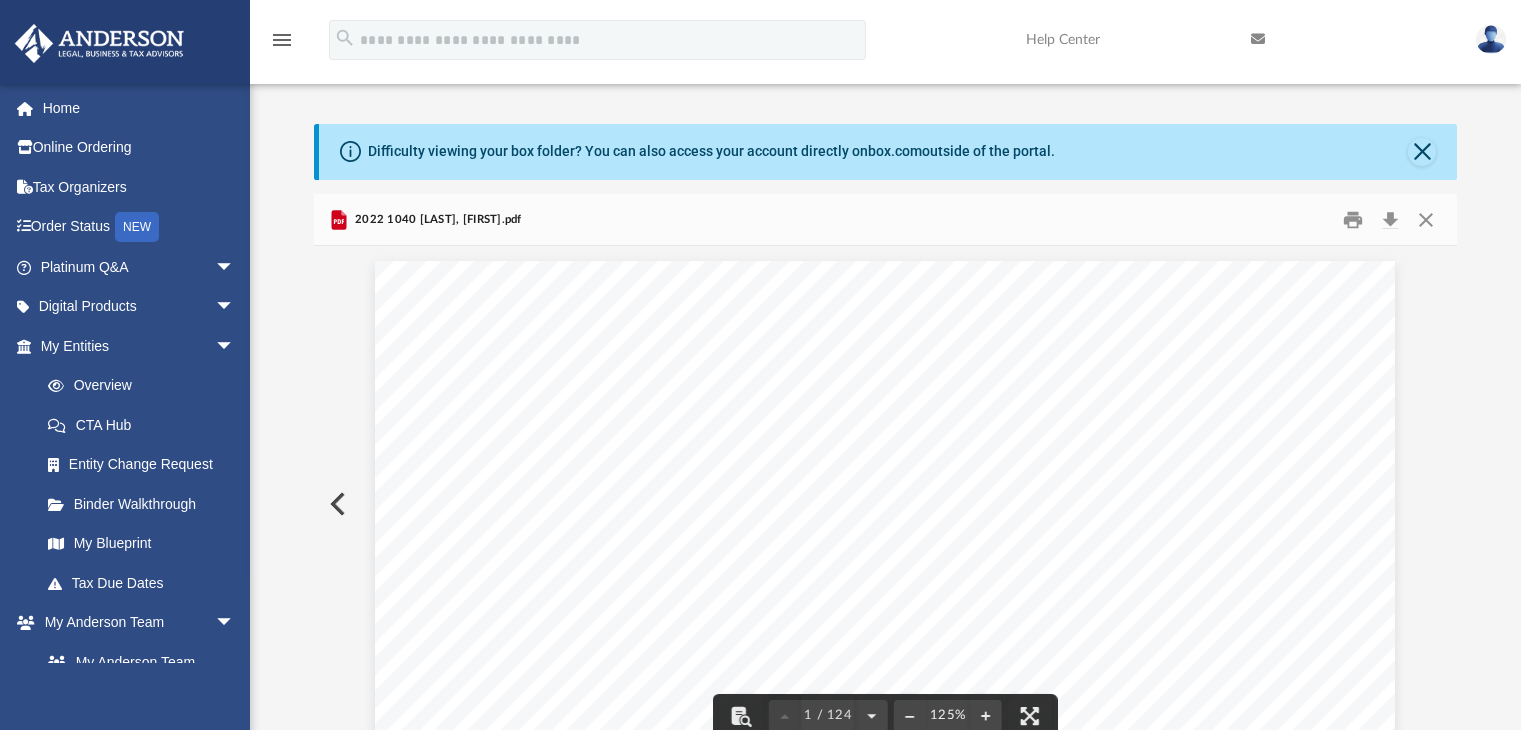 scroll, scrollTop: 32, scrollLeft: 0, axis: vertical 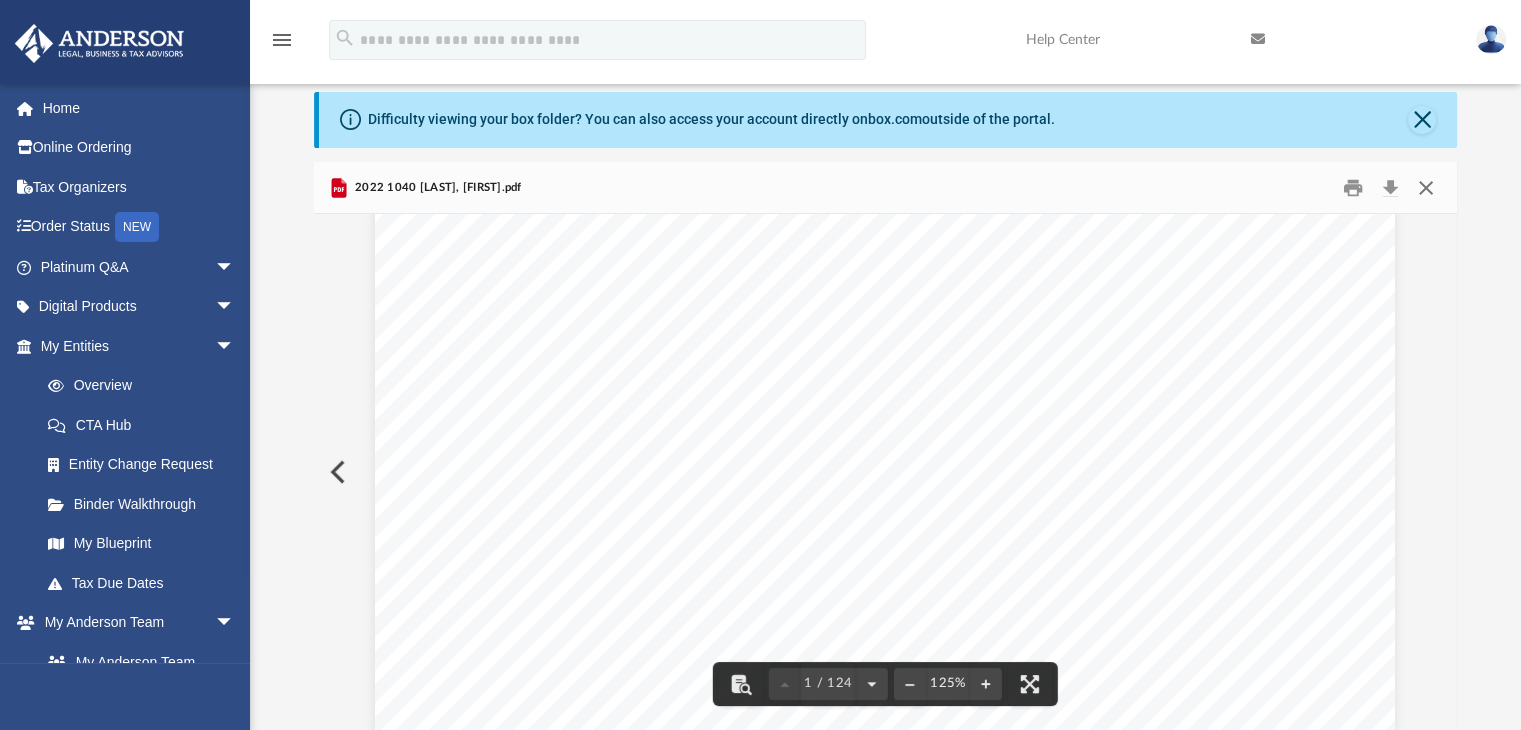 click at bounding box center [1426, 187] 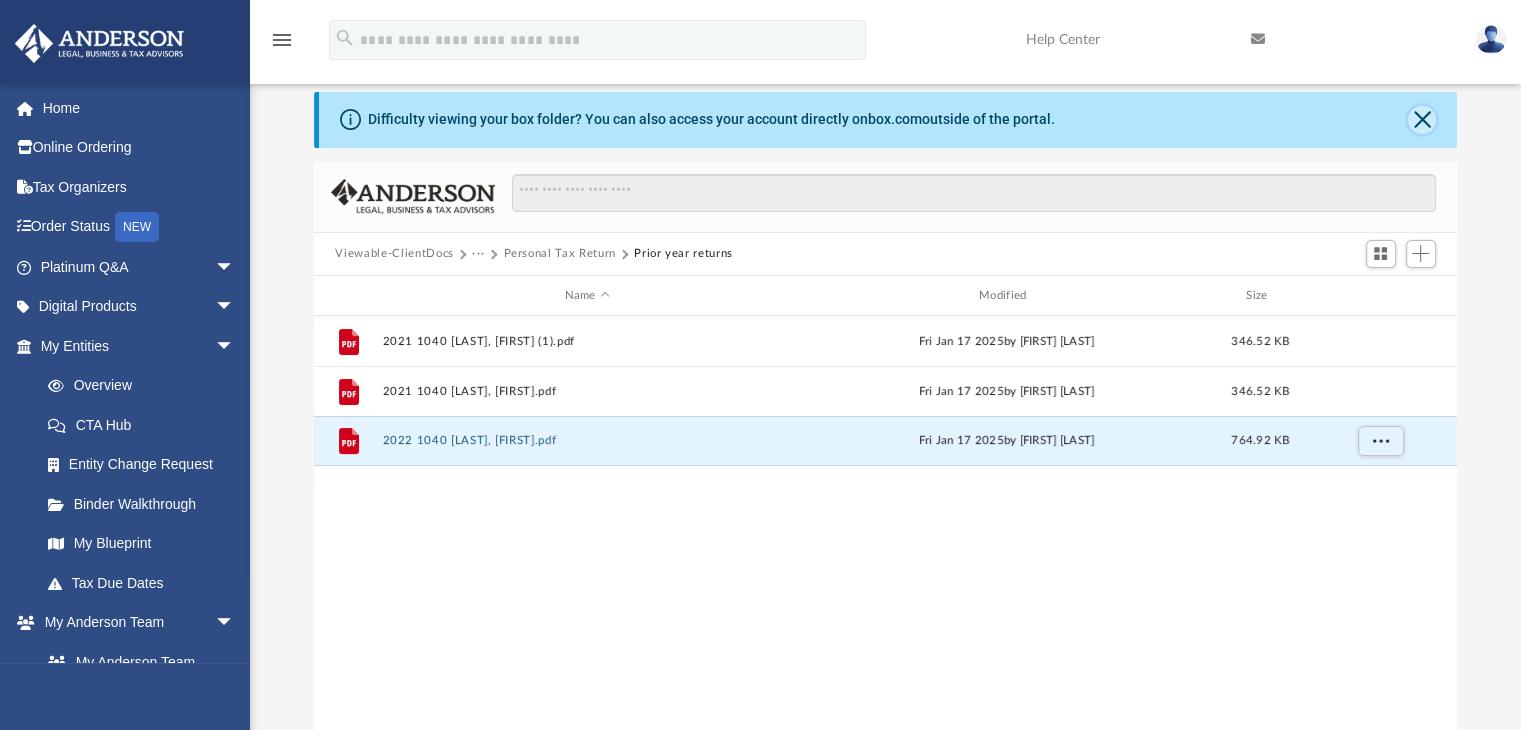 click 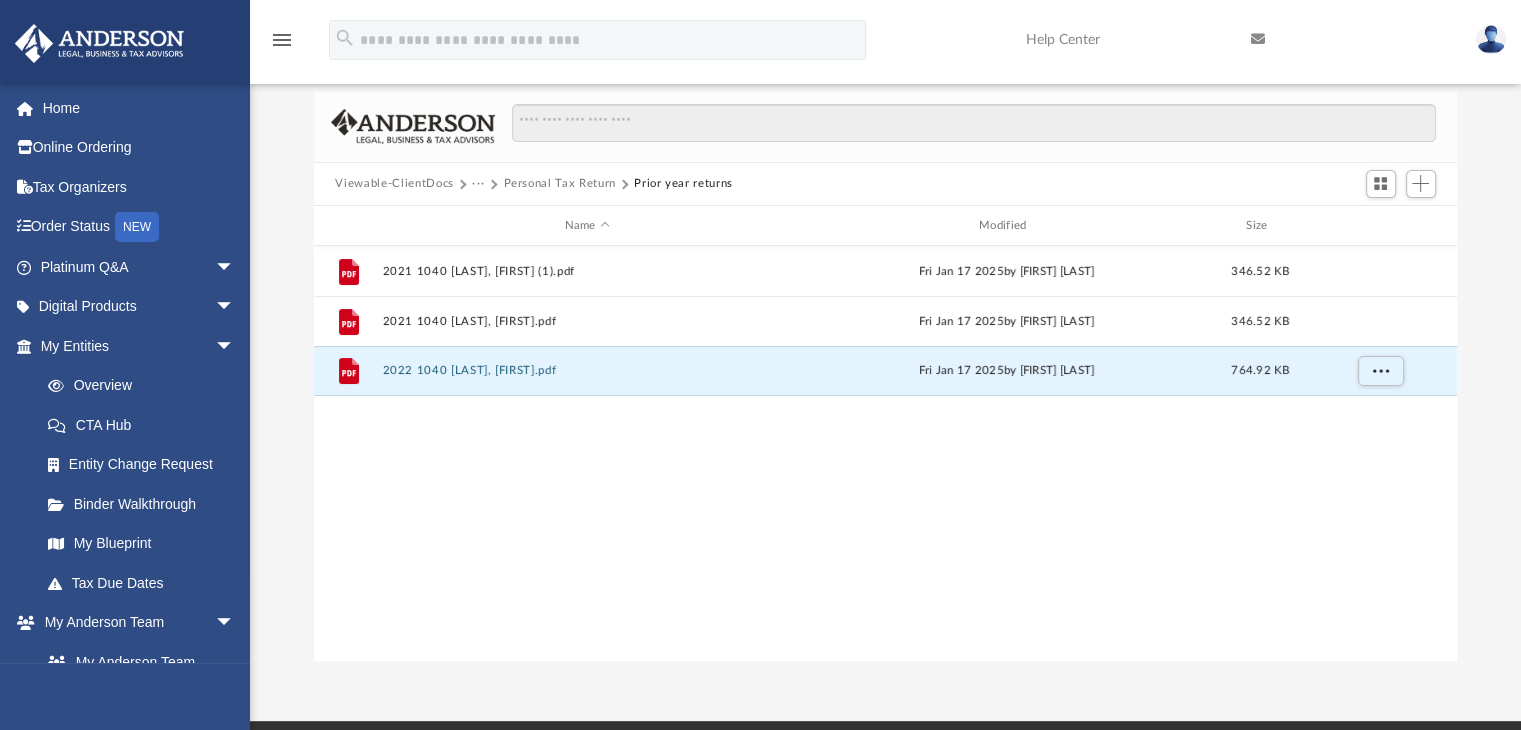 click on "Prior year returns" at bounding box center (683, 184) 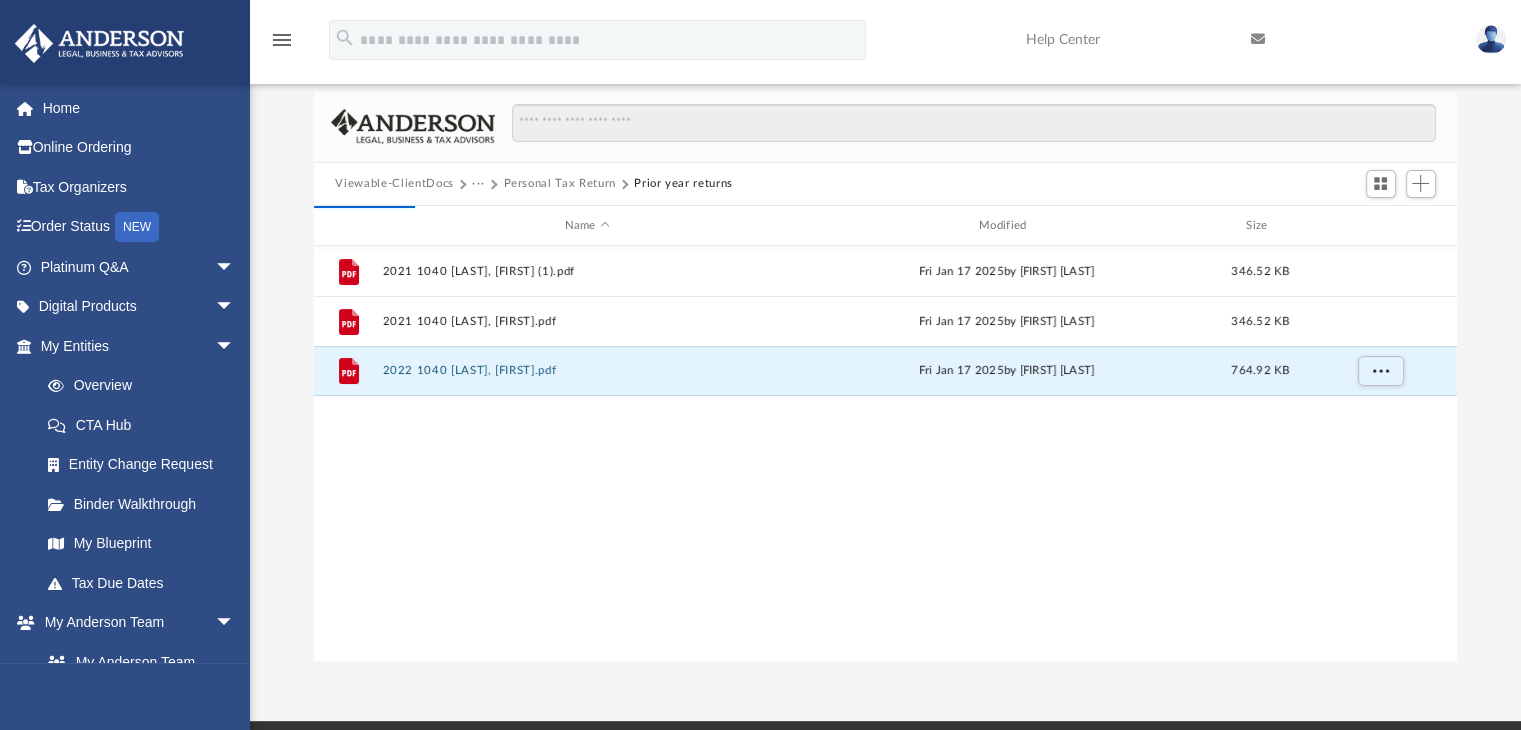 click on "Personal Tax Return" at bounding box center (559, 184) 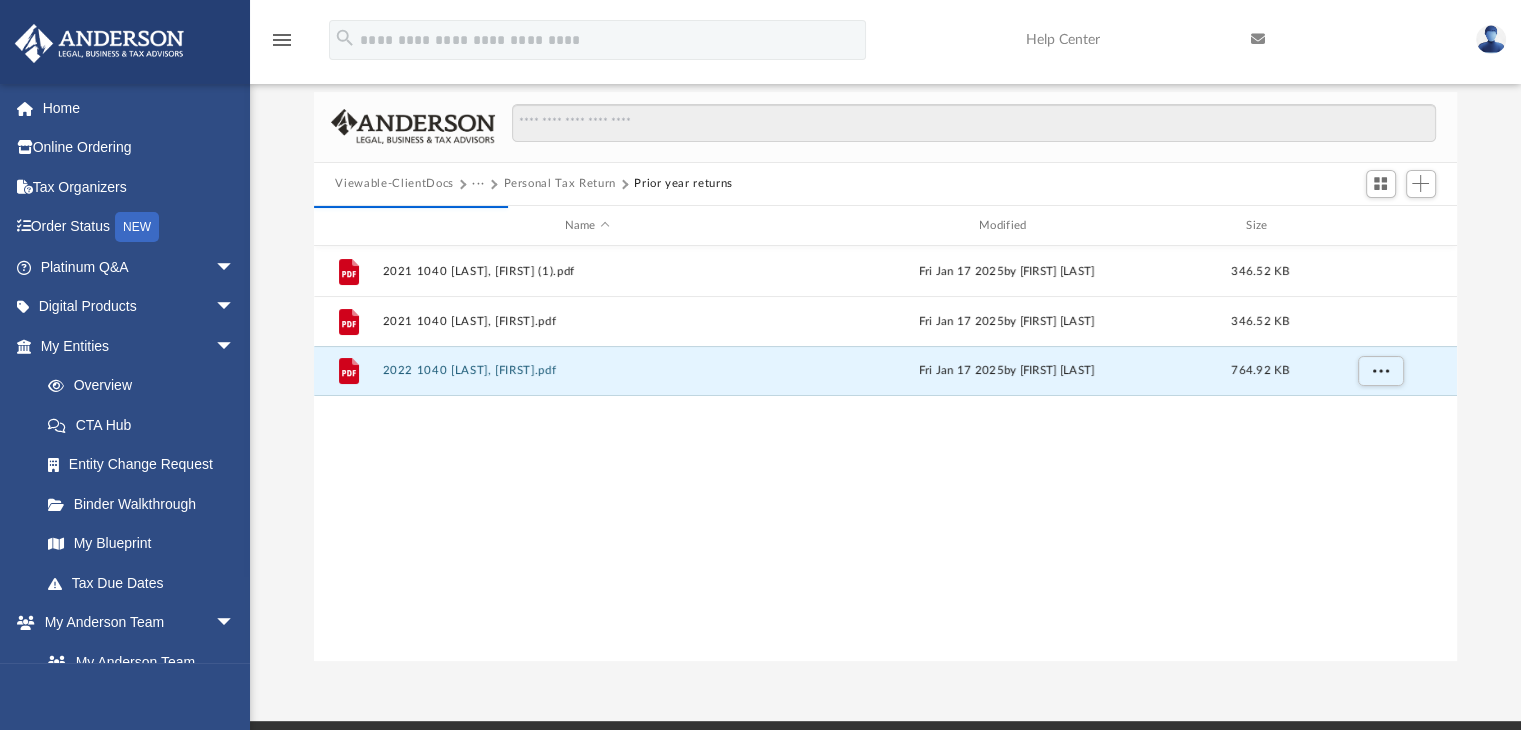 click on "Personal Tax Return" at bounding box center (559, 184) 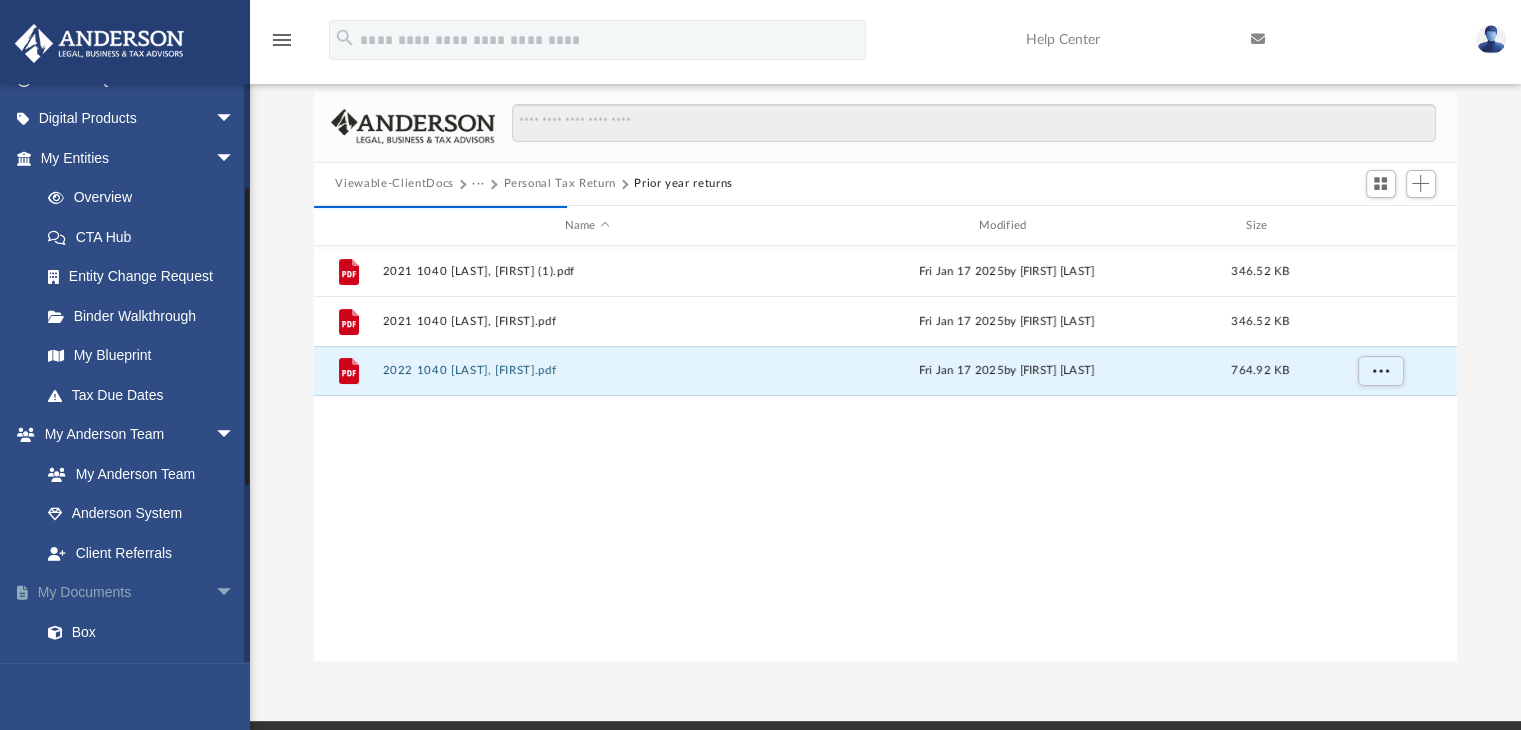 scroll, scrollTop: 200, scrollLeft: 0, axis: vertical 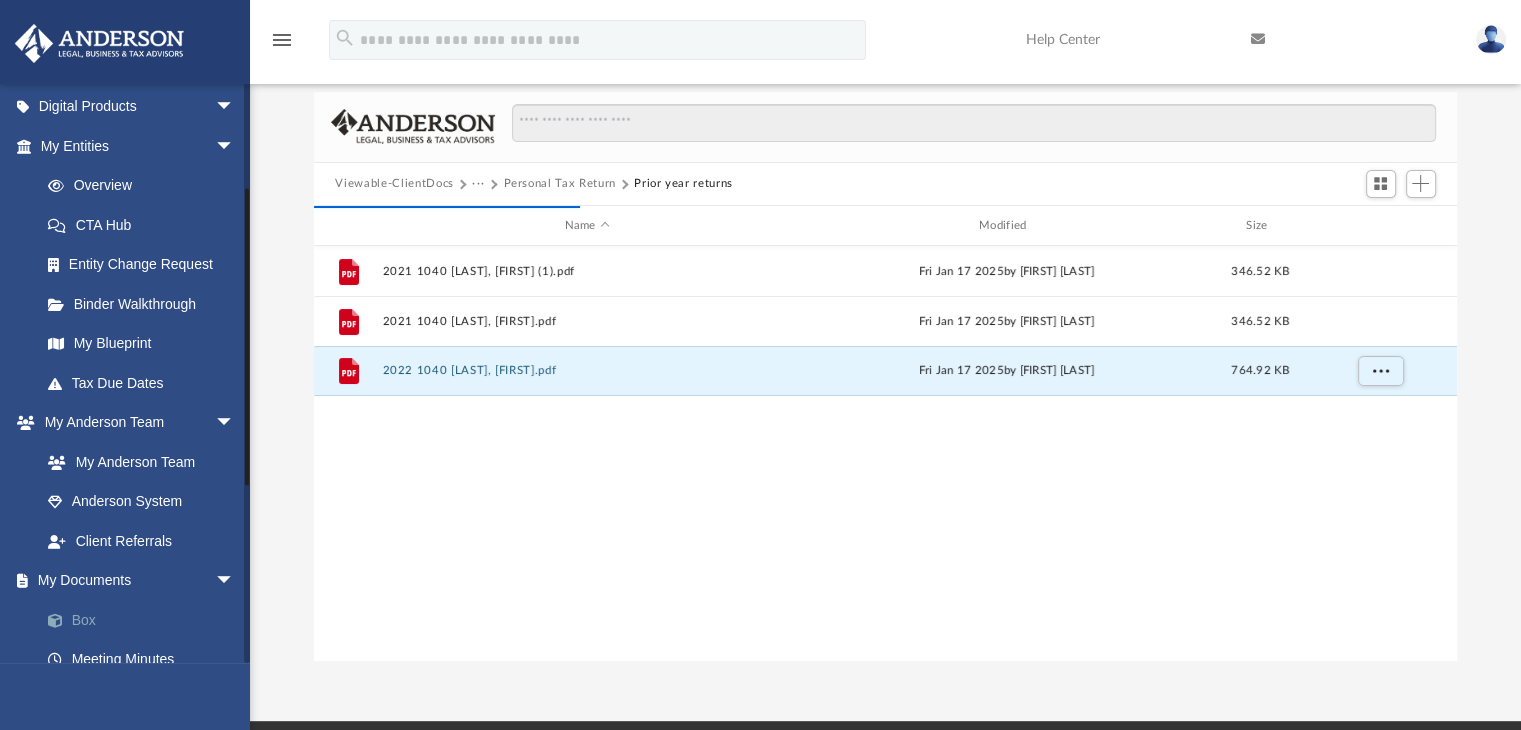 click on "Box" at bounding box center [146, 620] 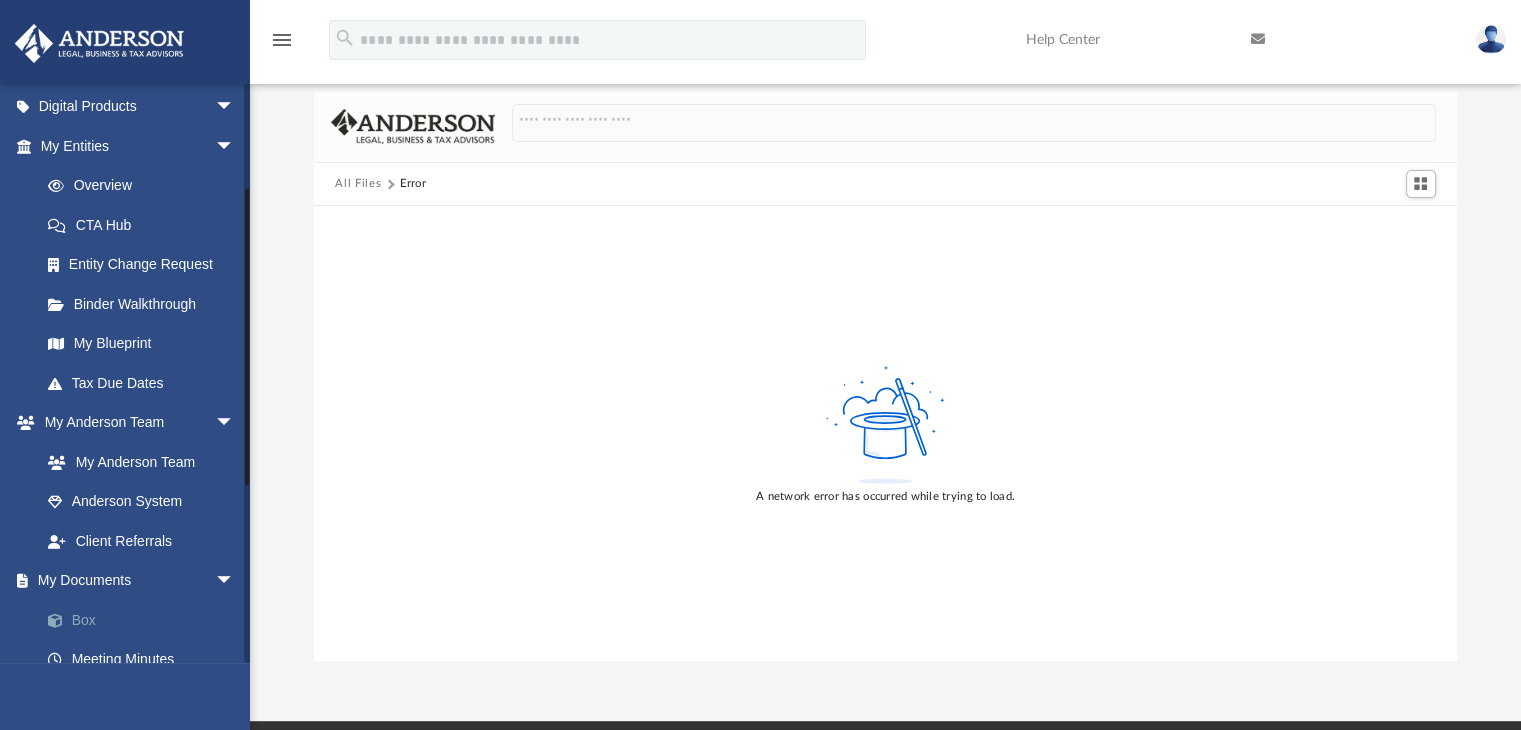 click on "Box" at bounding box center [146, 620] 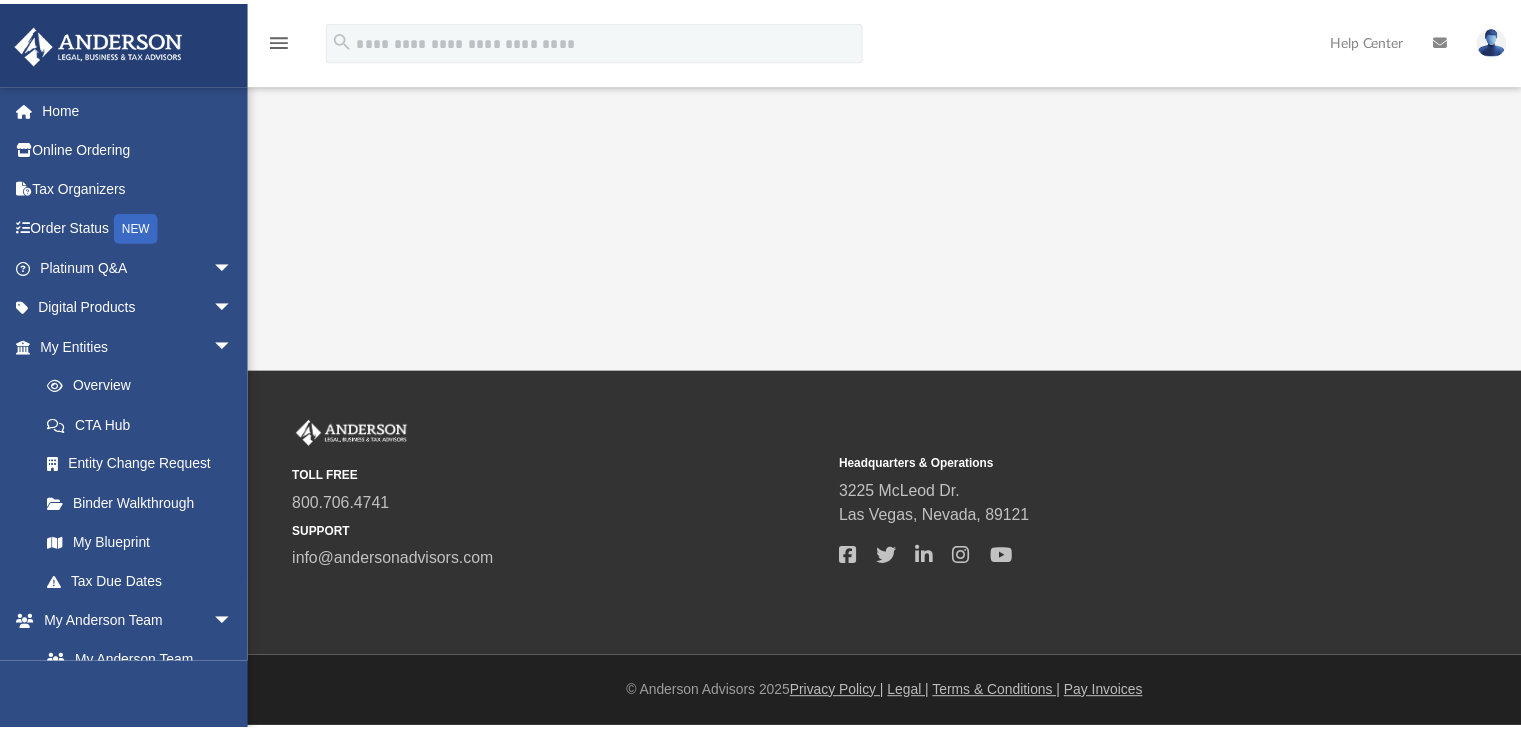 scroll, scrollTop: 0, scrollLeft: 0, axis: both 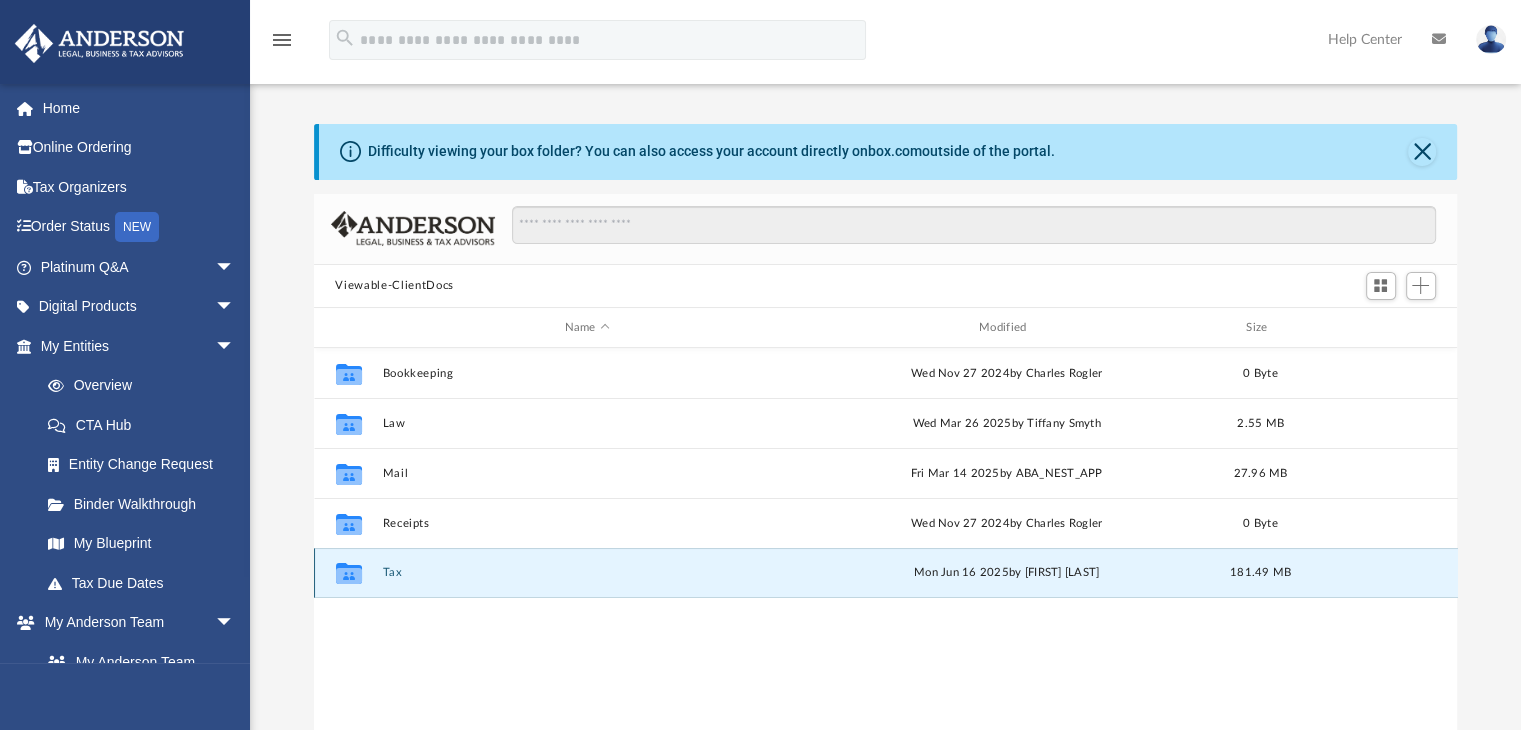 click on "Tax" at bounding box center (587, 573) 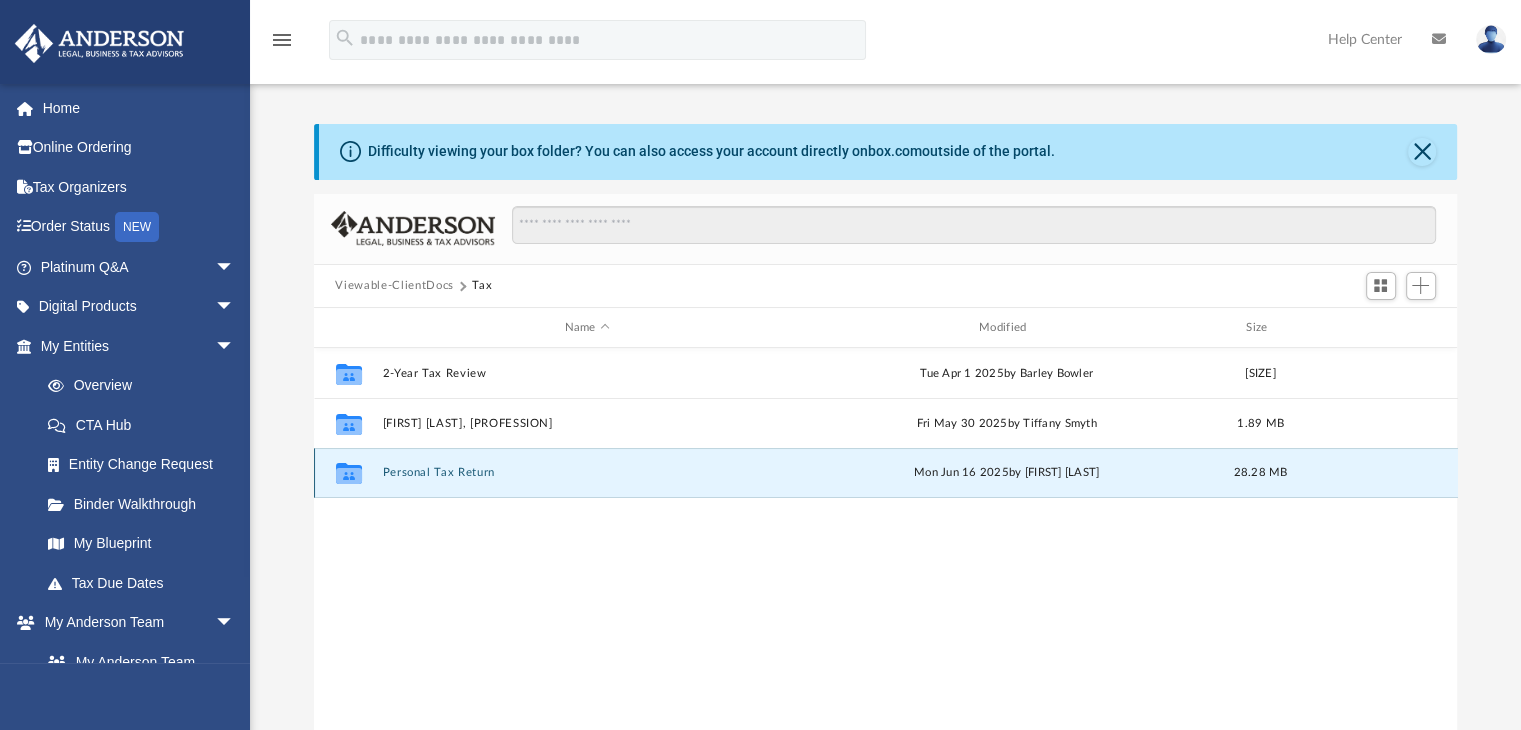 click on "Personal Tax Return" at bounding box center [587, 473] 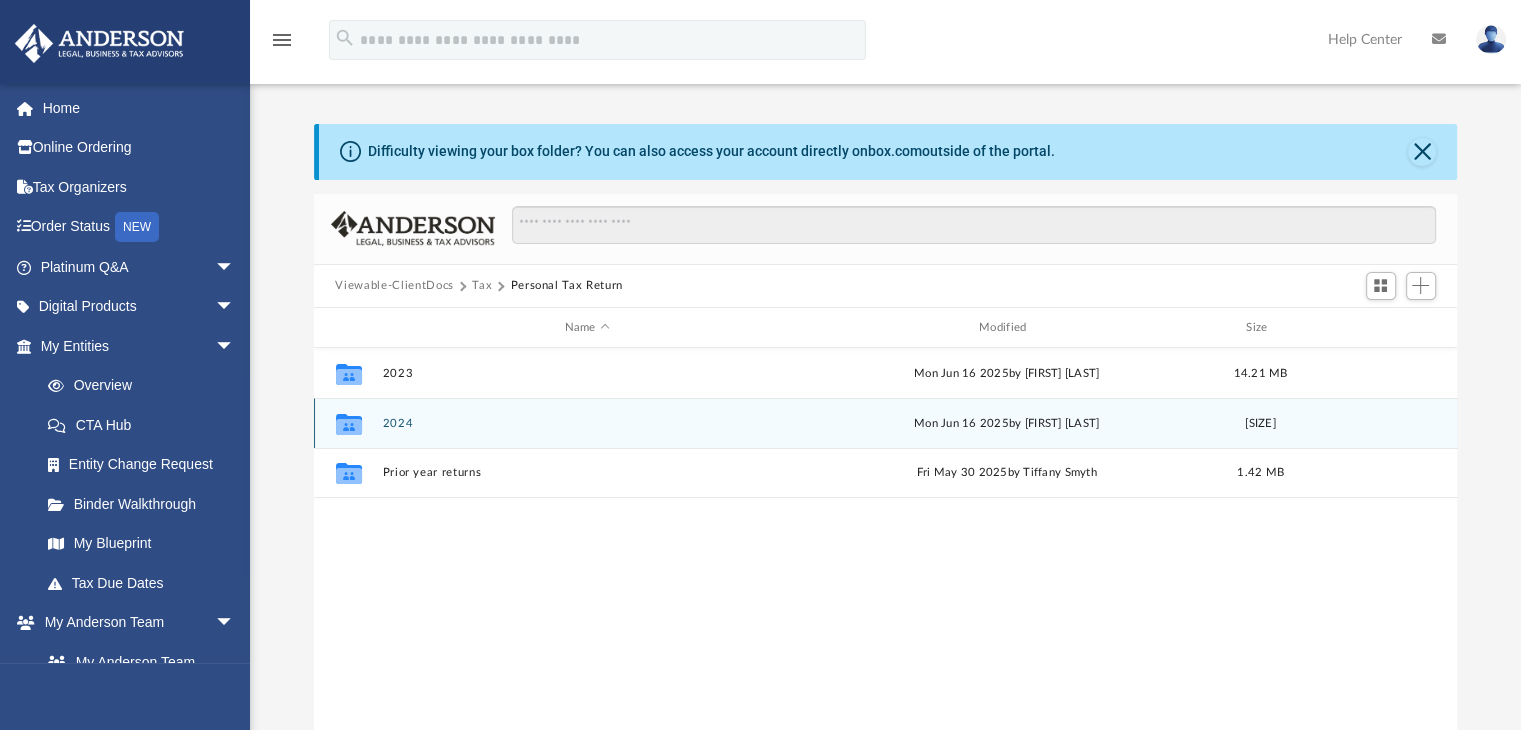 click on "2024" at bounding box center (587, 423) 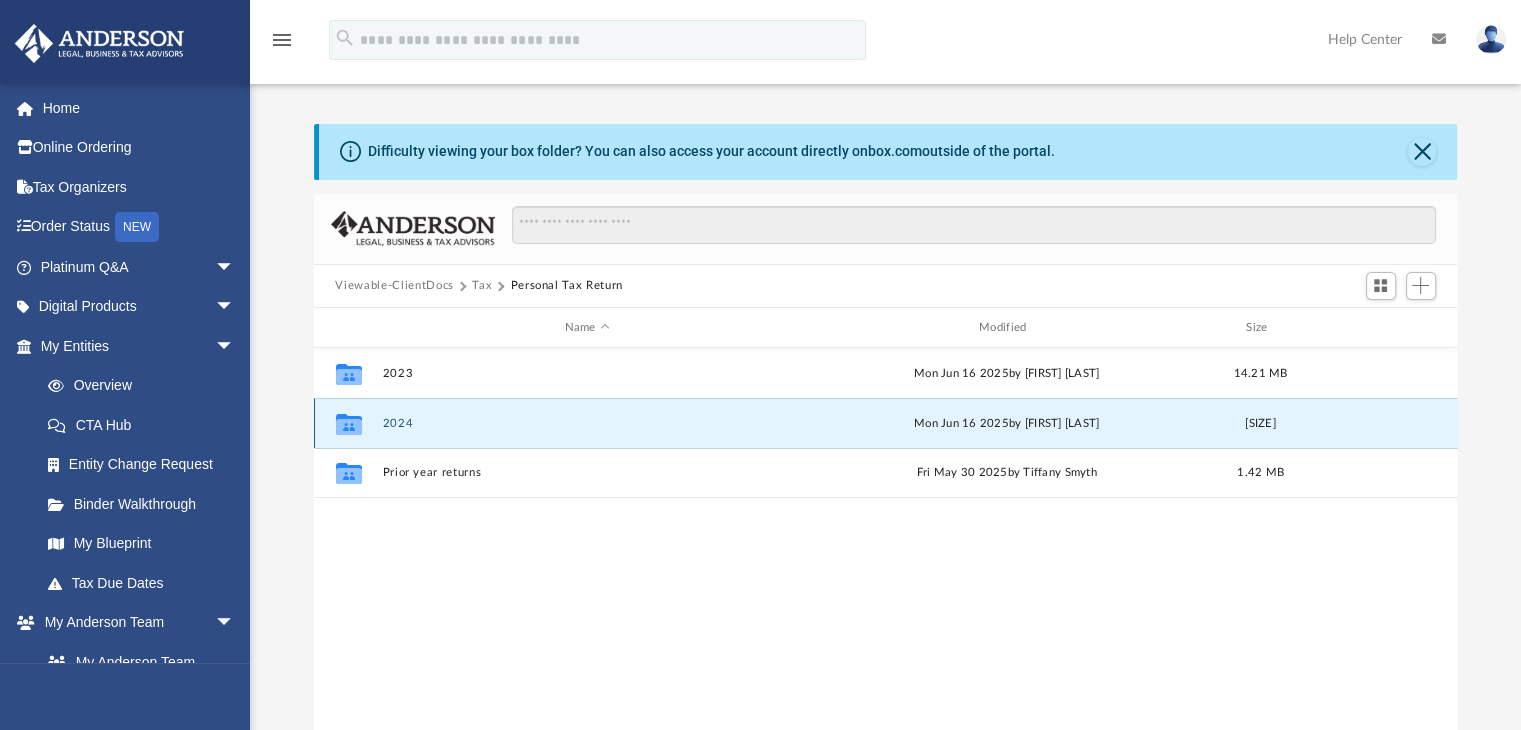click on "2024" at bounding box center (587, 423) 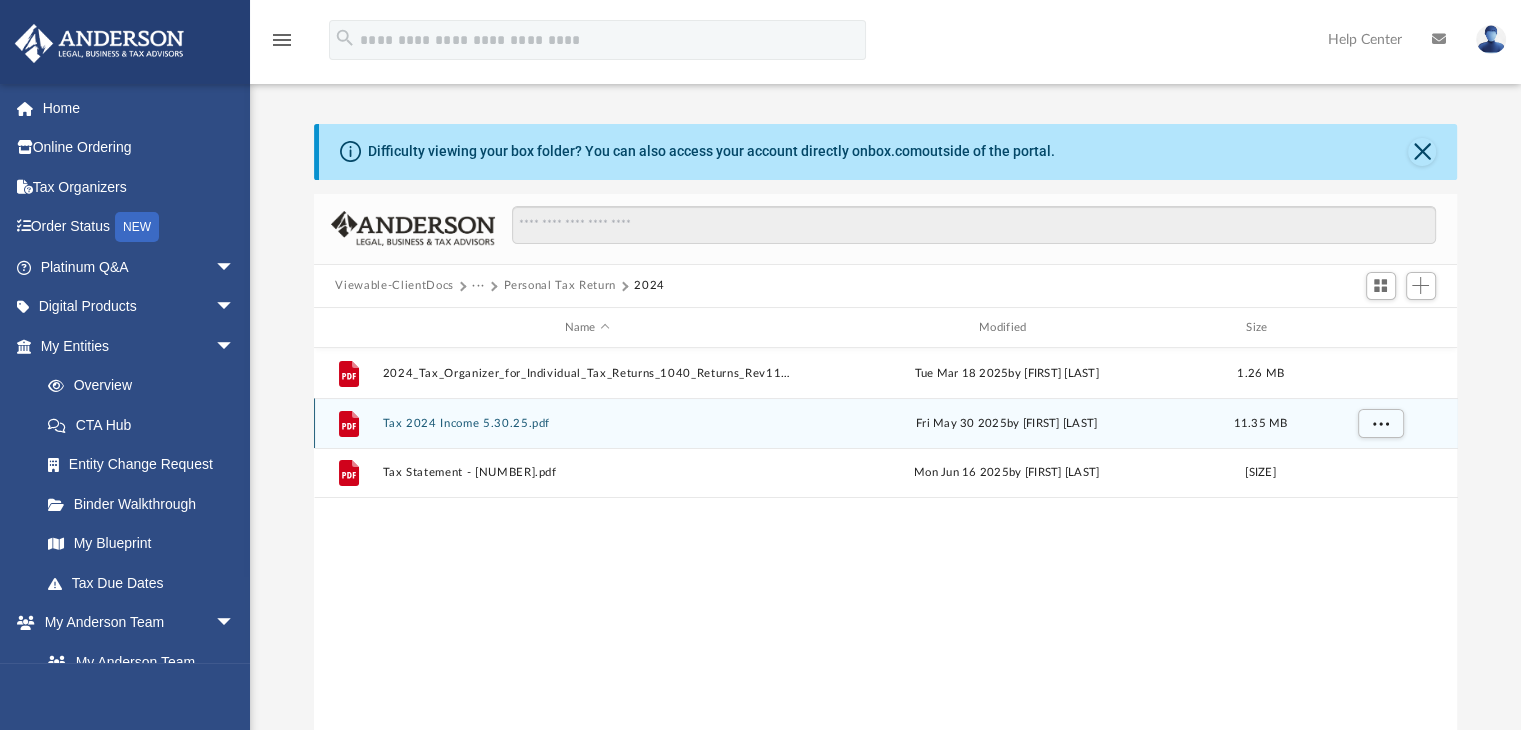 click on "Tax 2024 Income 5.30.25.pdf" at bounding box center [587, 423] 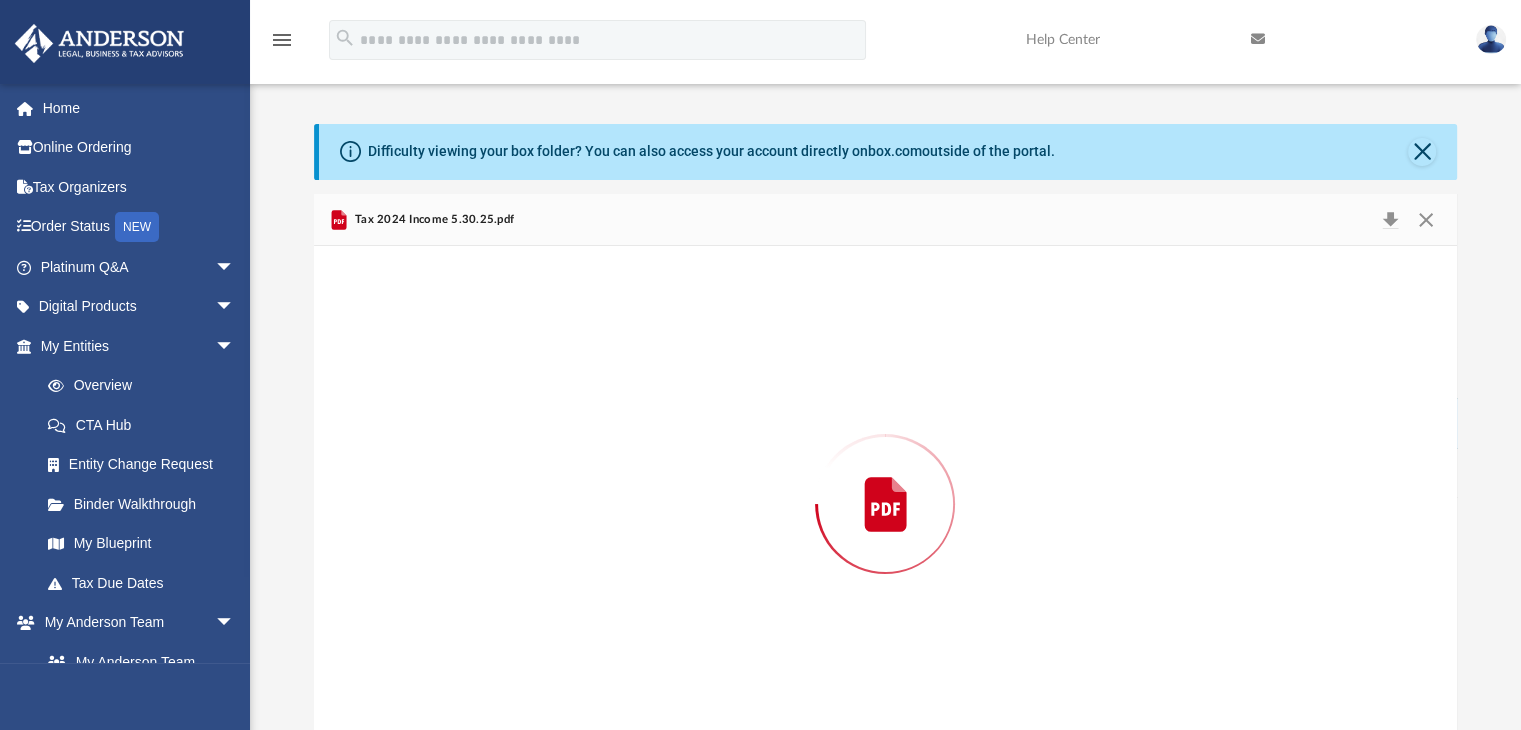 scroll, scrollTop: 32, scrollLeft: 0, axis: vertical 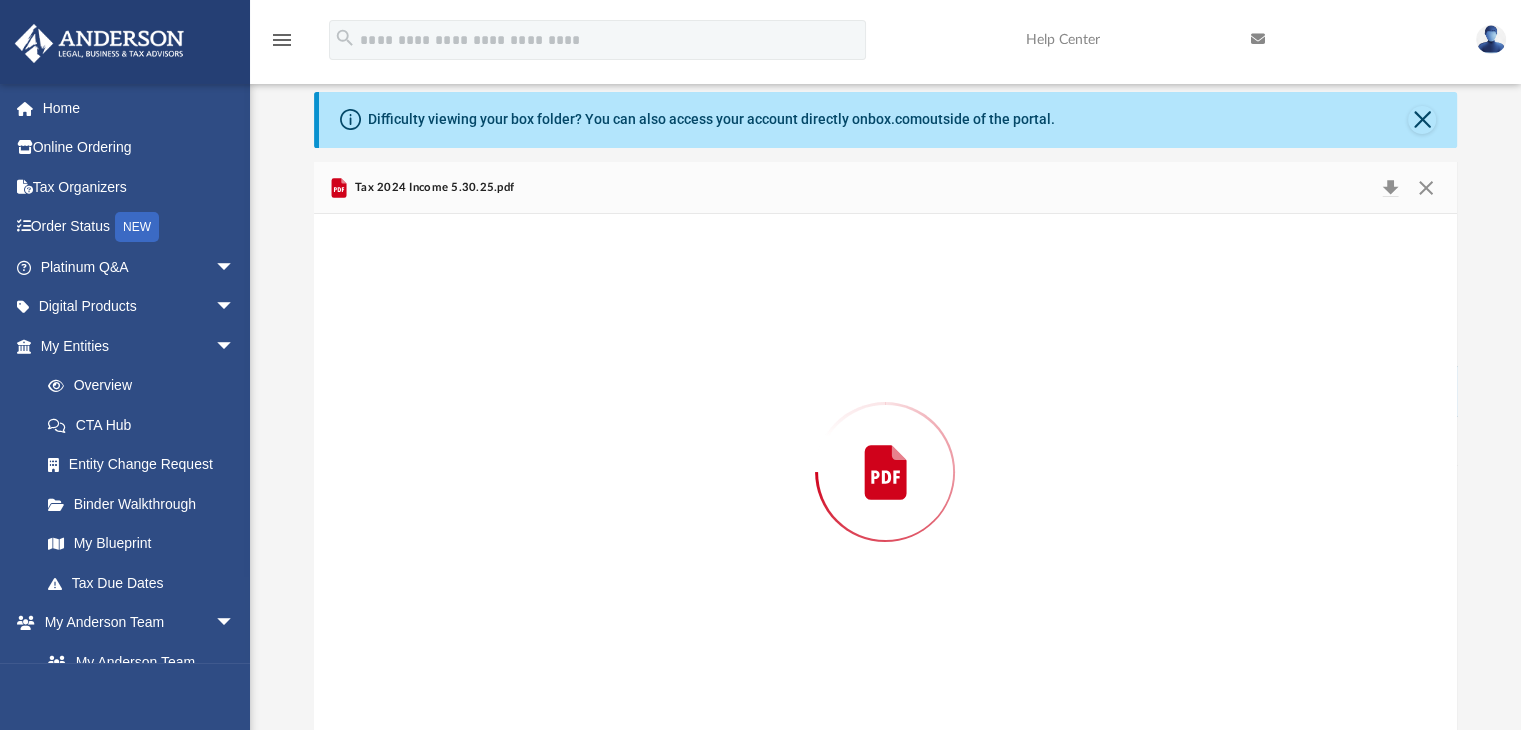 click at bounding box center [886, 472] 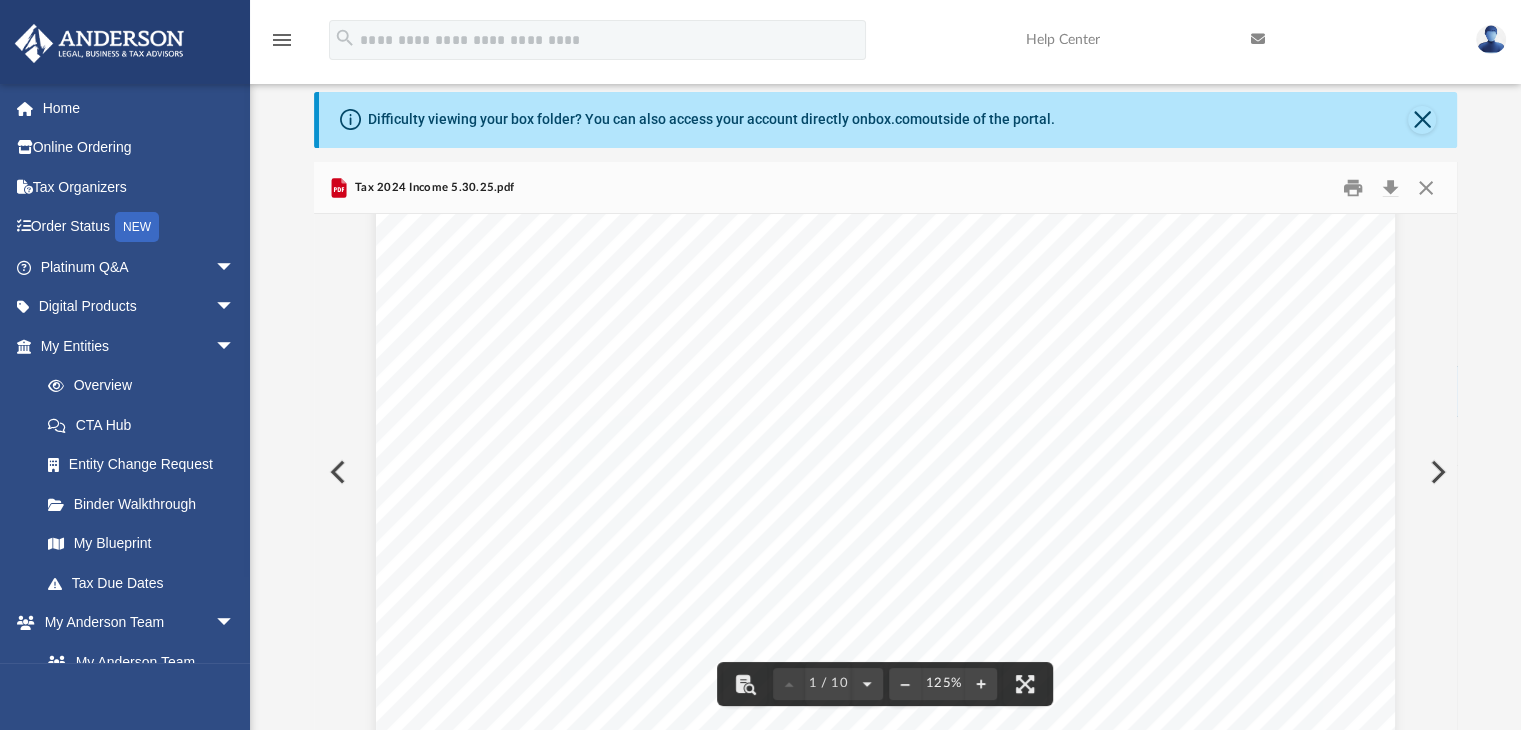scroll, scrollTop: 600, scrollLeft: 0, axis: vertical 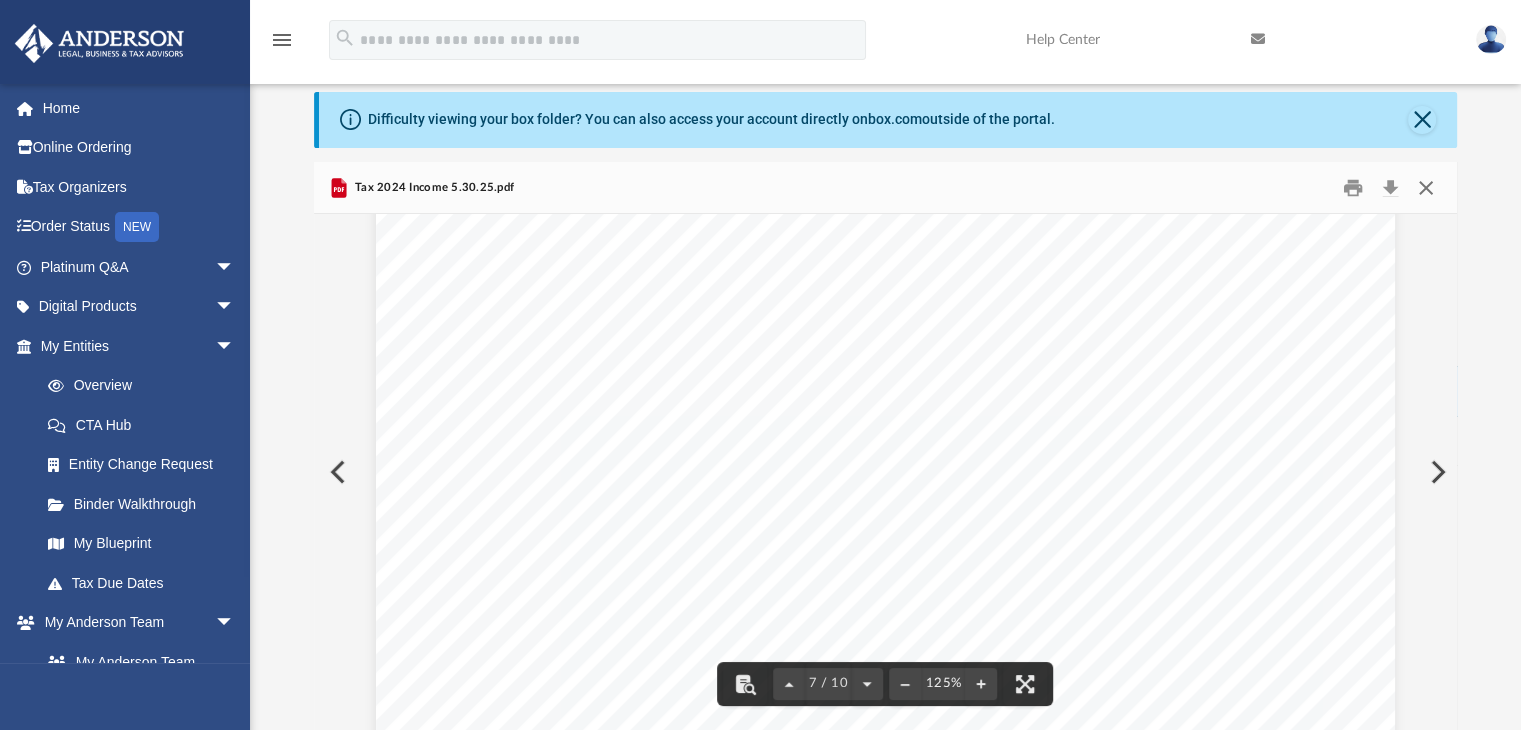 click at bounding box center [1426, 187] 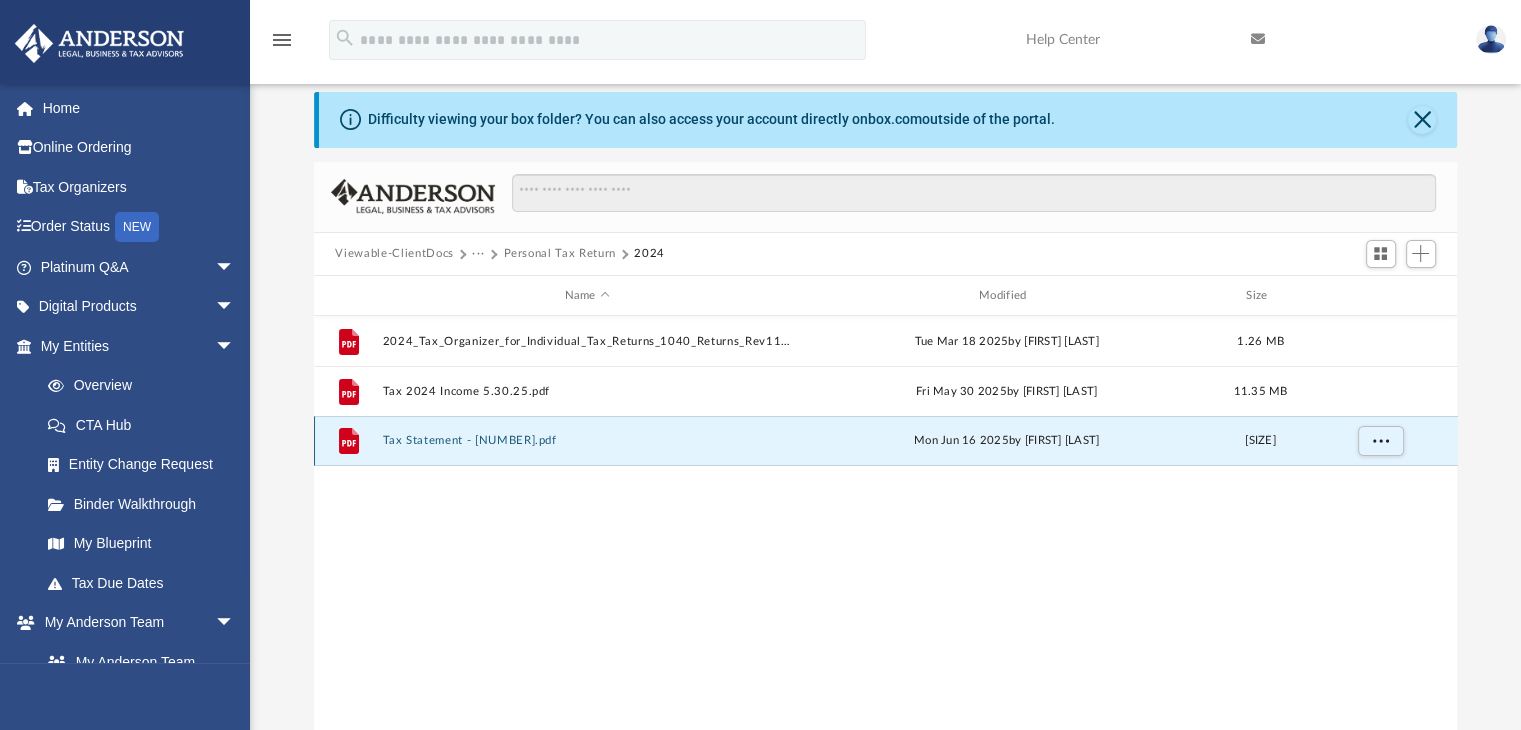 click on "Tax Statement - [NUMBER].pdf" at bounding box center (587, 441) 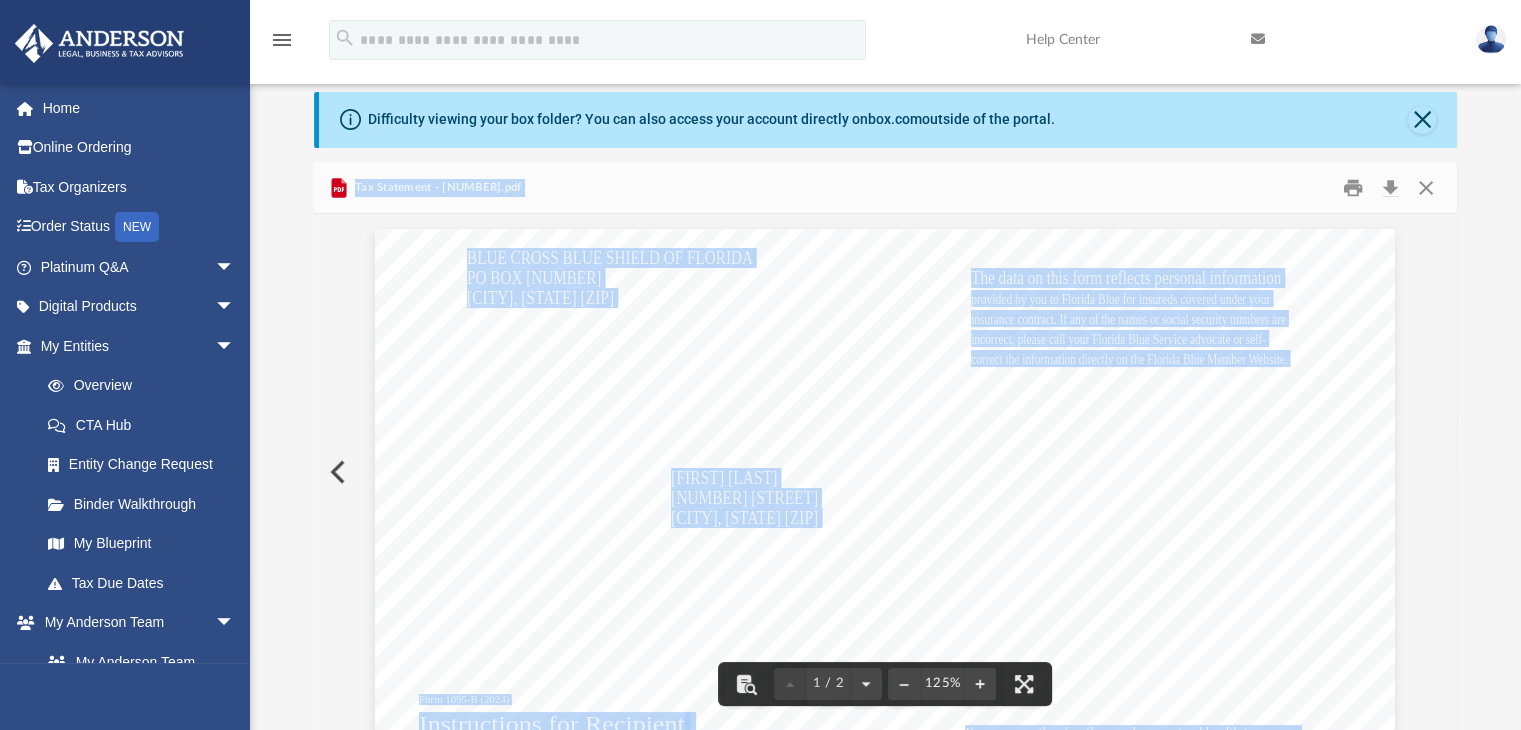 click on "Form 1095-B (2024) Instructions for Recipient   If you or another family member received health insurance coverage through a Health Insurance Marketplace (also known as an Exchange), that coverage will generally be reported on a TIP This Form 1095-B provides information about the individuals in your tax family (yourself, spouse, and dependents) who had certain health coverage (referred to as "minimum essential coverage") for some or all months during the year. Minimum essential coverage includes government-sponsored programs, eligible employer-sponsored plans, individual market plans, and other coverage the Department of Health and Human Services designates as minimum essential coverage Form 1095-A rather than a Form 1095-B. If you or another family member received employer-sponsored coverage, that coverage may be reported on a Form 1095-C (Part III) rather than a Form 1095-B. For more information, see www.irs.gov/Affordable-Care-Act/Questions-and-Answers-About-Health- Care-Information-Forms-for-Individuals." at bounding box center (885, 889) 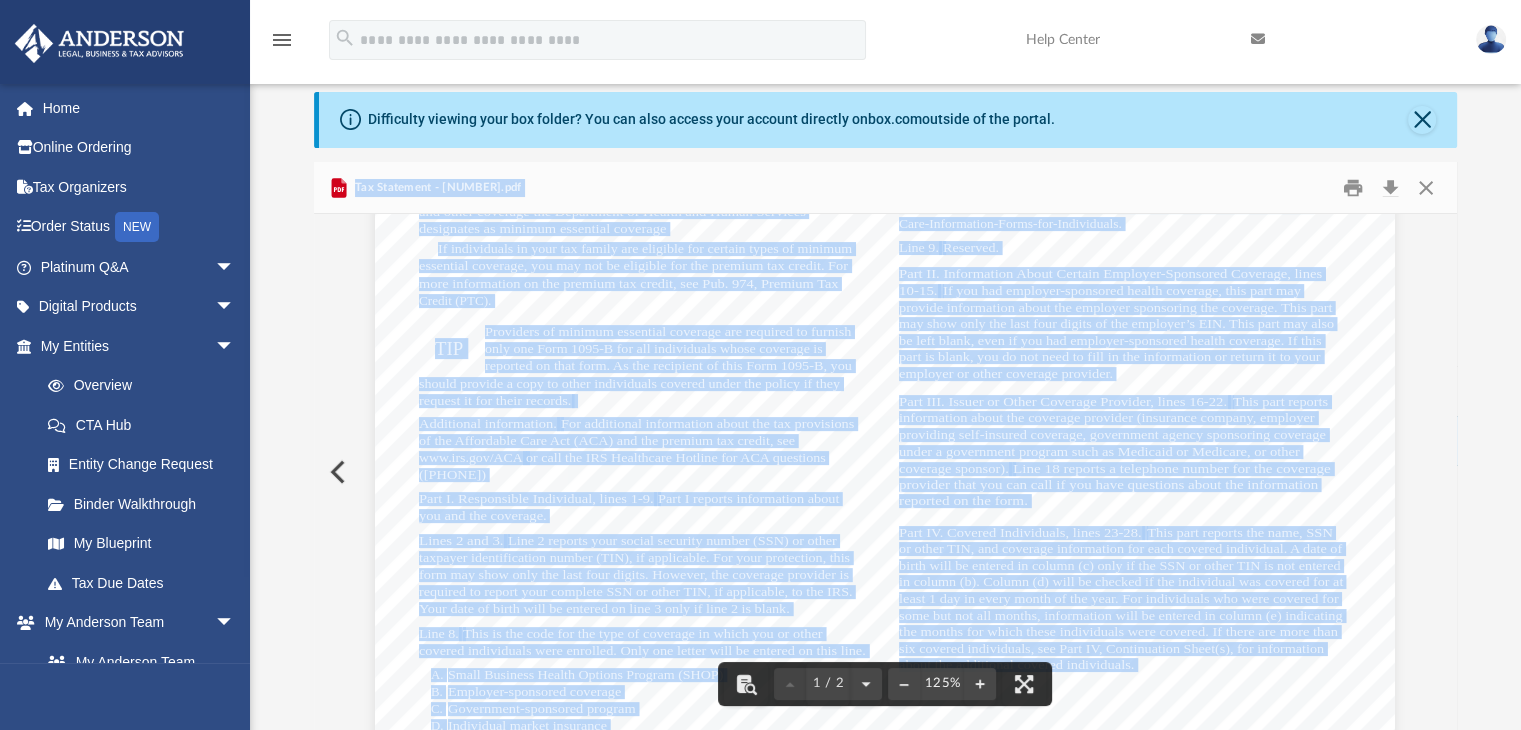 scroll, scrollTop: 800, scrollLeft: 0, axis: vertical 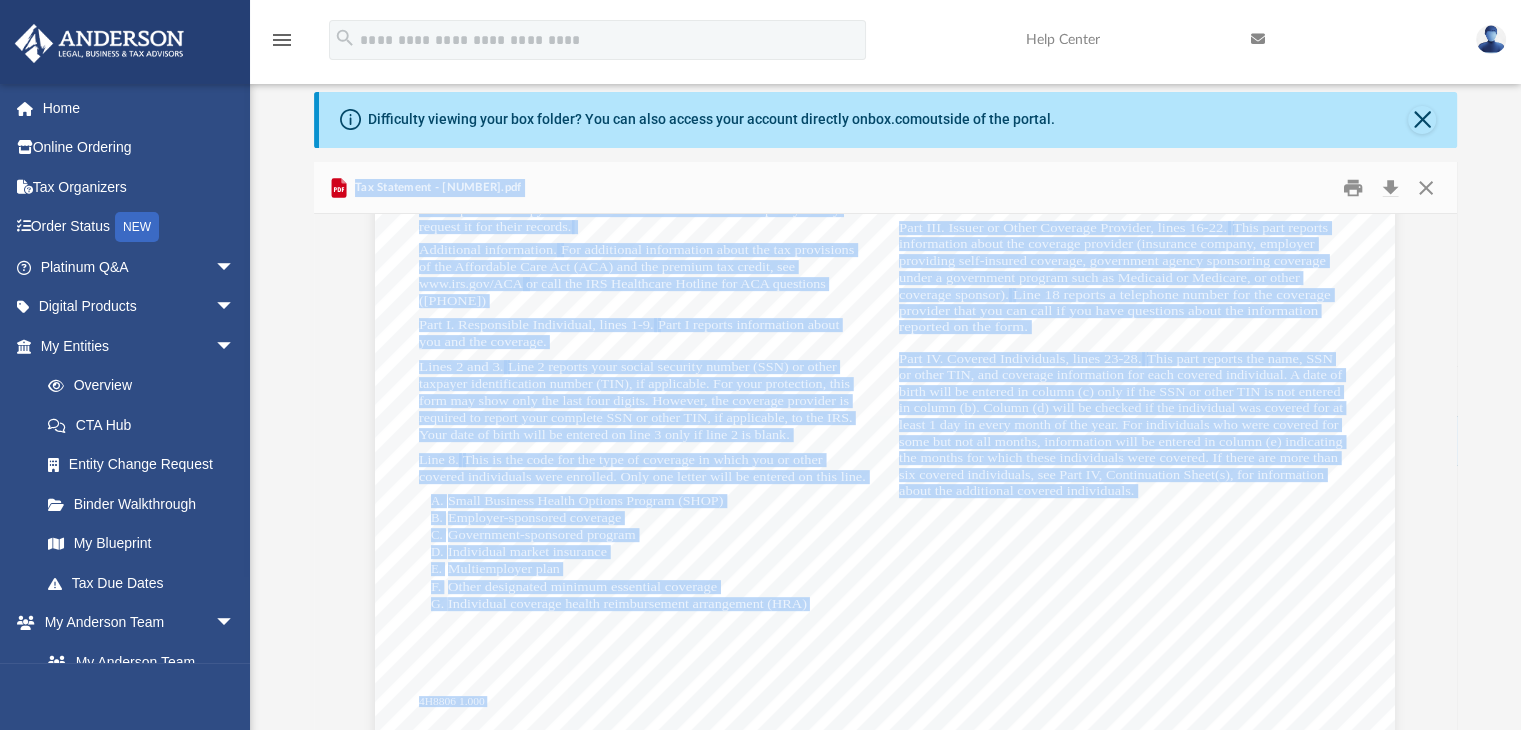 click on "Form 1095-B (2024) Instructions for Recipient   If you or another family member received health insurance coverage through a Health Insurance Marketplace (also known as an Exchange), that coverage will generally be reported on a TIP This Form 1095-B provides information about the individuals in your tax family (yourself, spouse, and dependents) who had certain health coverage (referred to as "minimum essential coverage") for some or all months during the year. Minimum essential coverage includes government-sponsored programs, eligible employer-sponsored plans, individual market plans, and other coverage the Department of Health and Human Services designates as minimum essential coverage Form 1095-A rather than a Form 1095-B. If you or another family member received employer-sponsored coverage, that coverage may be reported on a Form 1095-C (Part III) rather than a Form 1095-B. For more information, see www.irs.gov/Affordable-Care-Act/Questions-and-Answers-About-Health- Care-Information-Forms-for-Individuals." at bounding box center (885, 89) 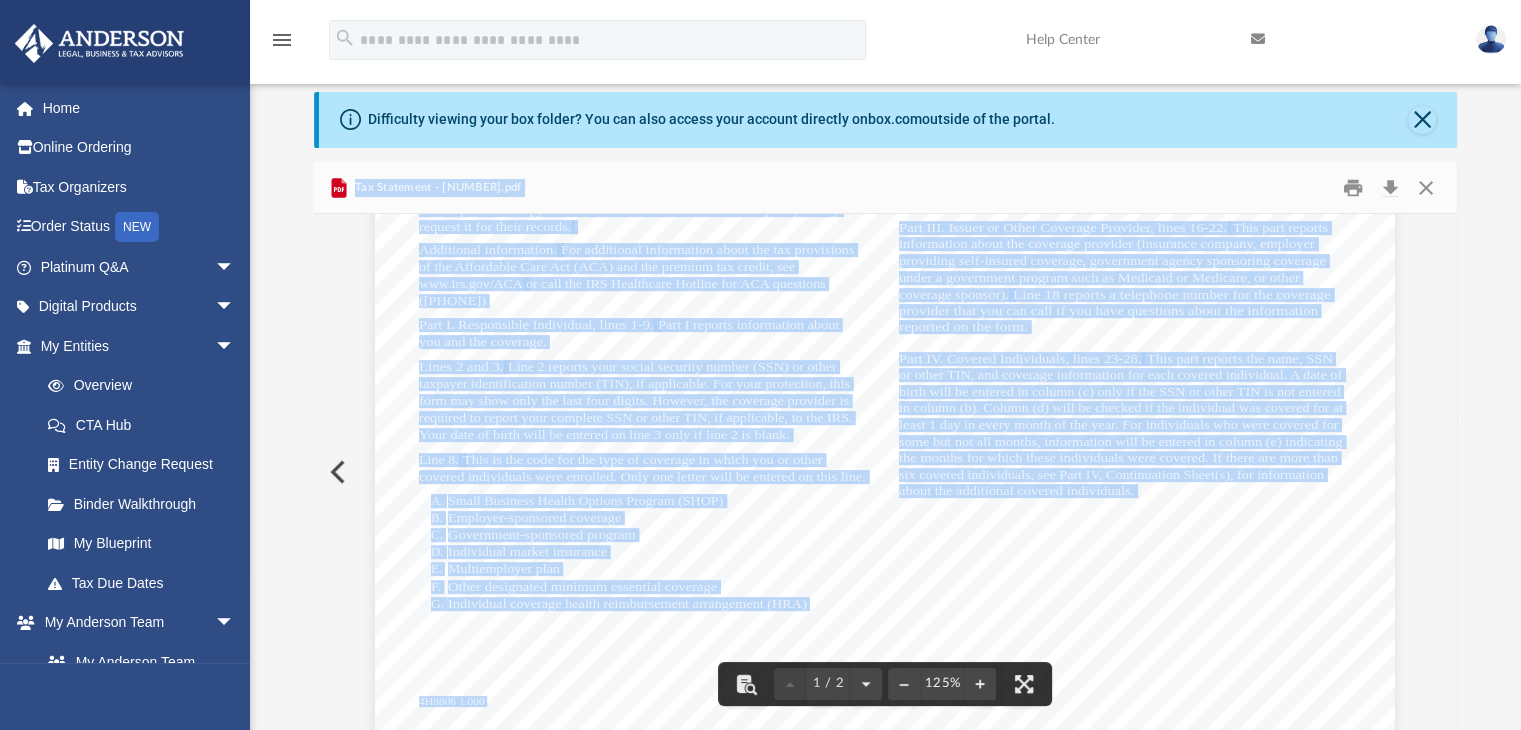 click on "Form 1095-B (2024) Instructions for Recipient   If you or another family member received health insurance coverage through a Health Insurance Marketplace (also known as an Exchange), that coverage will generally be reported on a TIP This Form 1095-B provides information about the individuals in your tax family (yourself, spouse, and dependents) who had certain health coverage (referred to as "minimum essential coverage") for some or all months during the year. Minimum essential coverage includes government-sponsored programs, eligible employer-sponsored plans, individual market plans, and other coverage the Department of Health and Human Services designates as minimum essential coverage Form 1095-A rather than a Form 1095-B. If you or another family member received employer-sponsored coverage, that coverage may be reported on a Form 1095-C (Part III) rather than a Form 1095-B. For more information, see www.irs.gov/Affordable-Care-Act/Questions-and-Answers-About-Health- Care-Information-Forms-for-Individuals." at bounding box center [885, 89] 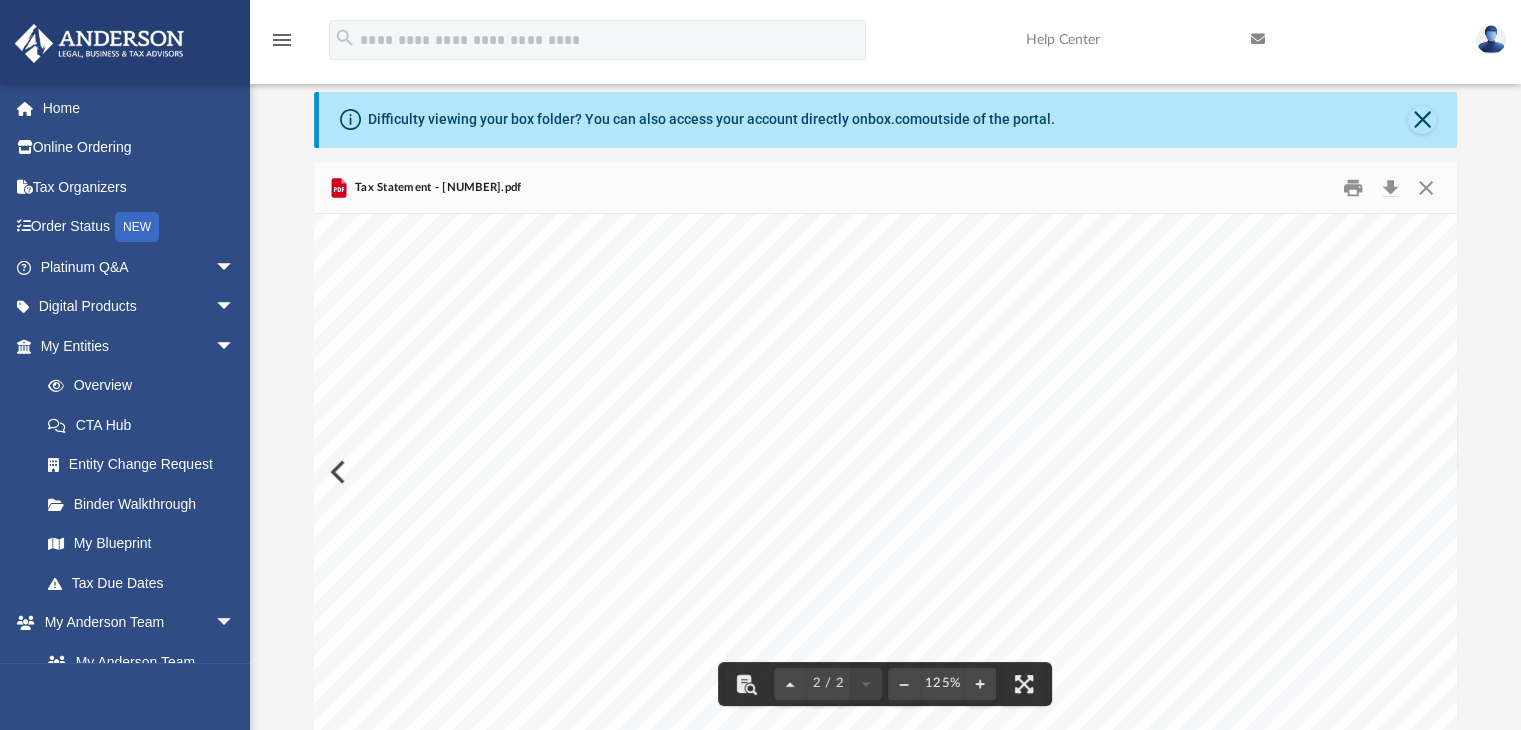 scroll, scrollTop: 1500, scrollLeft: 0, axis: vertical 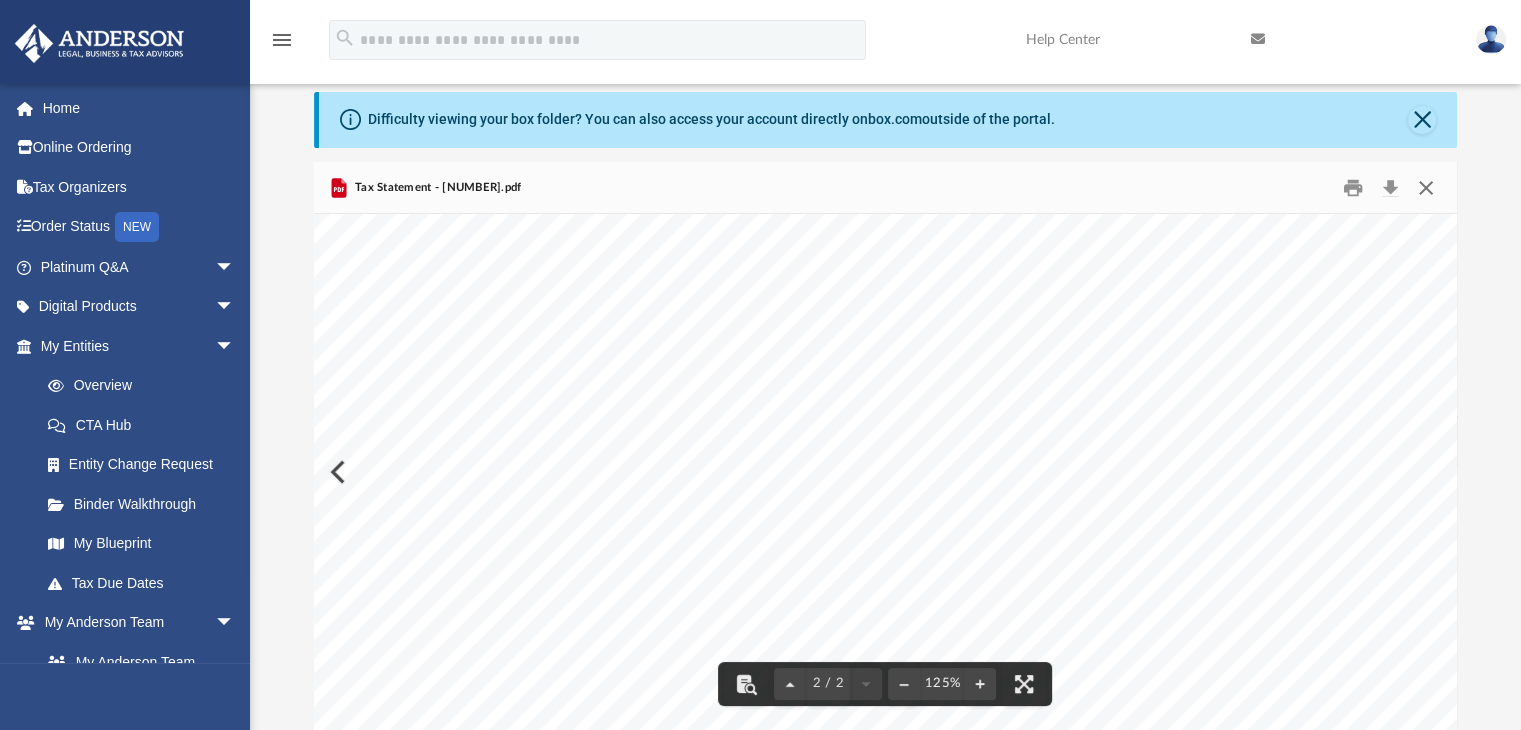click at bounding box center [1426, 187] 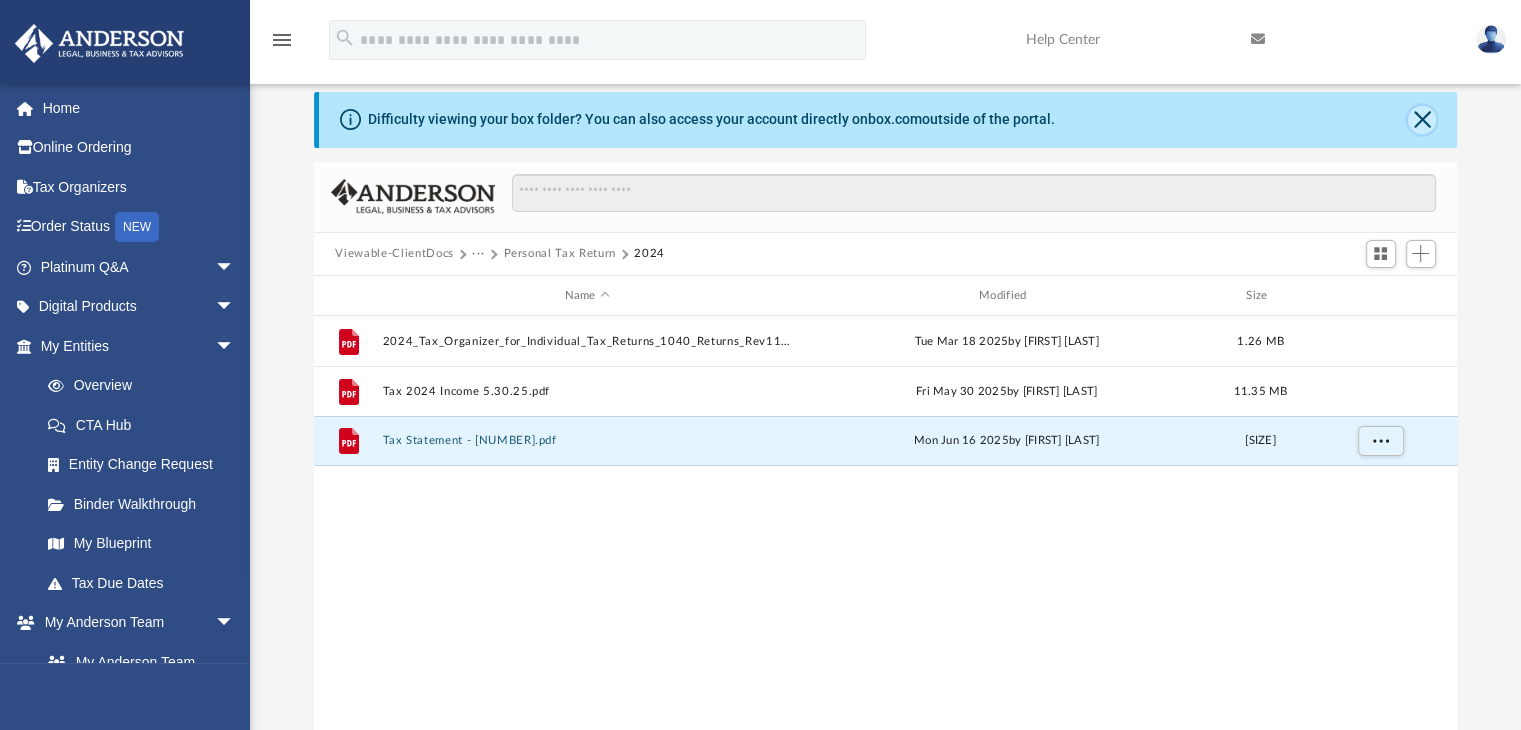 click 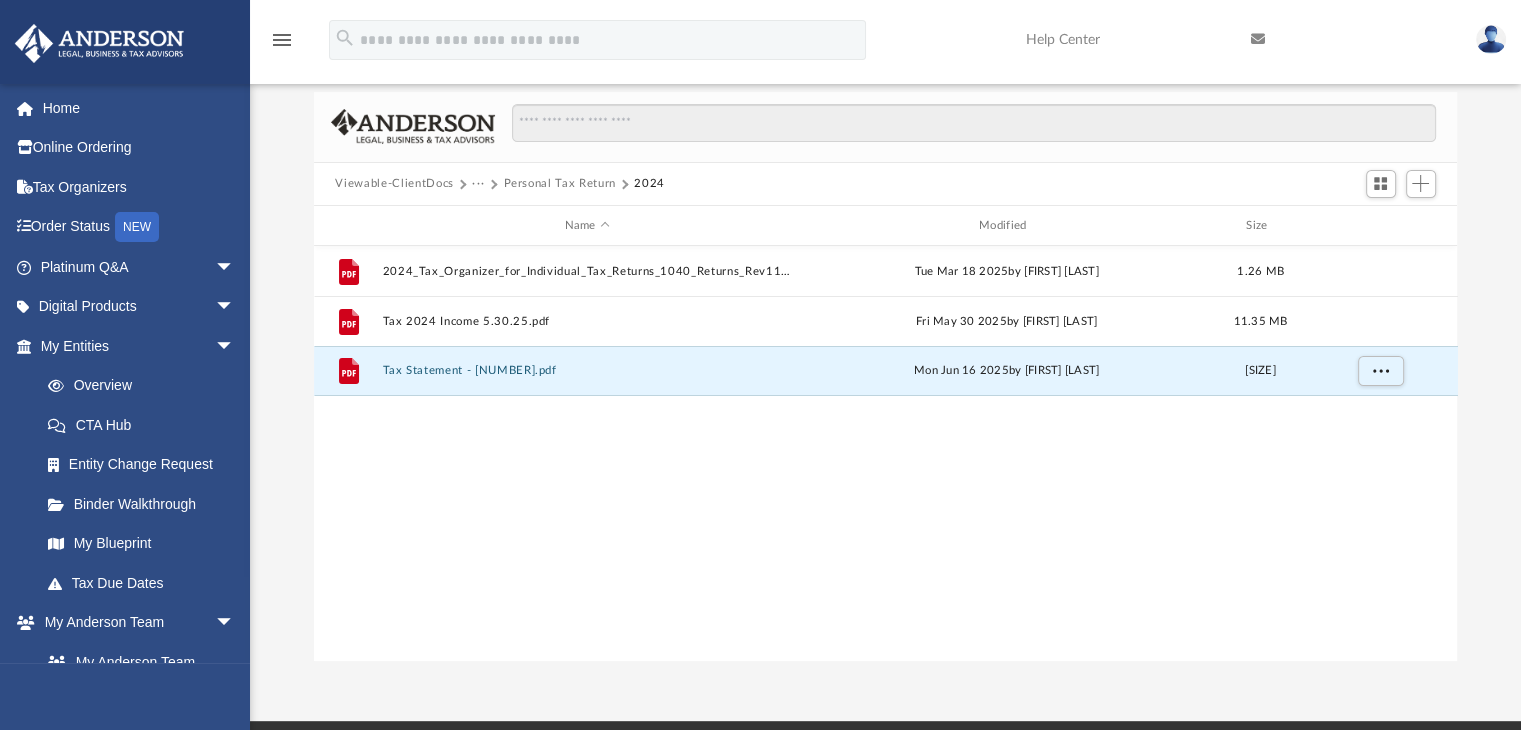 click on "Personal Tax Return" at bounding box center [559, 184] 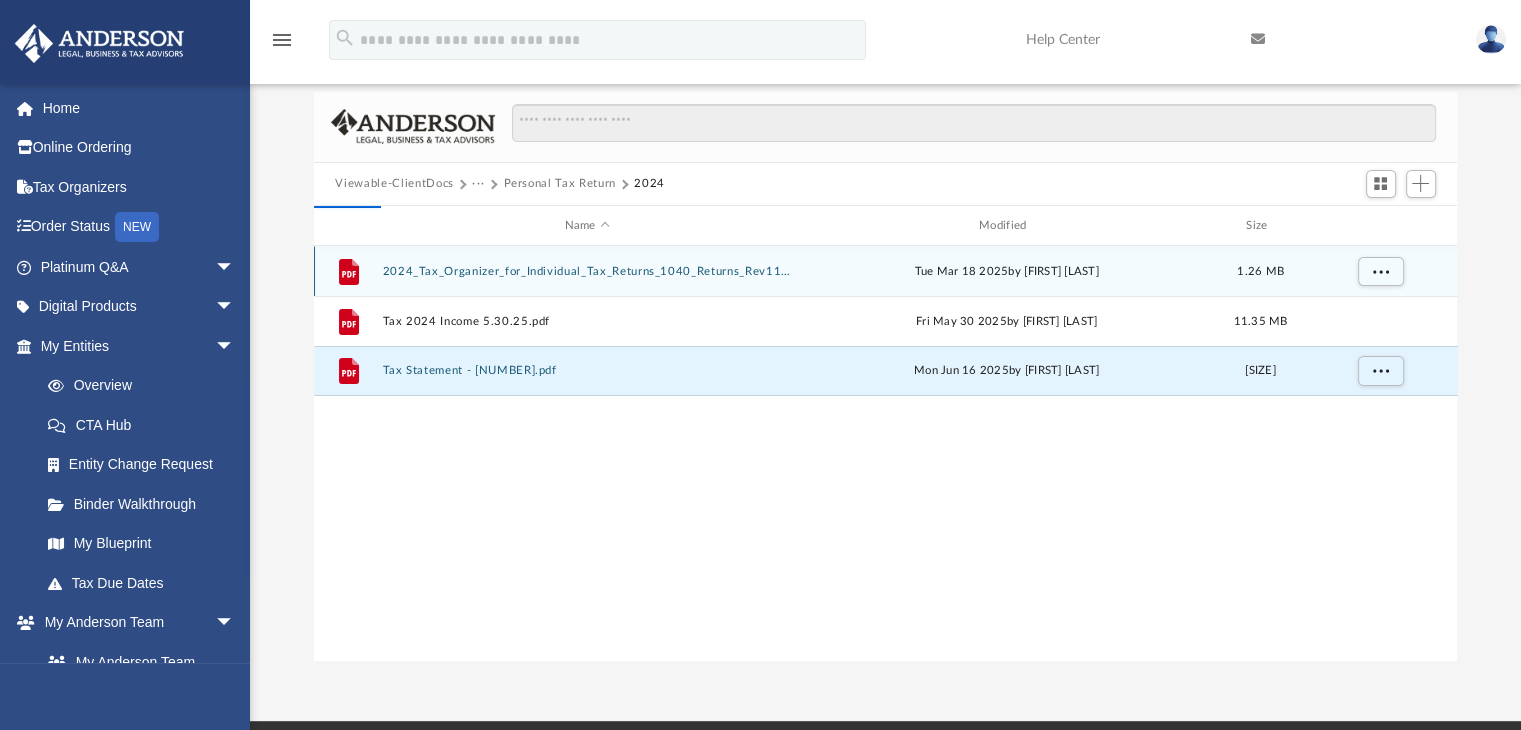 click on "Viewable-ClientDocs ··· Personal Tax Return 2024" at bounding box center (508, 184) 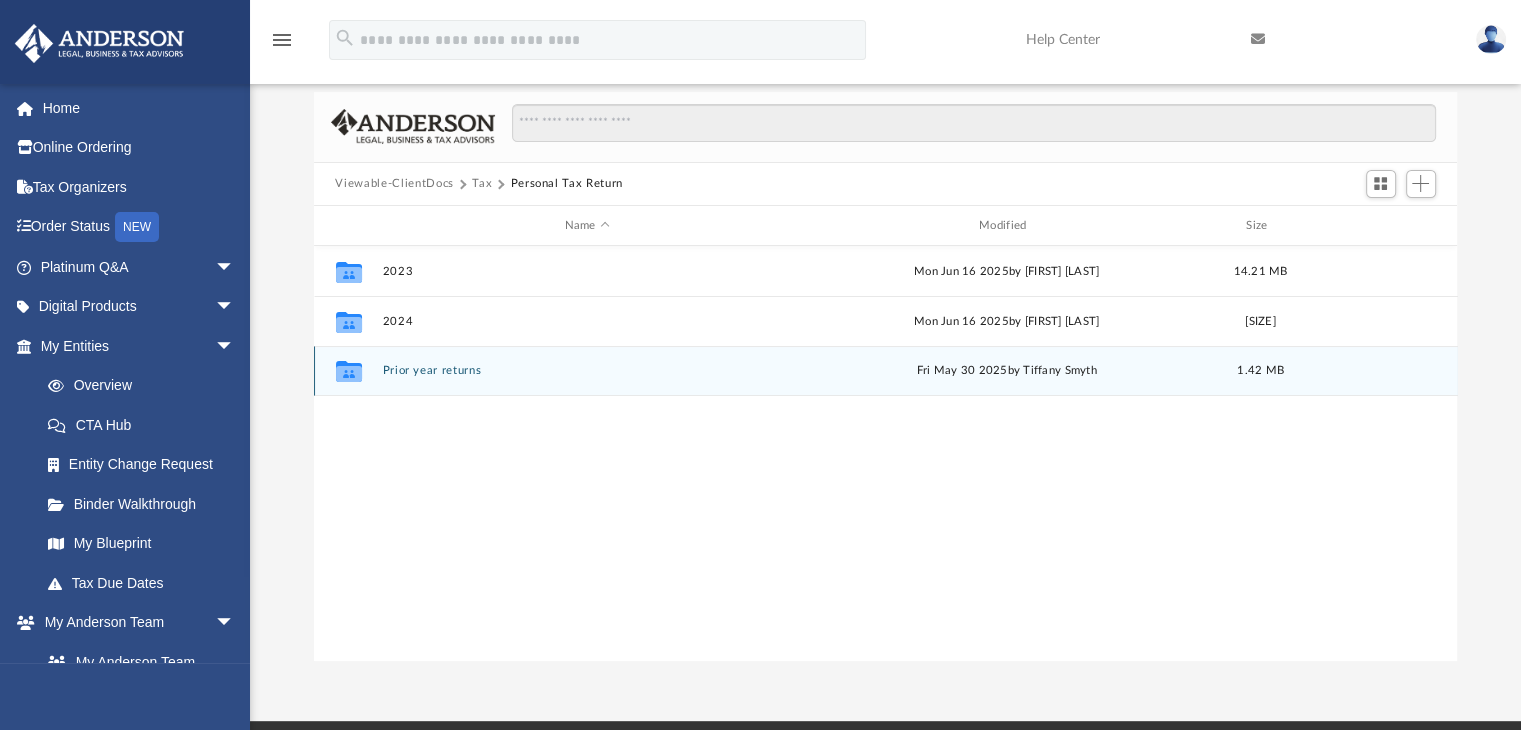 click on "Prior year returns" at bounding box center (587, 371) 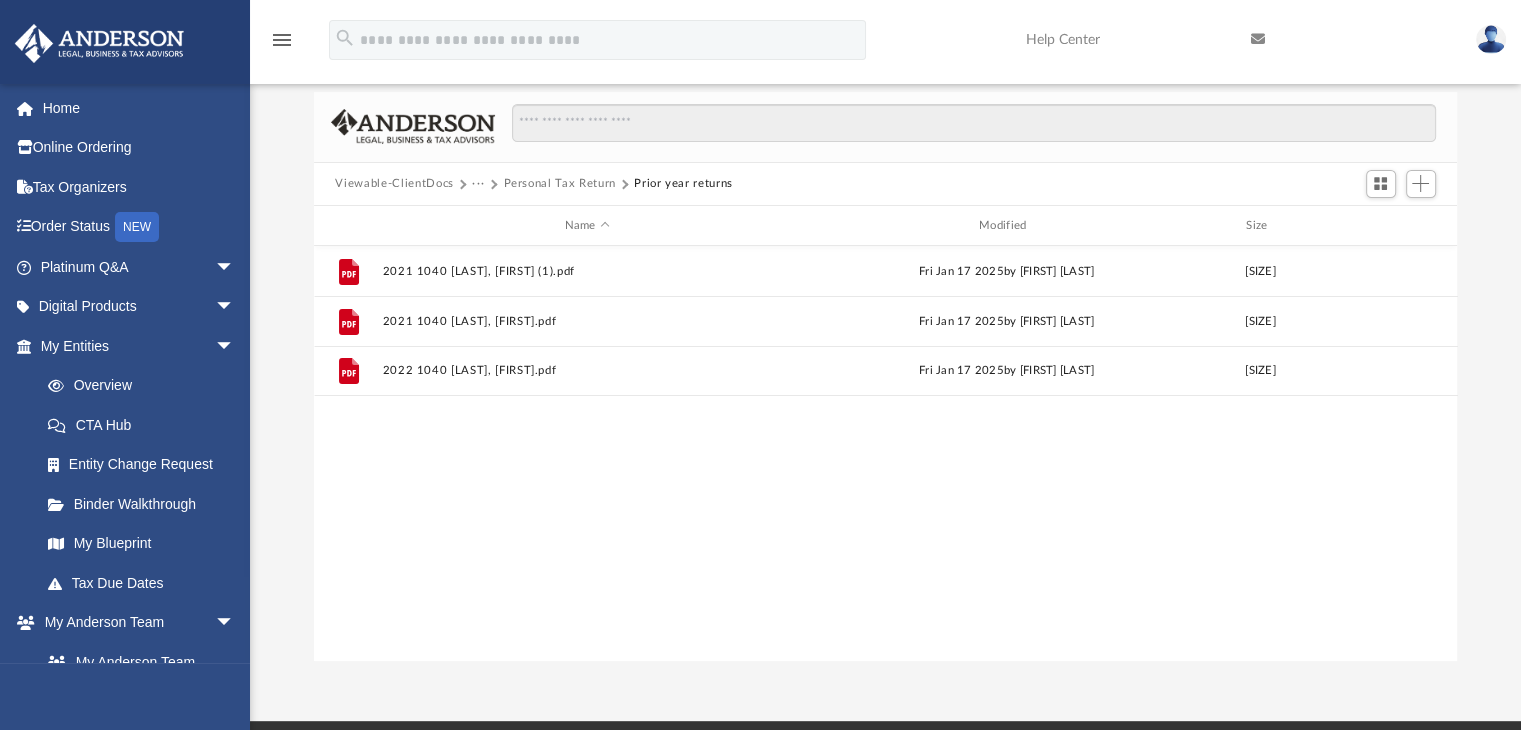 click on "Prior year returns" at bounding box center (683, 184) 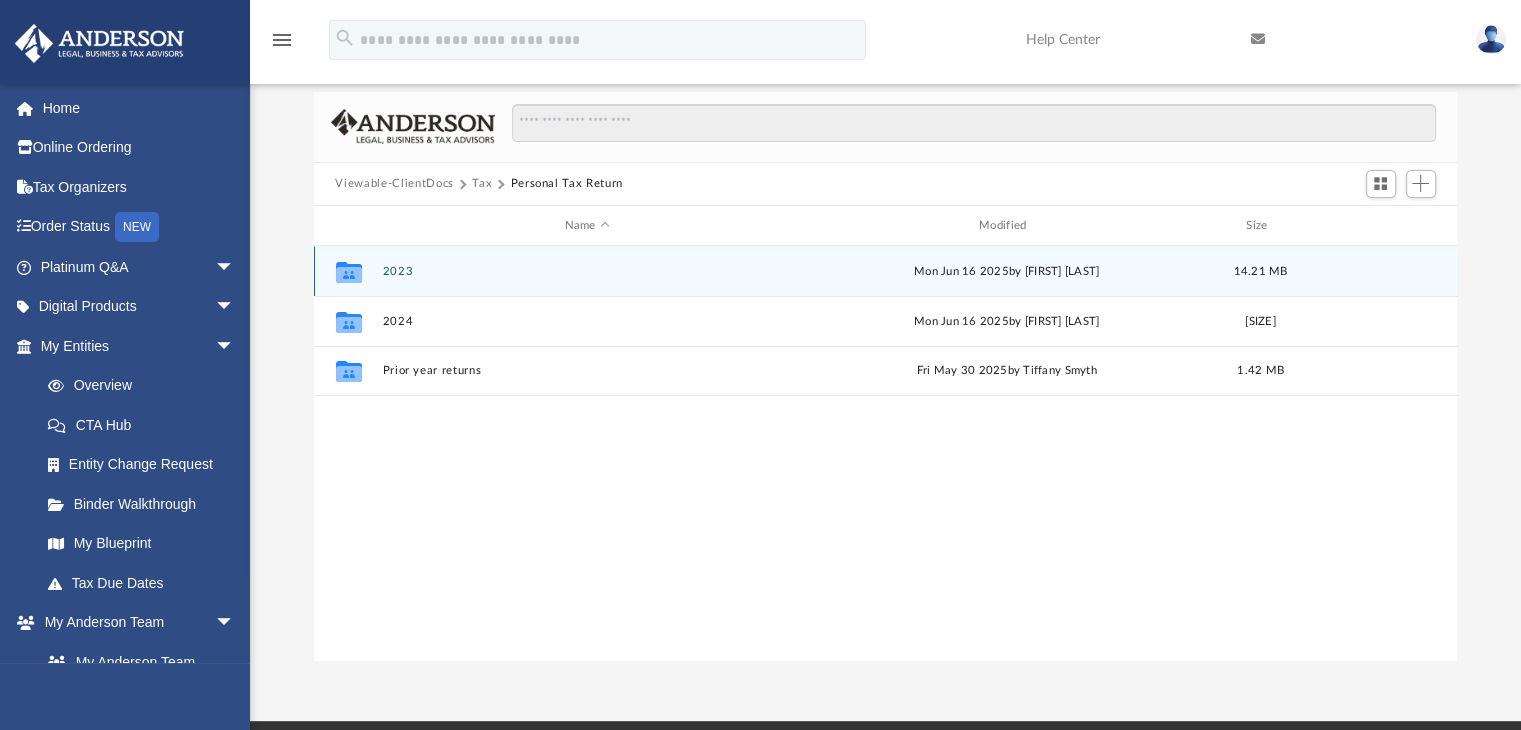 click on "Collaborated Folder 2023 Mon Jun 16 2025  by [FIRST] [LAST] [SIZE]" at bounding box center (886, 271) 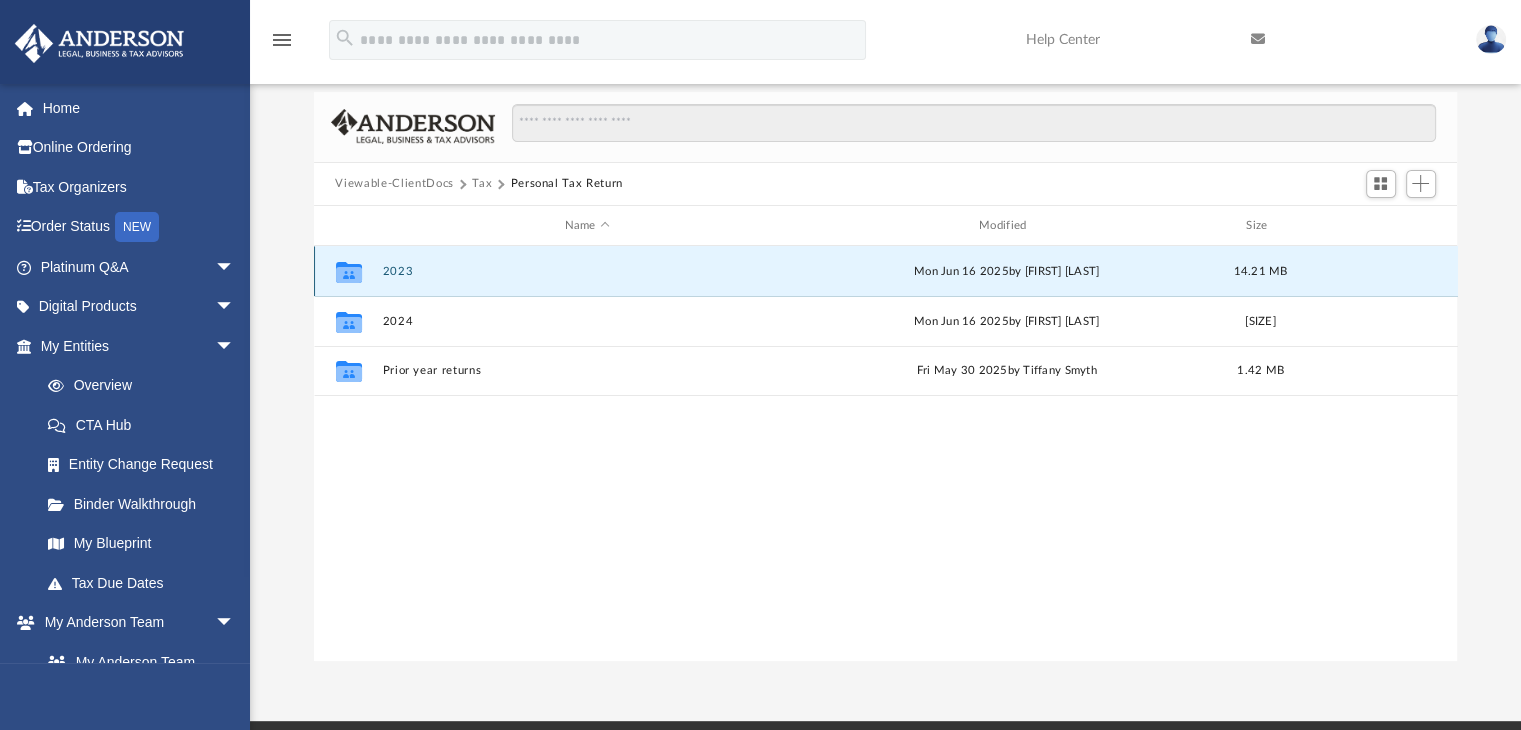 click on "2023" at bounding box center (587, 271) 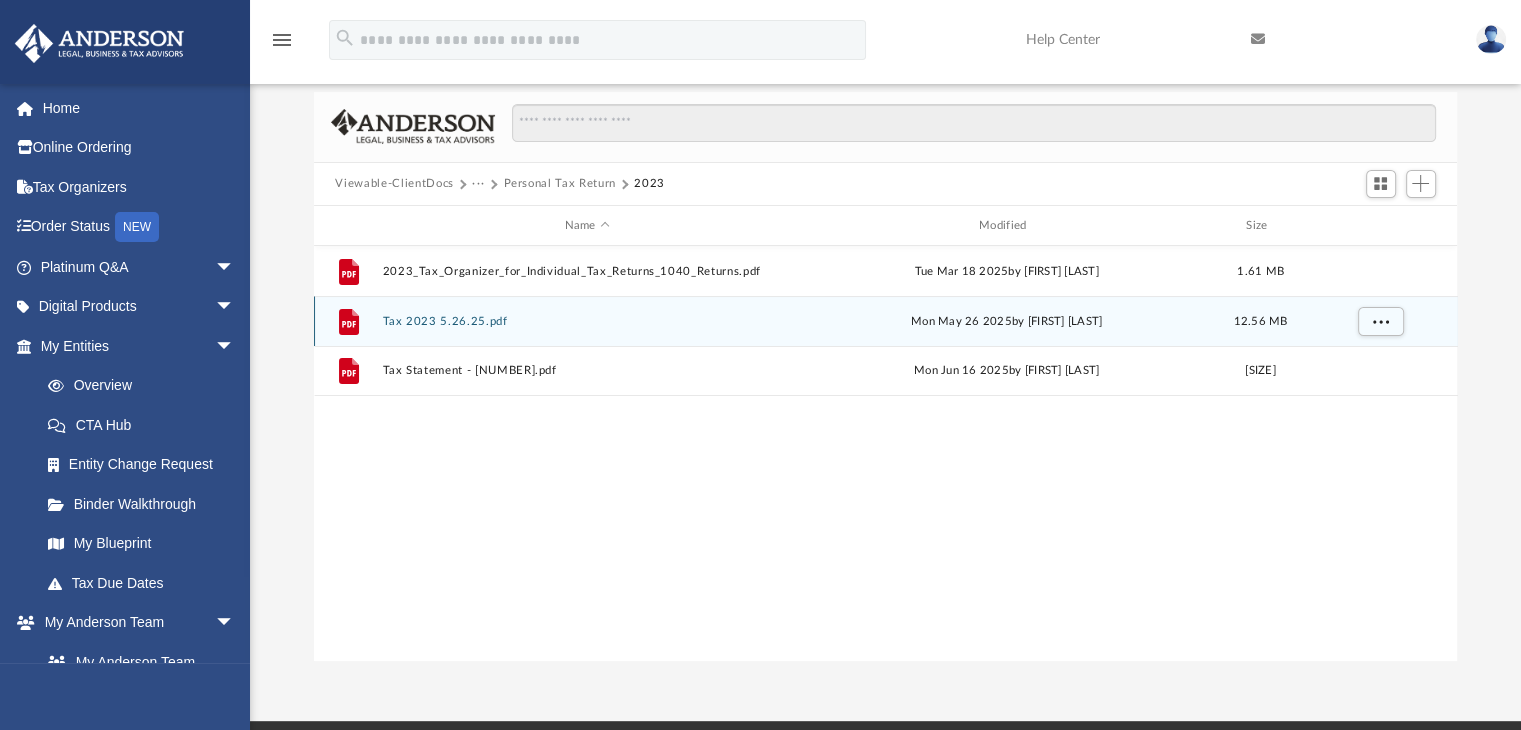 click on "Tax 2023 5.26.25.pdf" at bounding box center [587, 321] 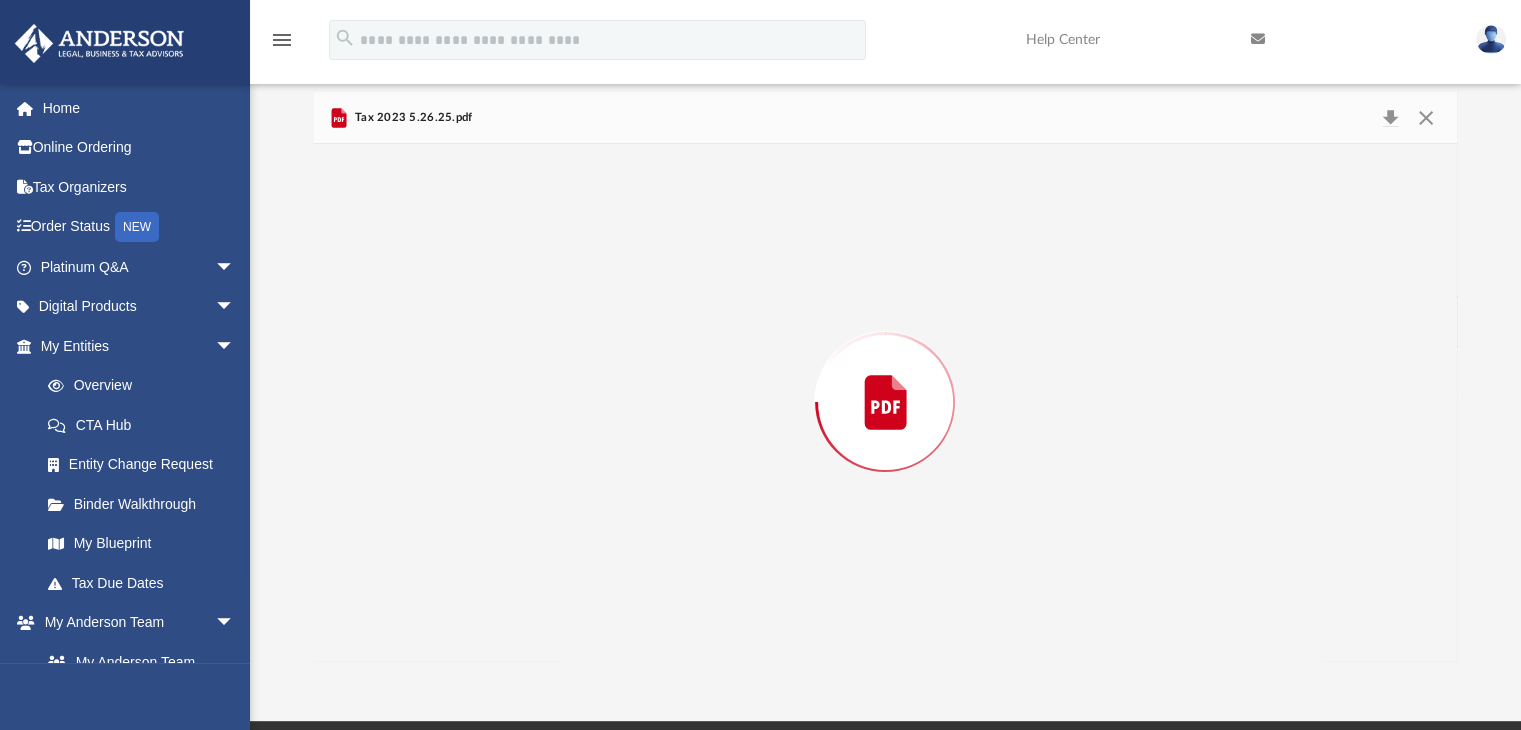 click at bounding box center (886, 402) 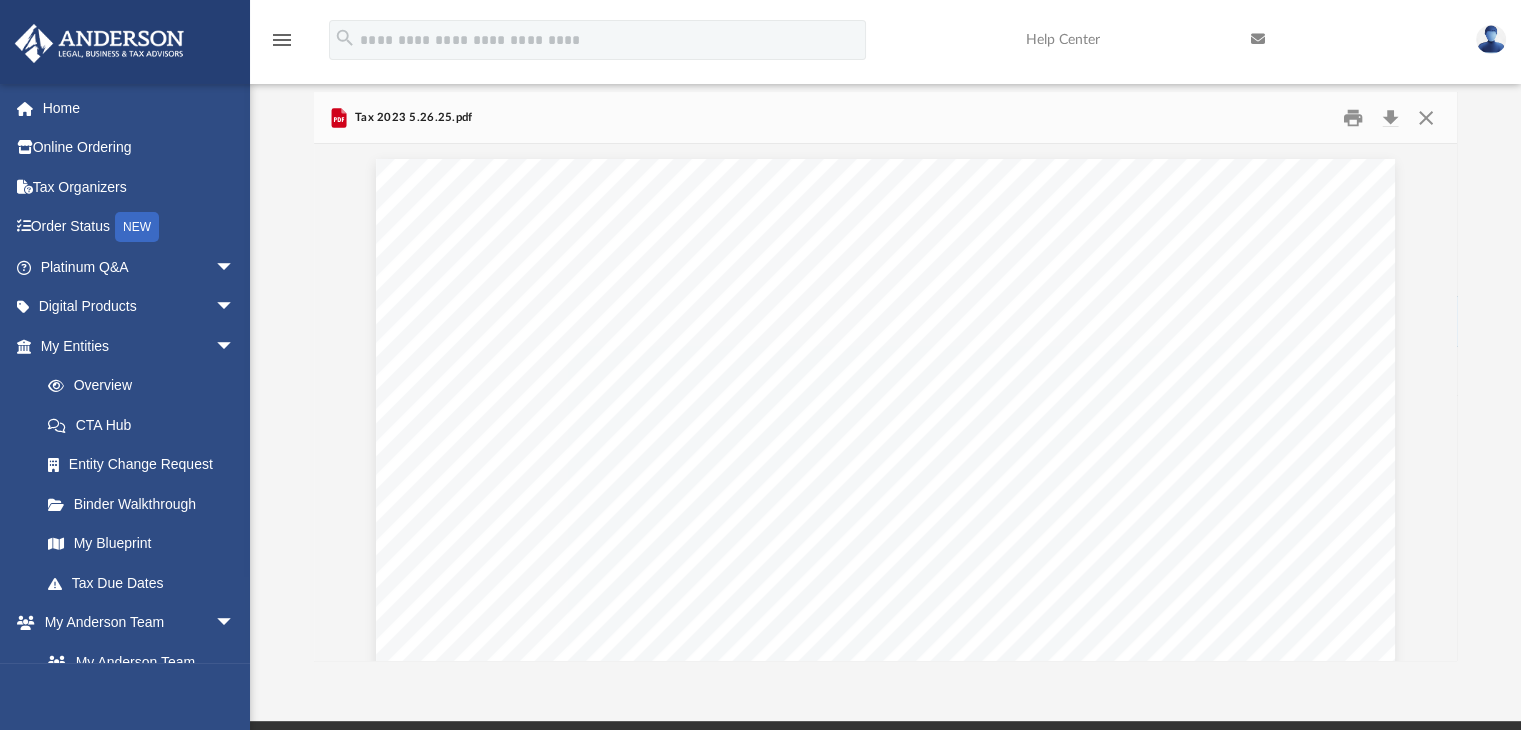 scroll, scrollTop: 14830, scrollLeft: 0, axis: vertical 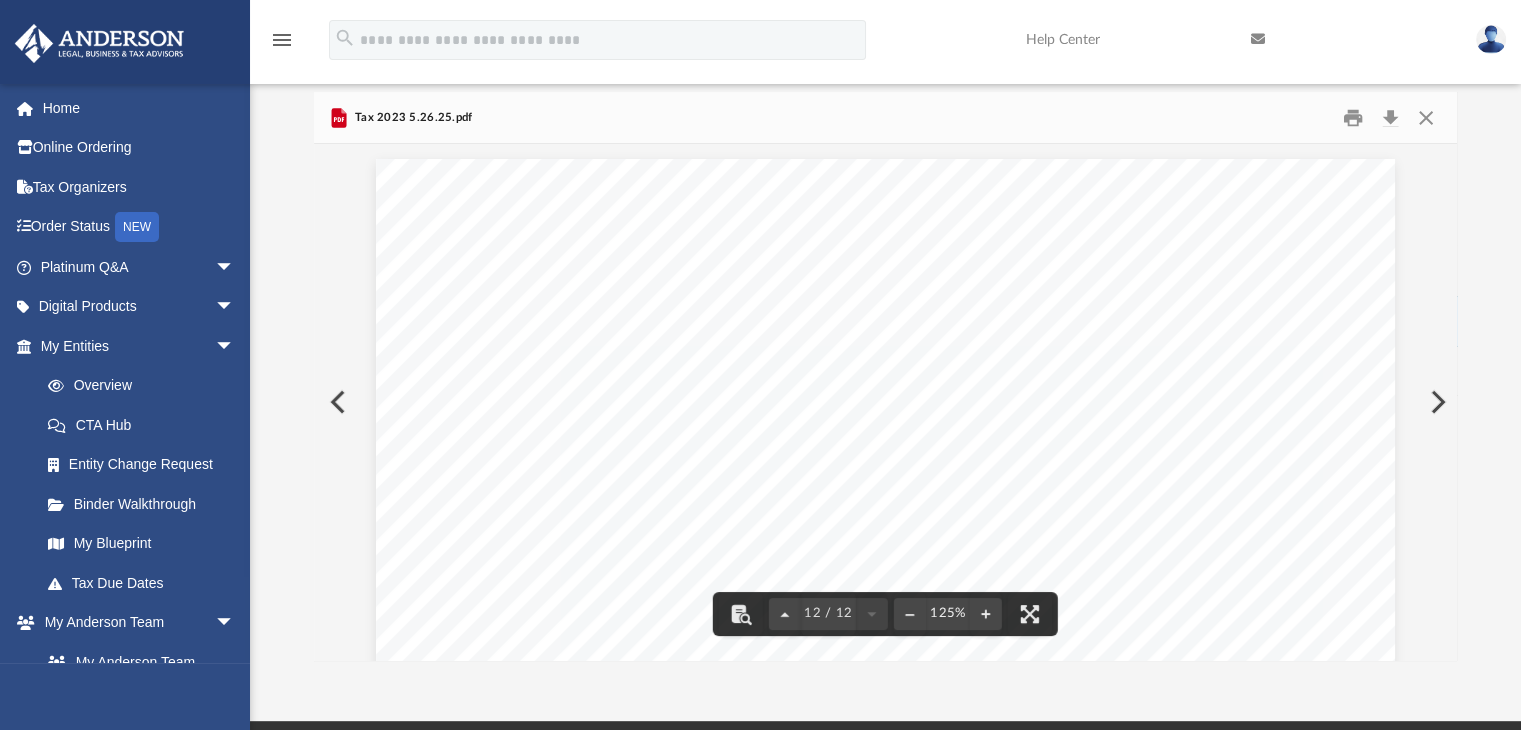 drag, startPoint x: 1446, startPoint y: 617, endPoint x: 1442, endPoint y: 564, distance: 53.15073 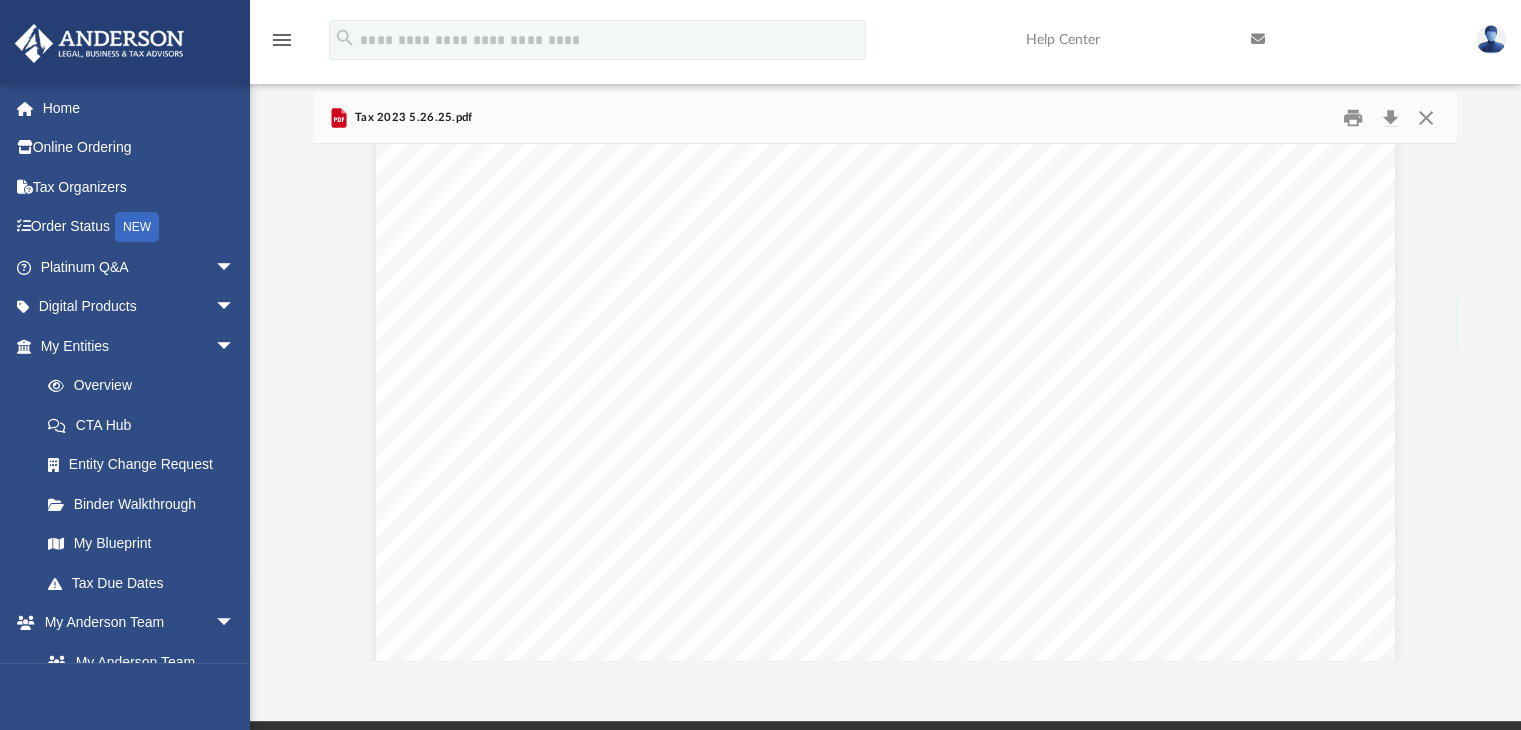scroll, scrollTop: 0, scrollLeft: 0, axis: both 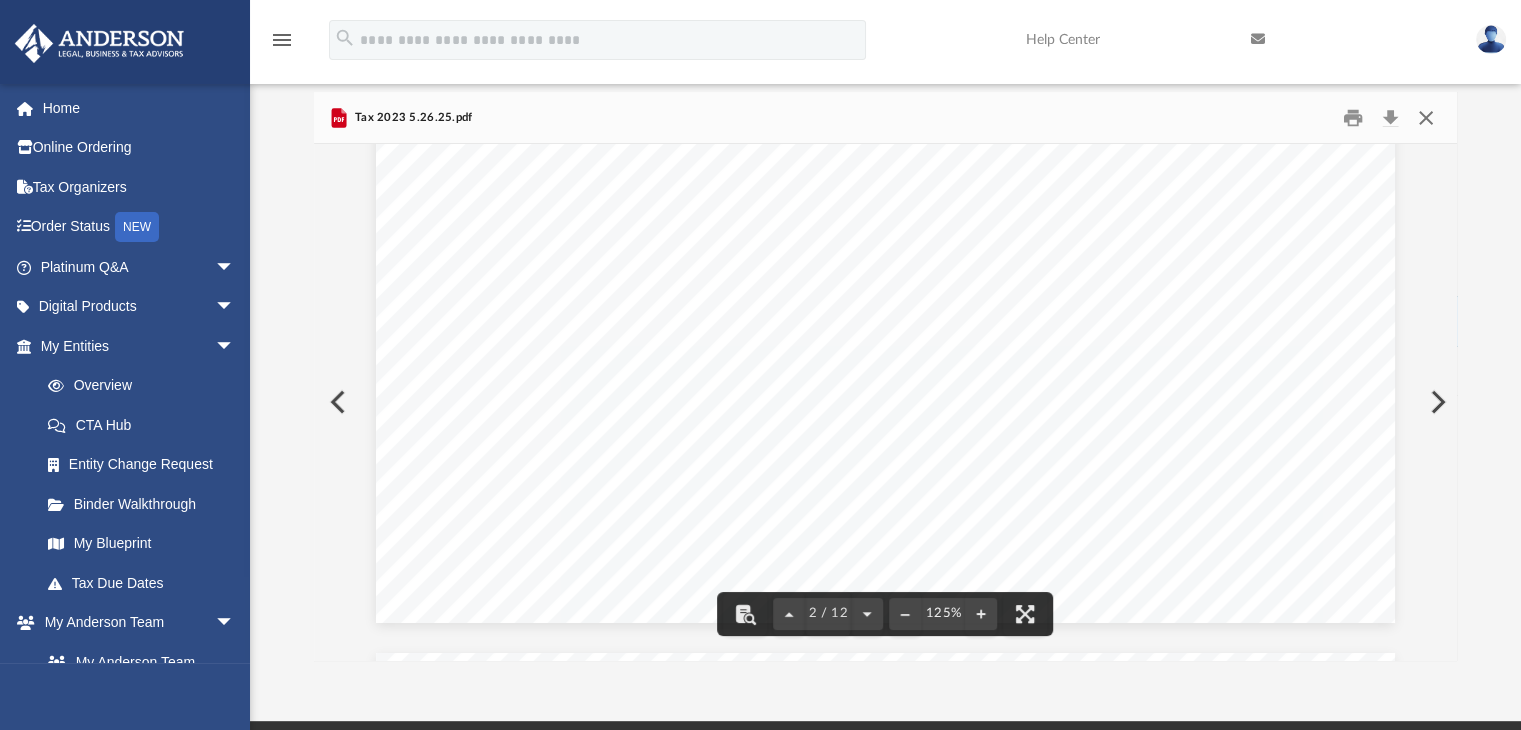 click at bounding box center [1426, 117] 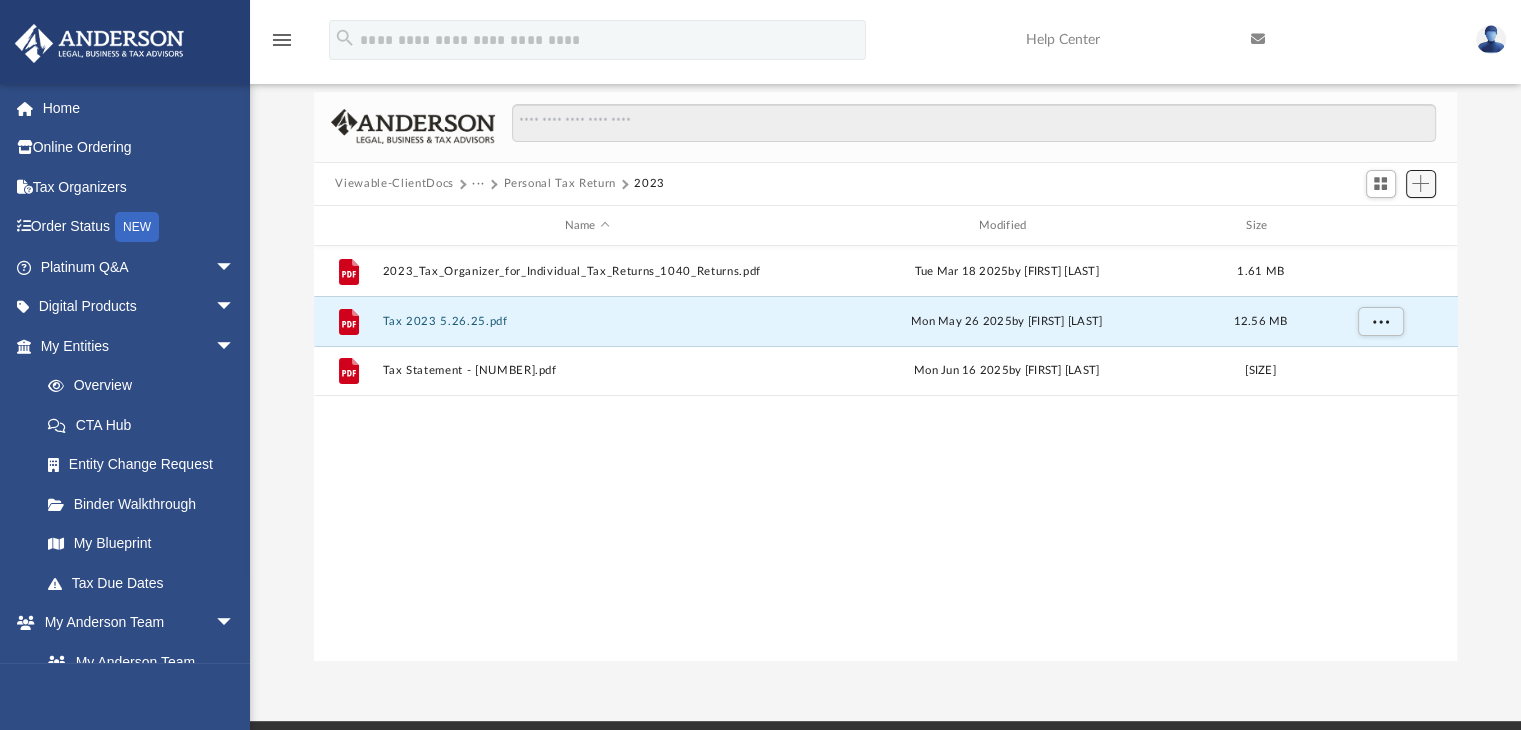 click at bounding box center [1421, 184] 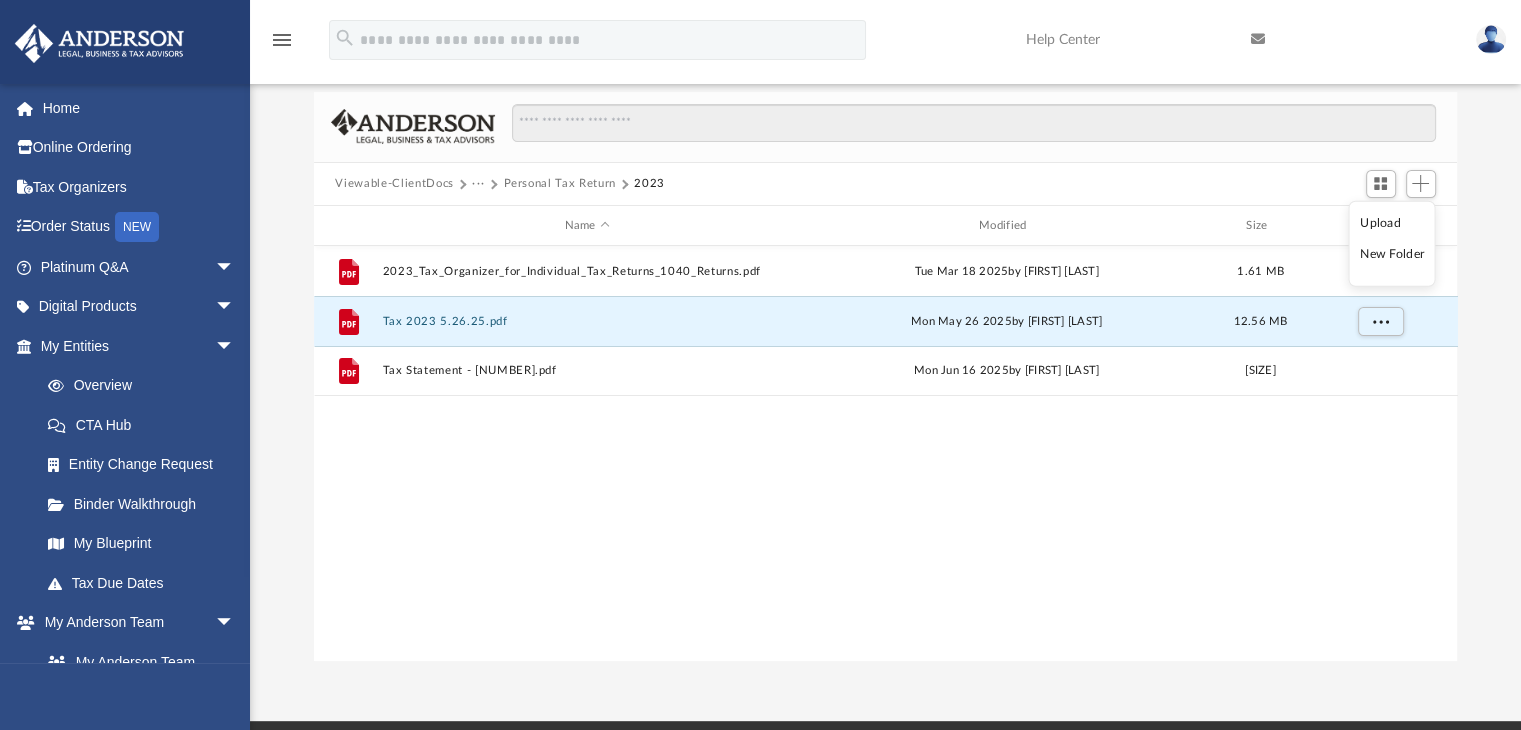 click on "Upload" at bounding box center (1392, 223) 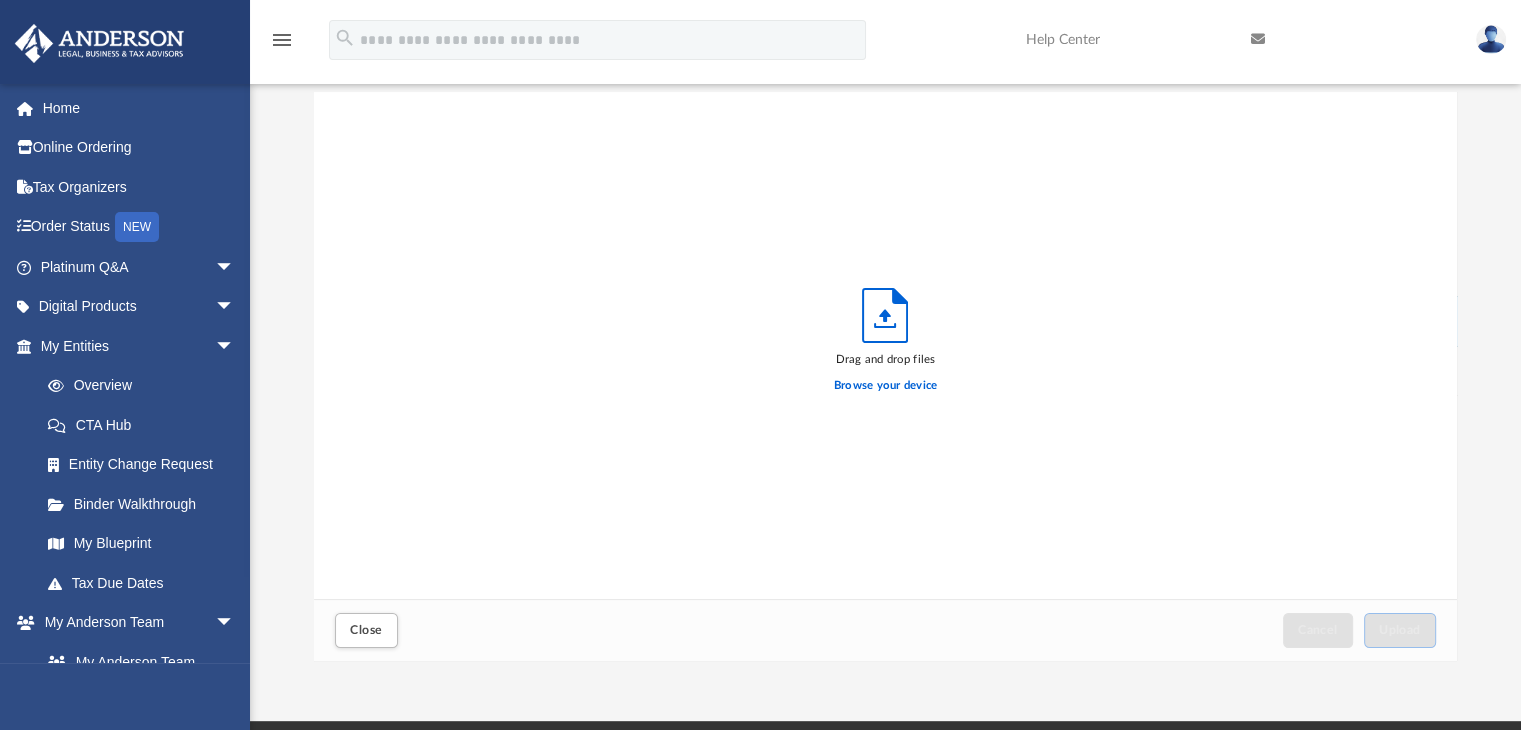 scroll, scrollTop: 16, scrollLeft: 16, axis: both 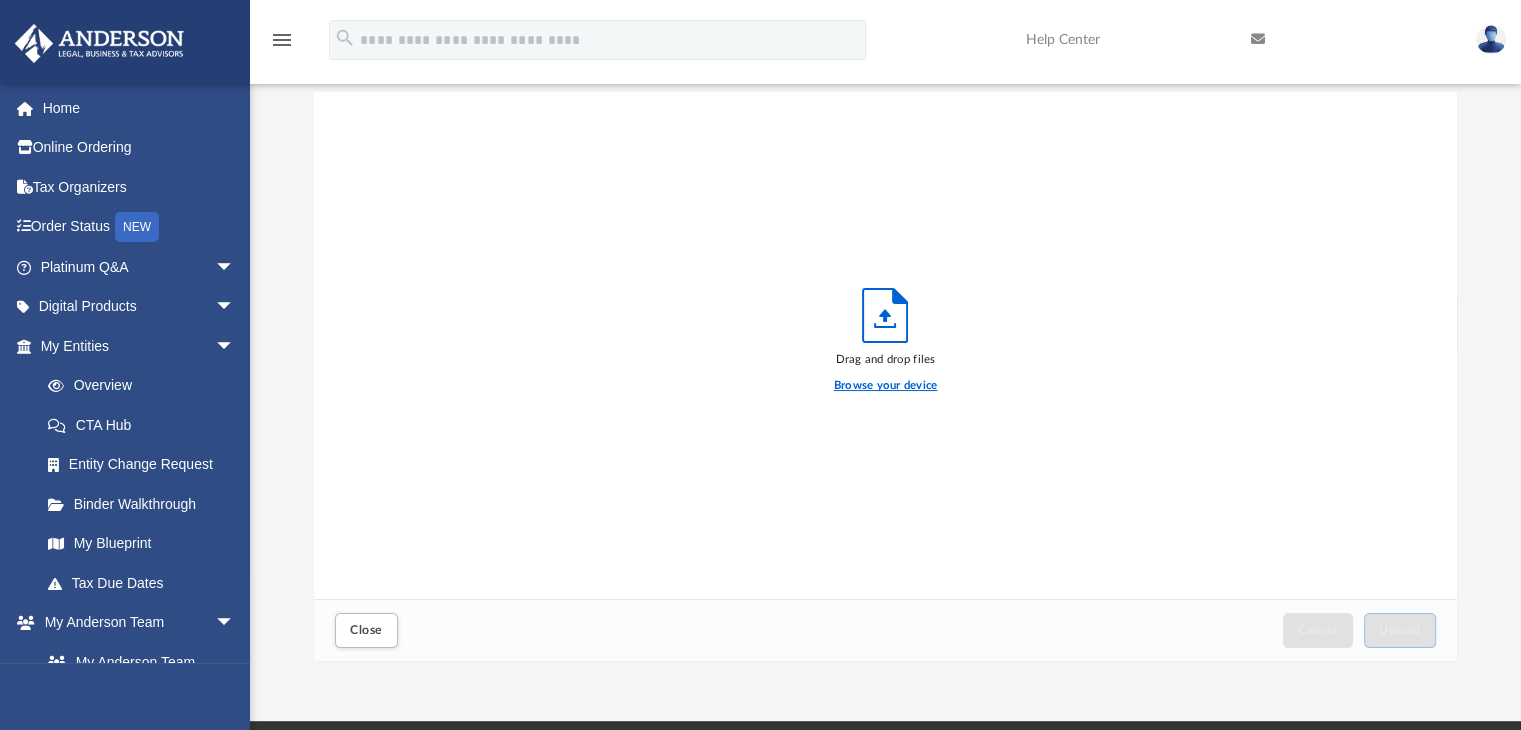 click on "Browse your device" at bounding box center [886, 386] 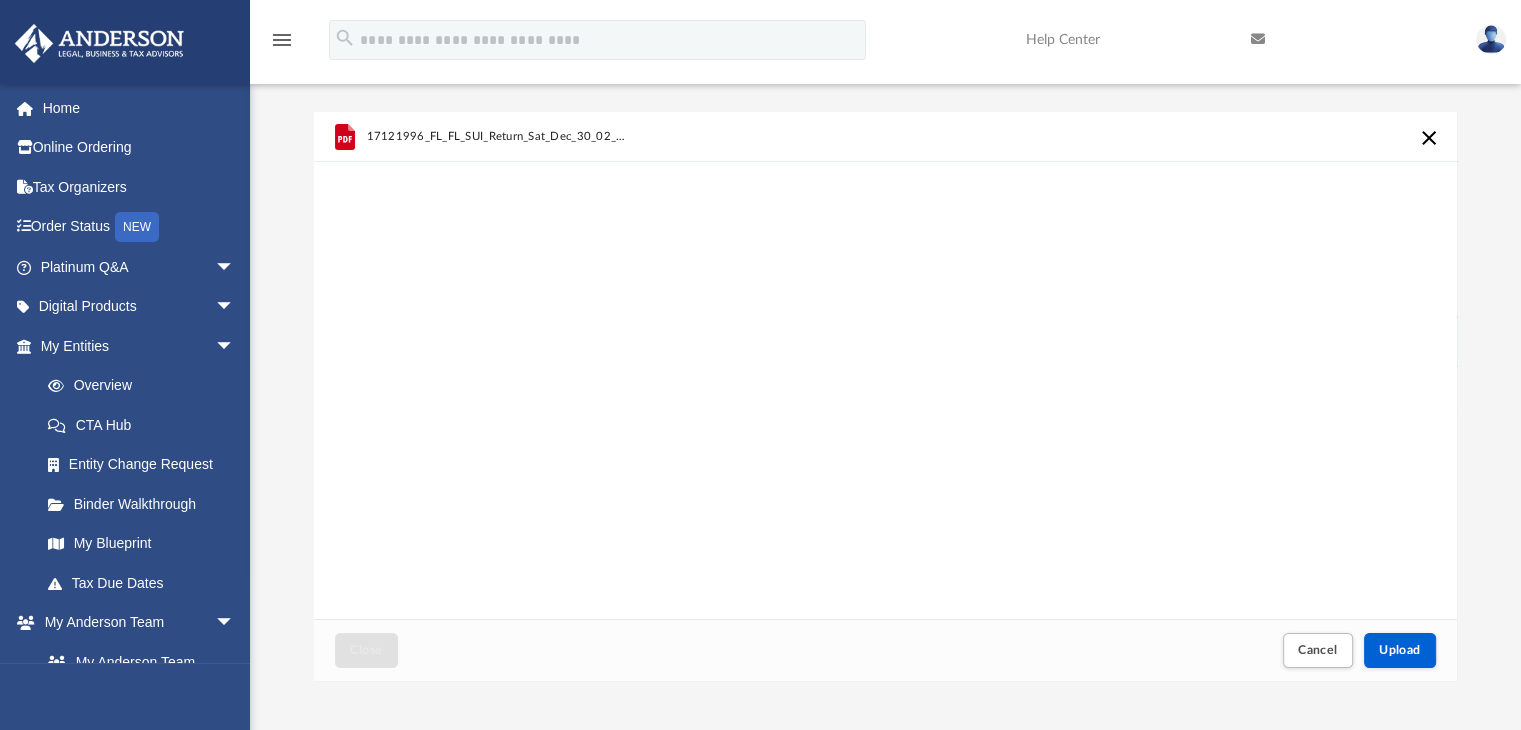 scroll, scrollTop: 0, scrollLeft: 0, axis: both 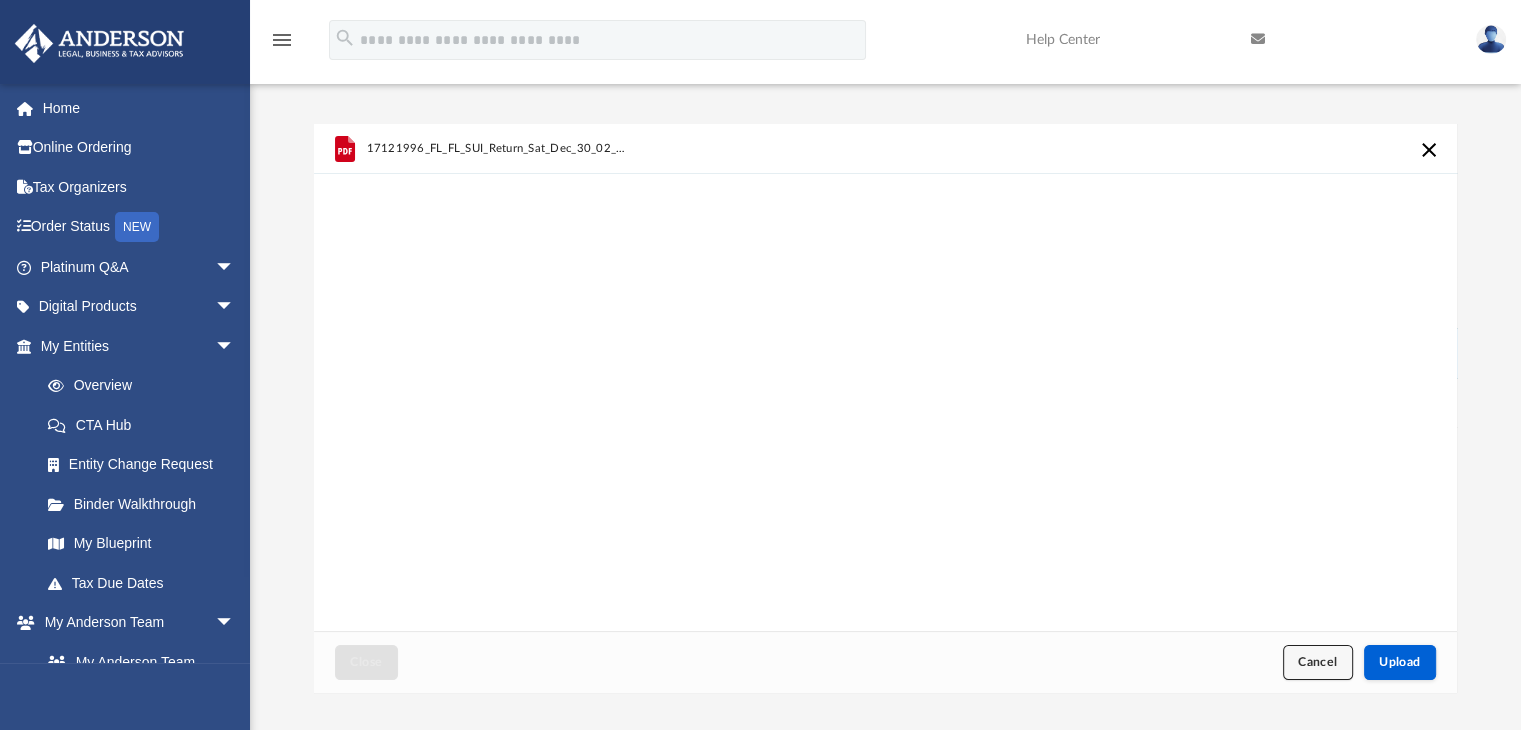 click on "Cancel" at bounding box center [1318, 662] 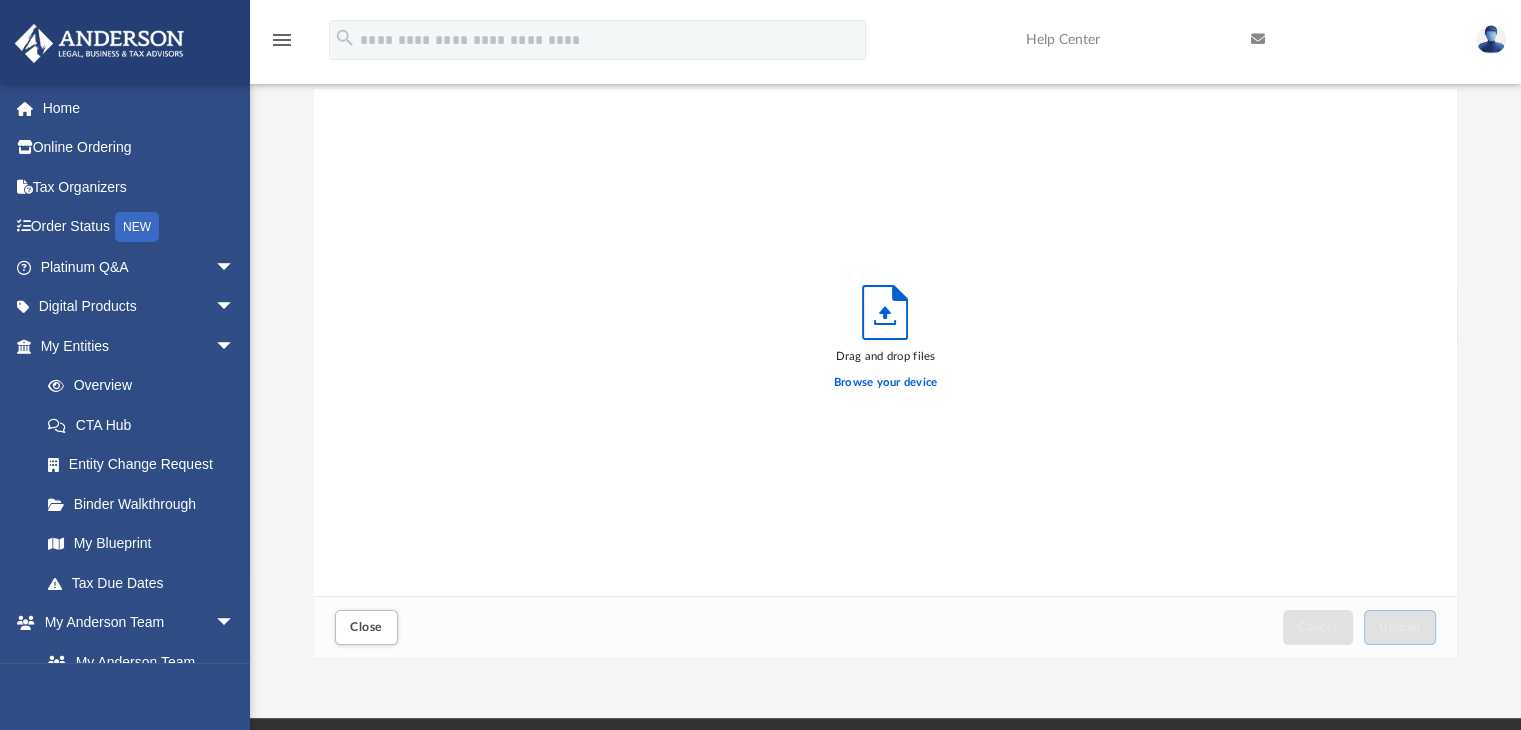 scroll, scrollTop: 0, scrollLeft: 0, axis: both 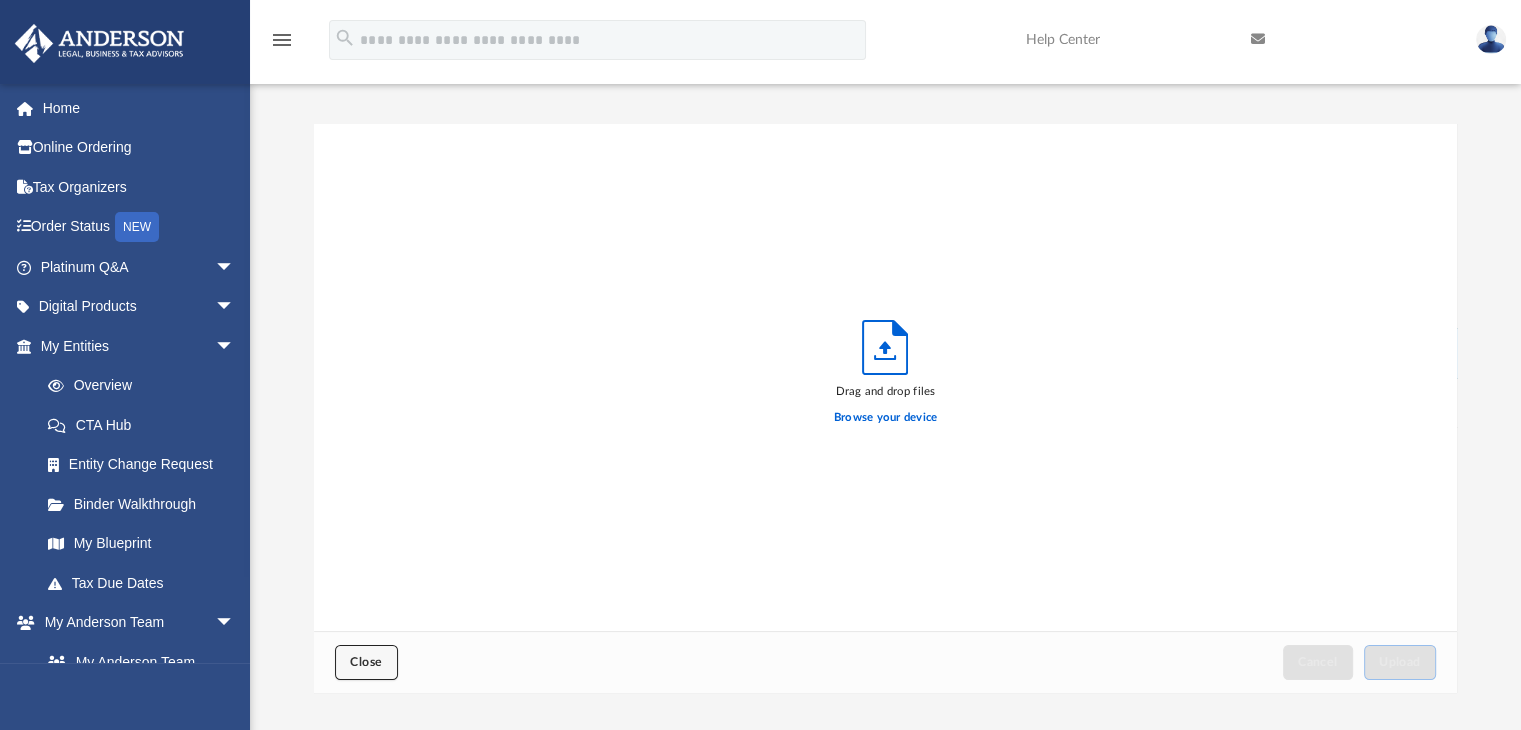 click on "Close" at bounding box center (366, 662) 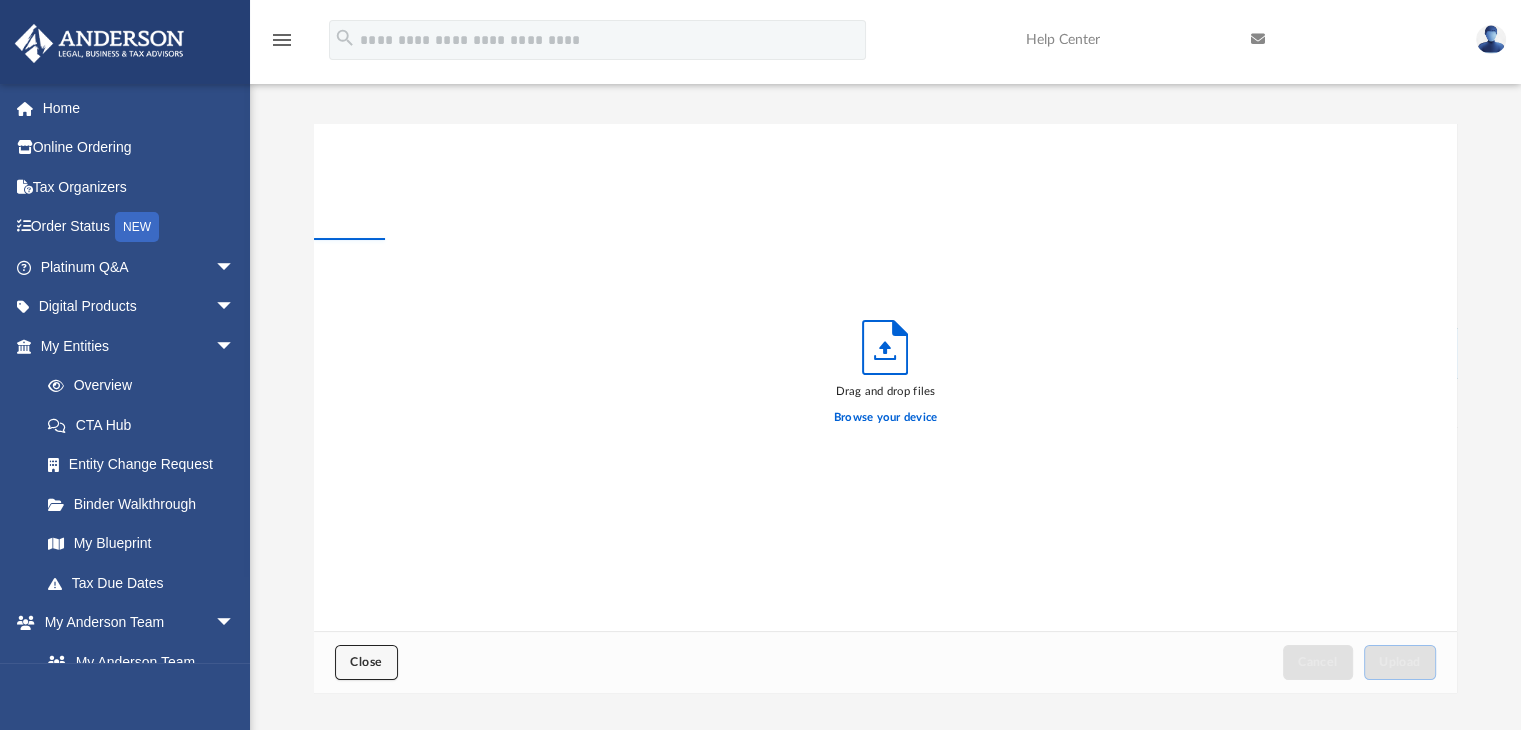 click on "Close" at bounding box center (366, 662) 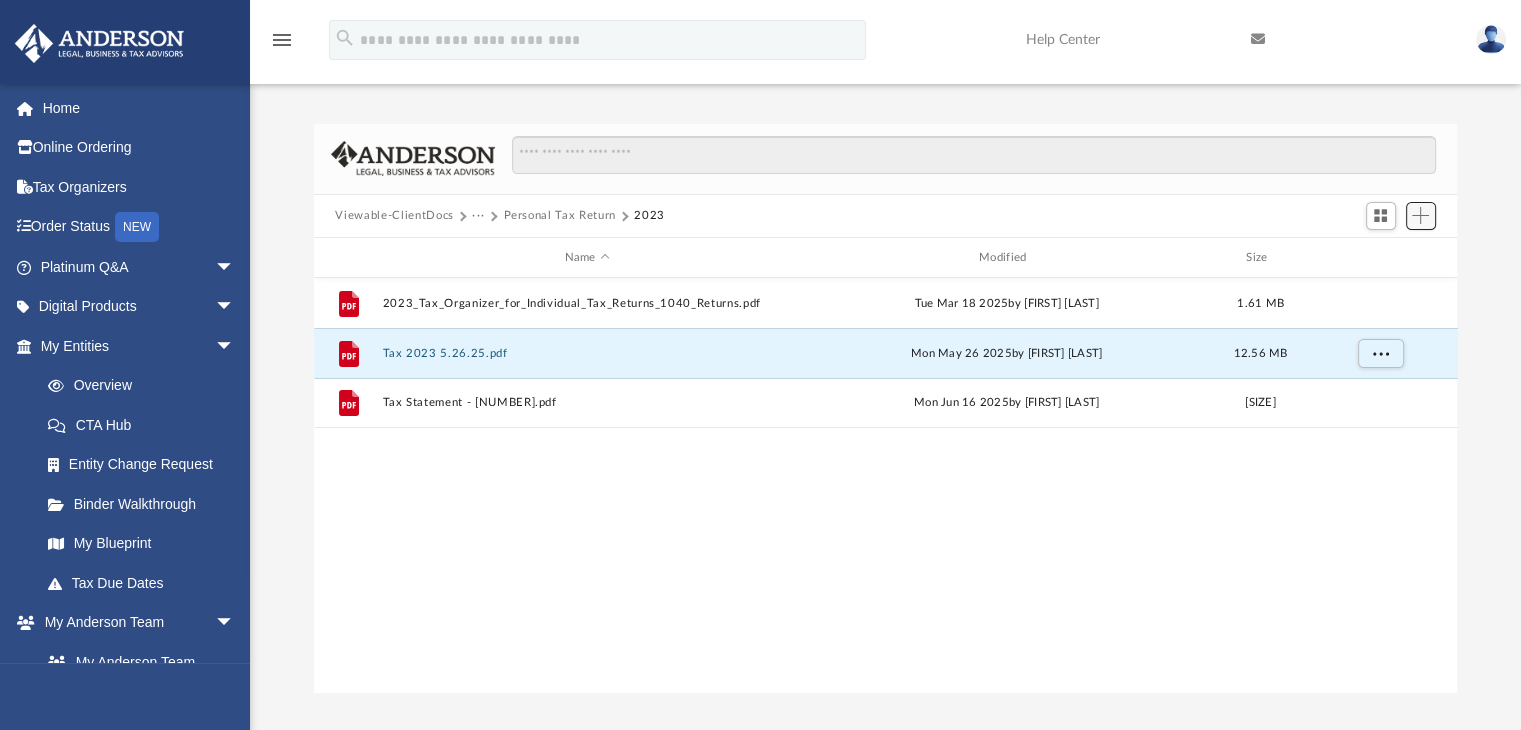 click at bounding box center [1420, 215] 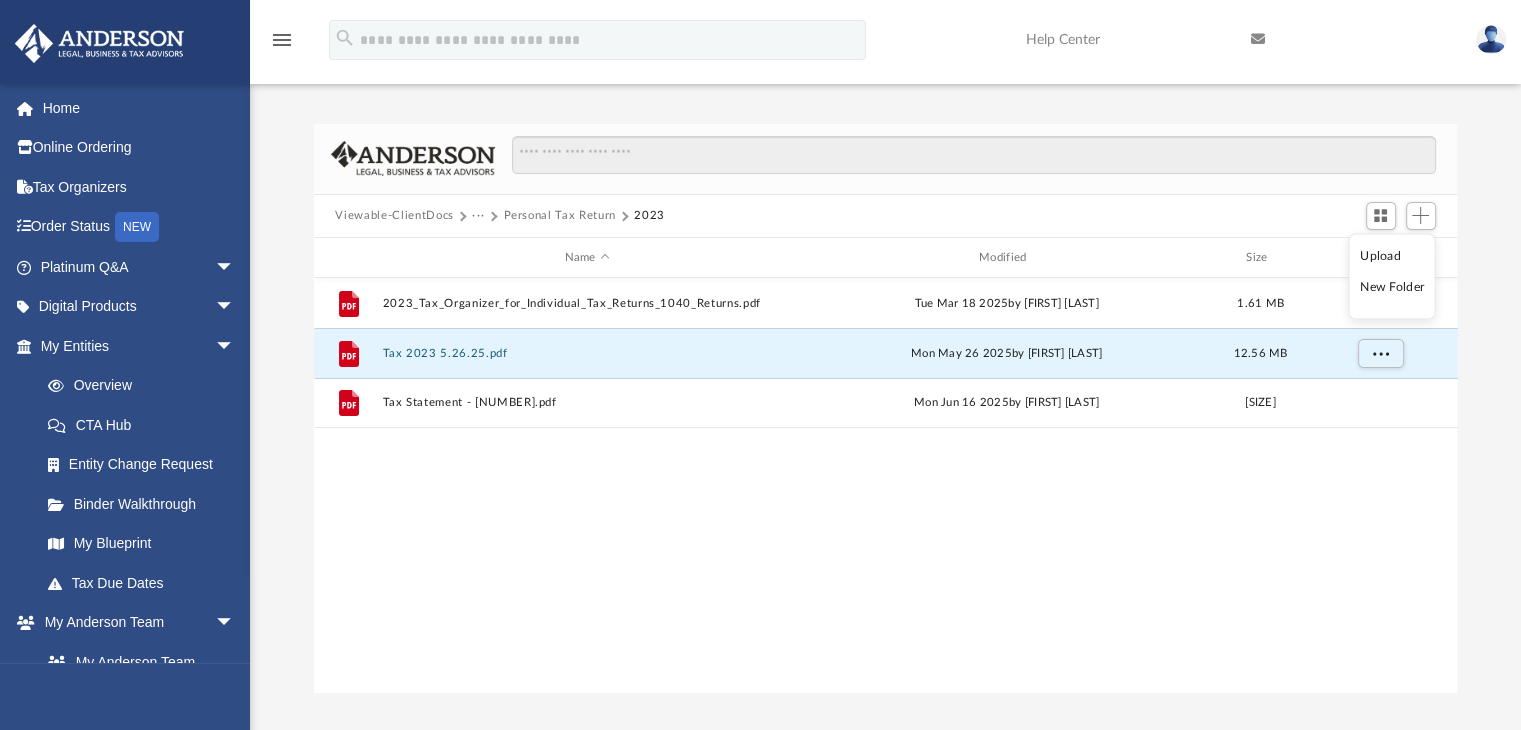 click on "Upload" at bounding box center (1392, 255) 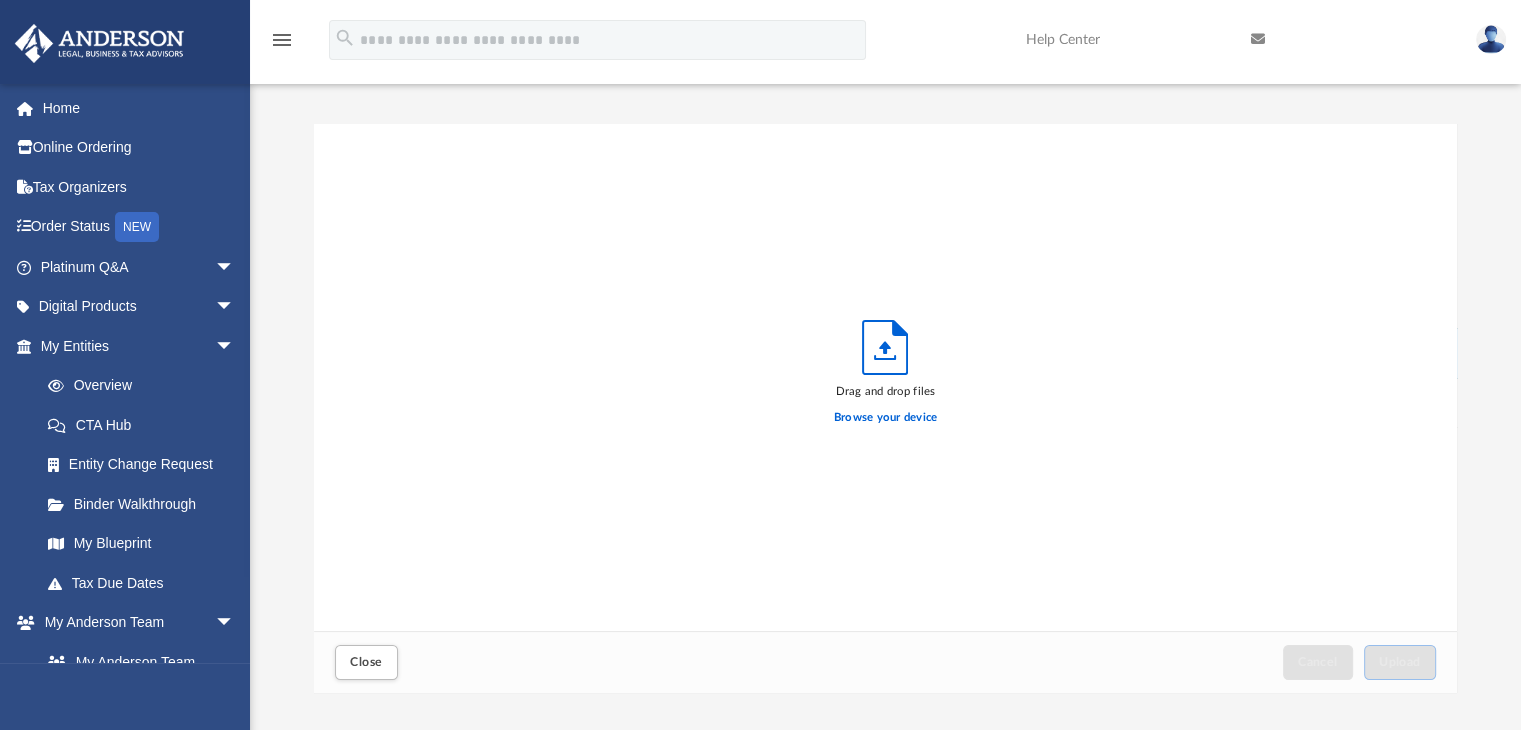 scroll, scrollTop: 16, scrollLeft: 16, axis: both 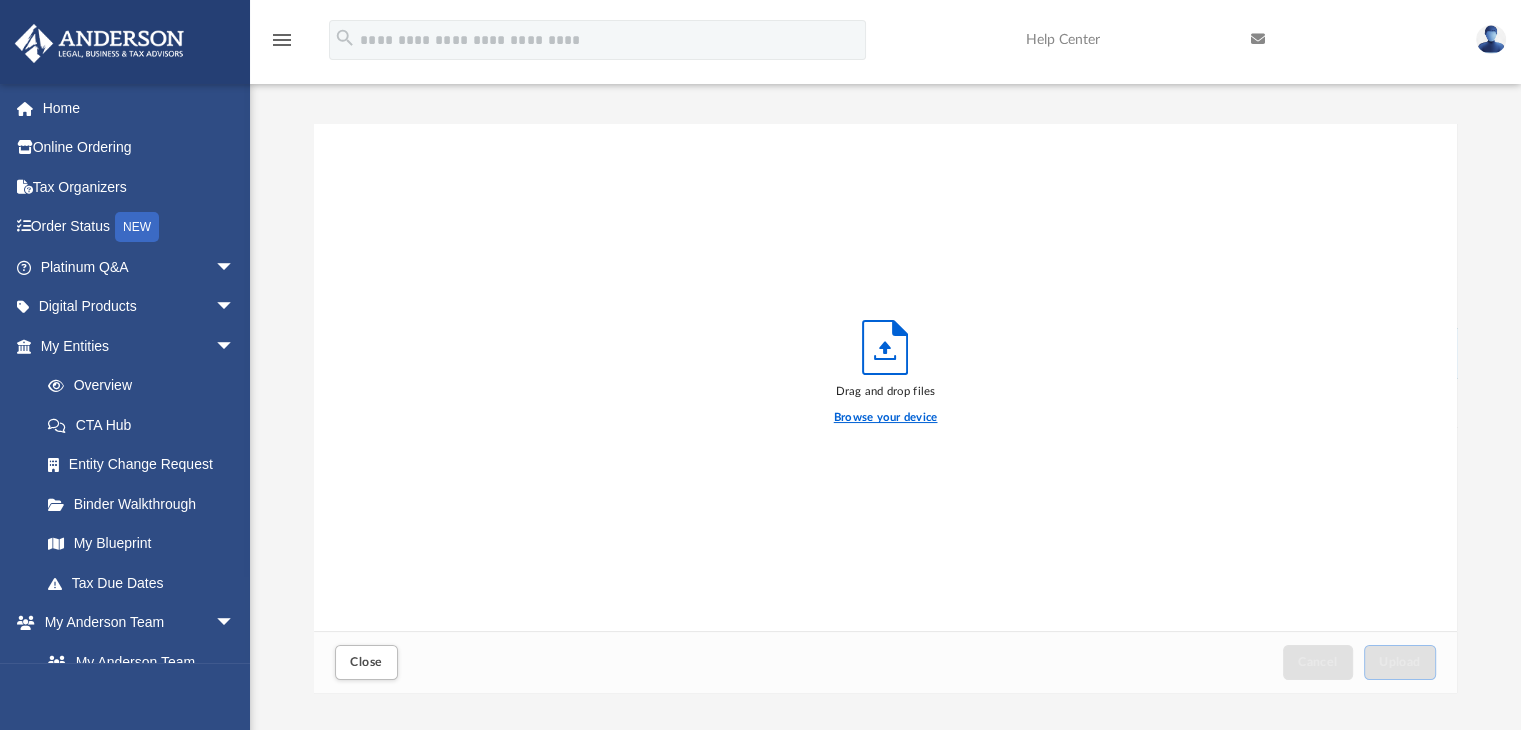 click on "Browse your device" at bounding box center [886, 418] 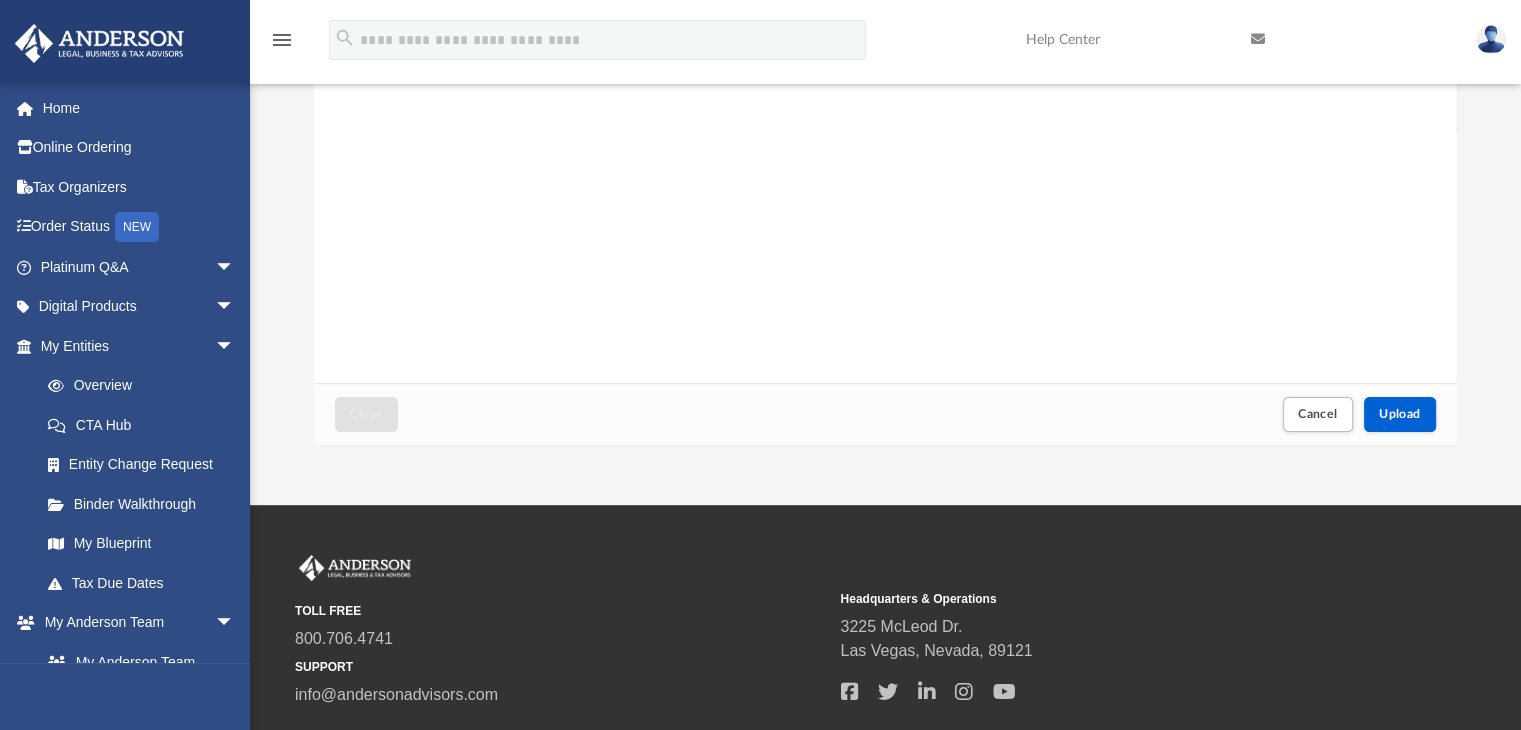 scroll, scrollTop: 381, scrollLeft: 0, axis: vertical 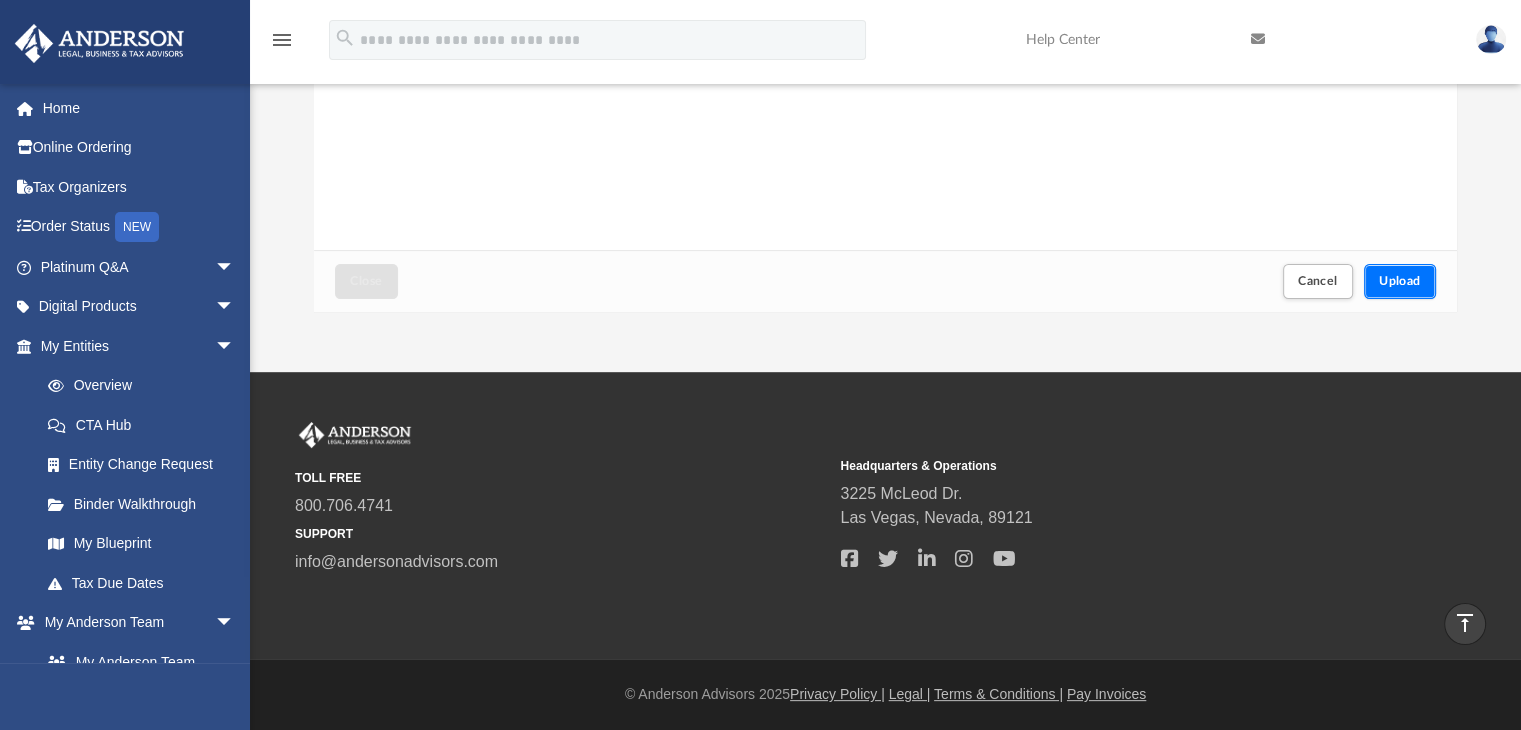 click on "Upload" at bounding box center (1400, 281) 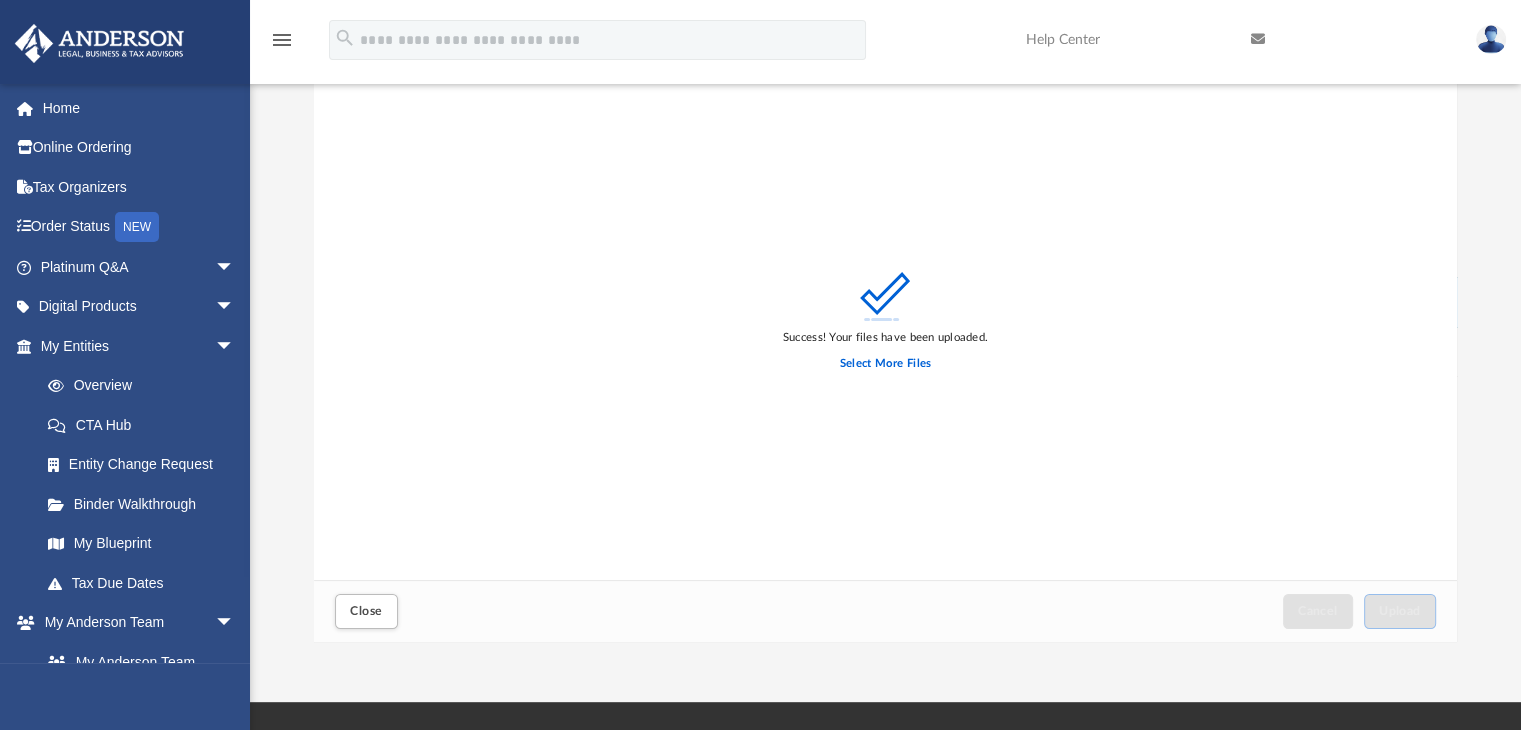 scroll, scrollTop: 0, scrollLeft: 0, axis: both 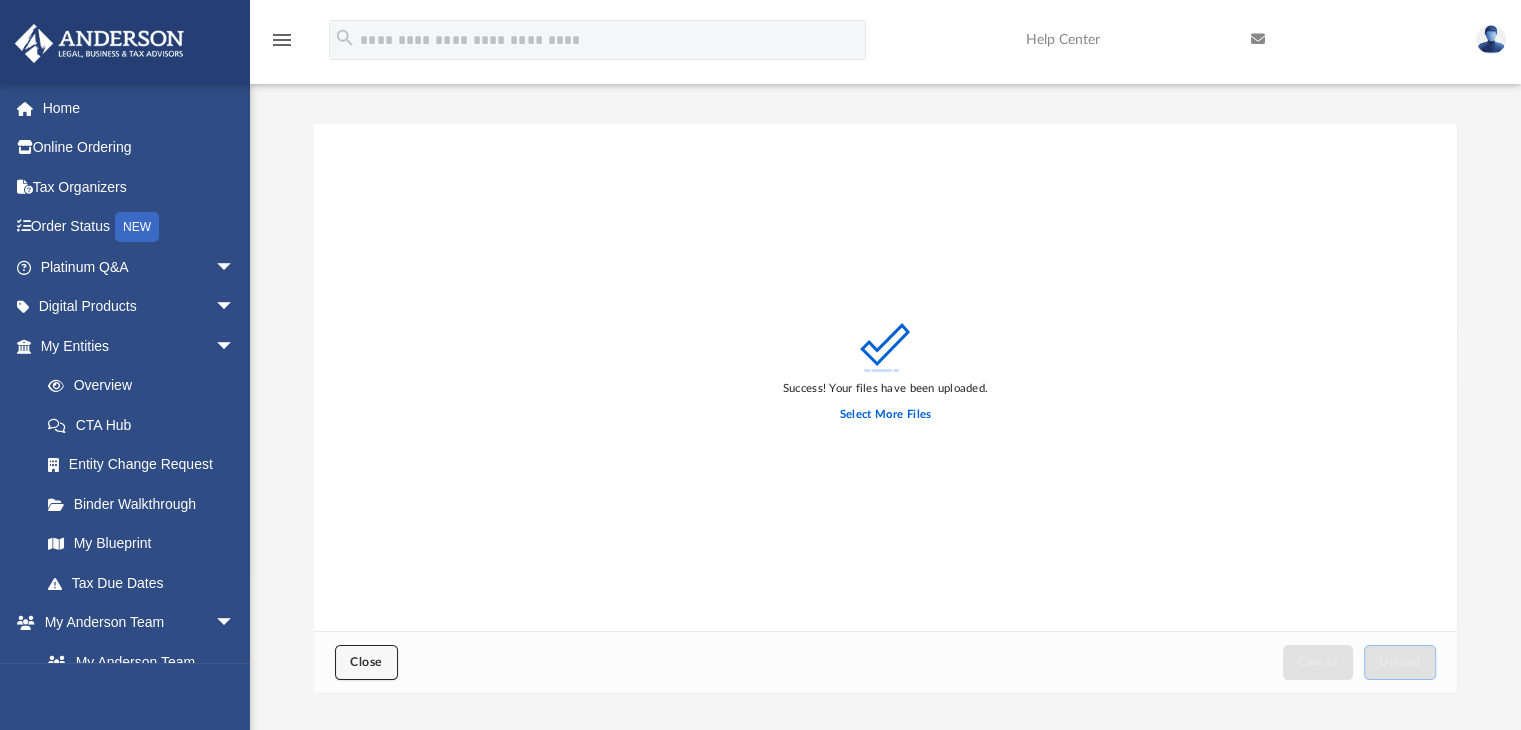 click on "Close" at bounding box center [366, 662] 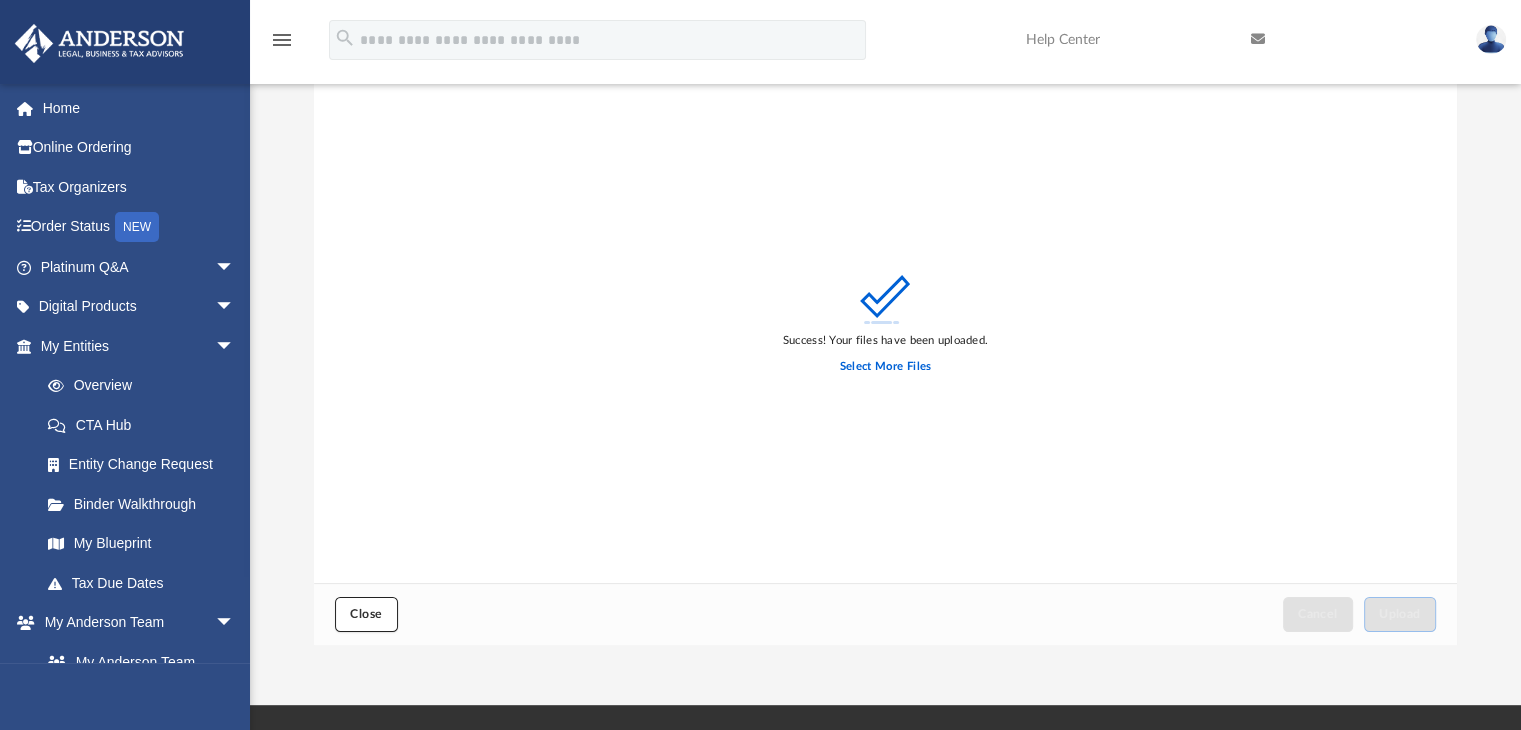scroll, scrollTop: 0, scrollLeft: 0, axis: both 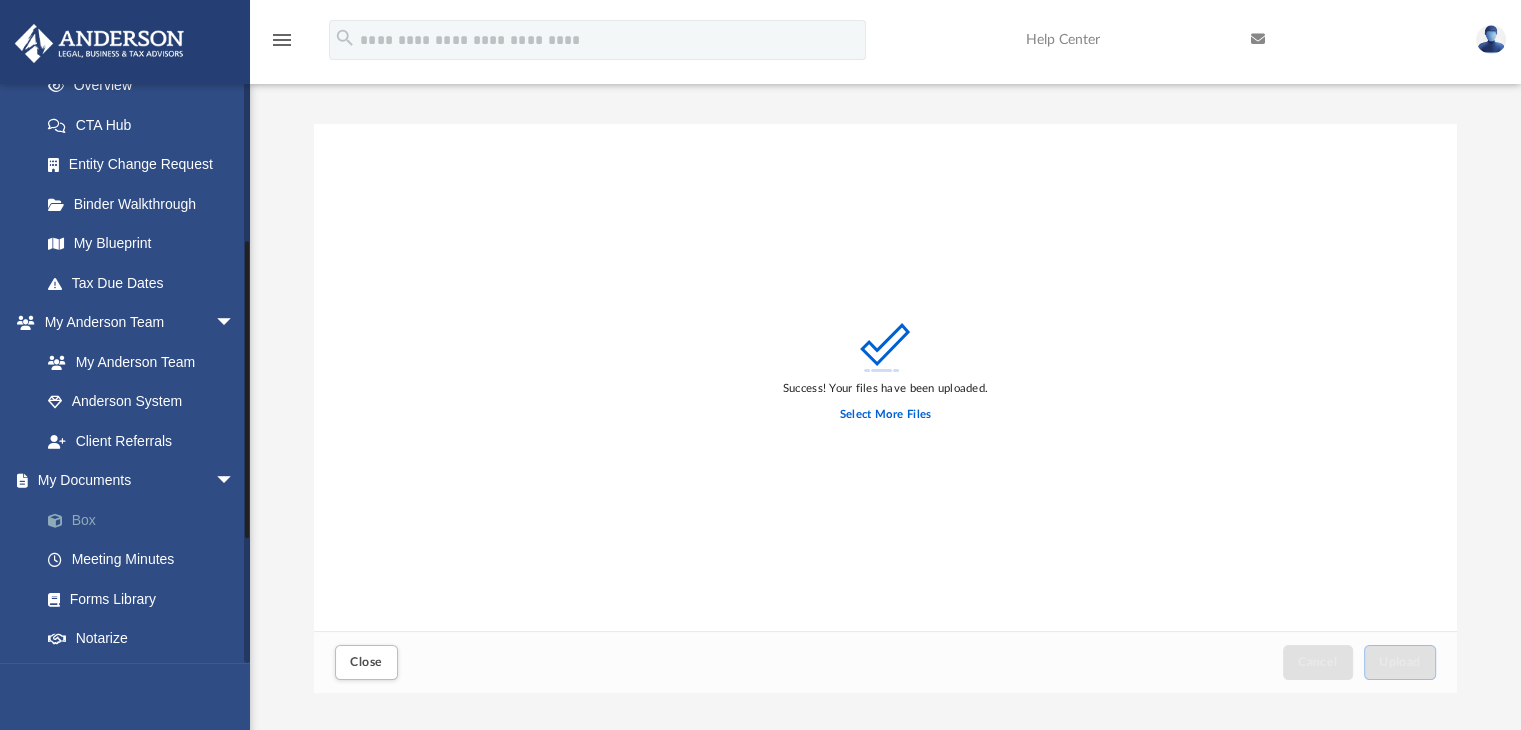 click on "Box" at bounding box center (146, 520) 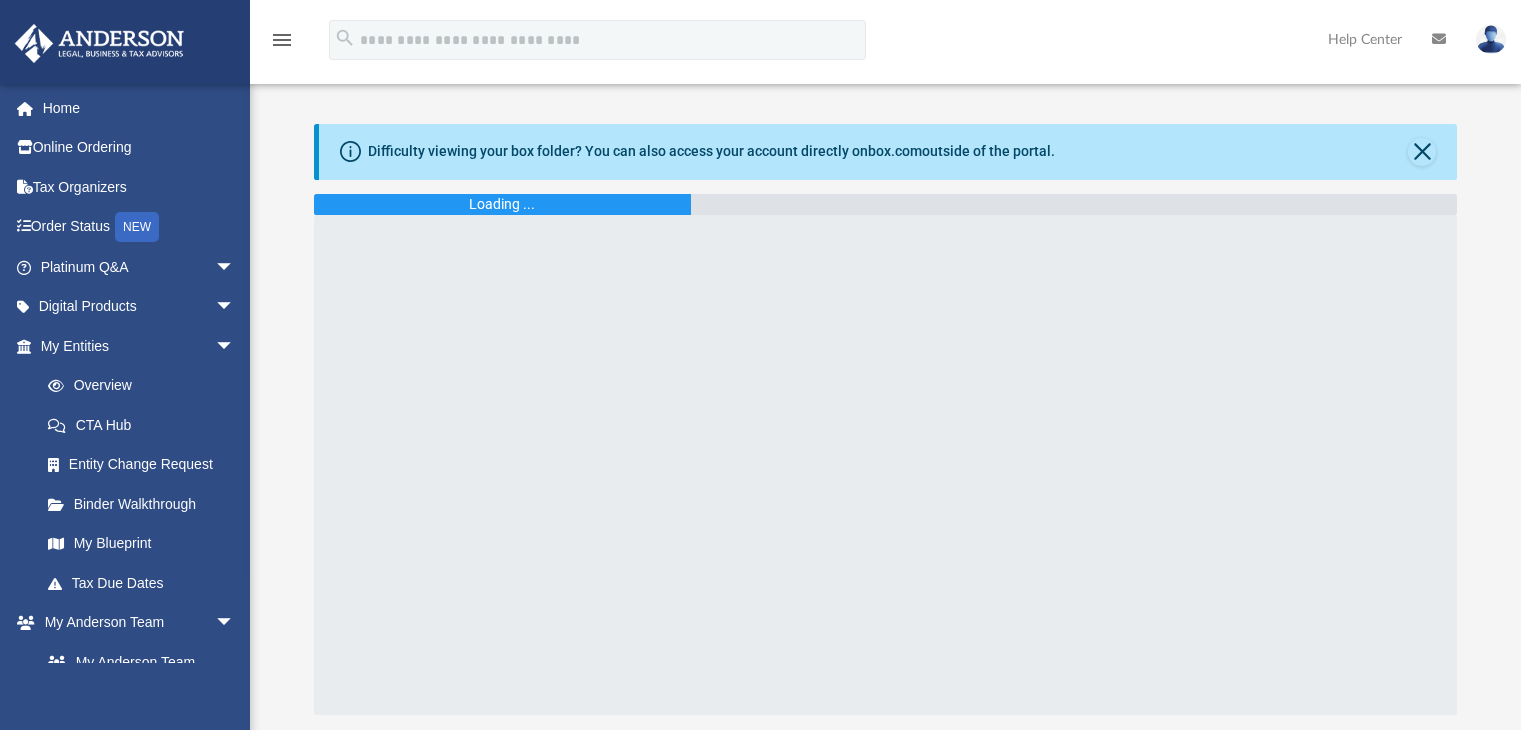 scroll, scrollTop: 0, scrollLeft: 0, axis: both 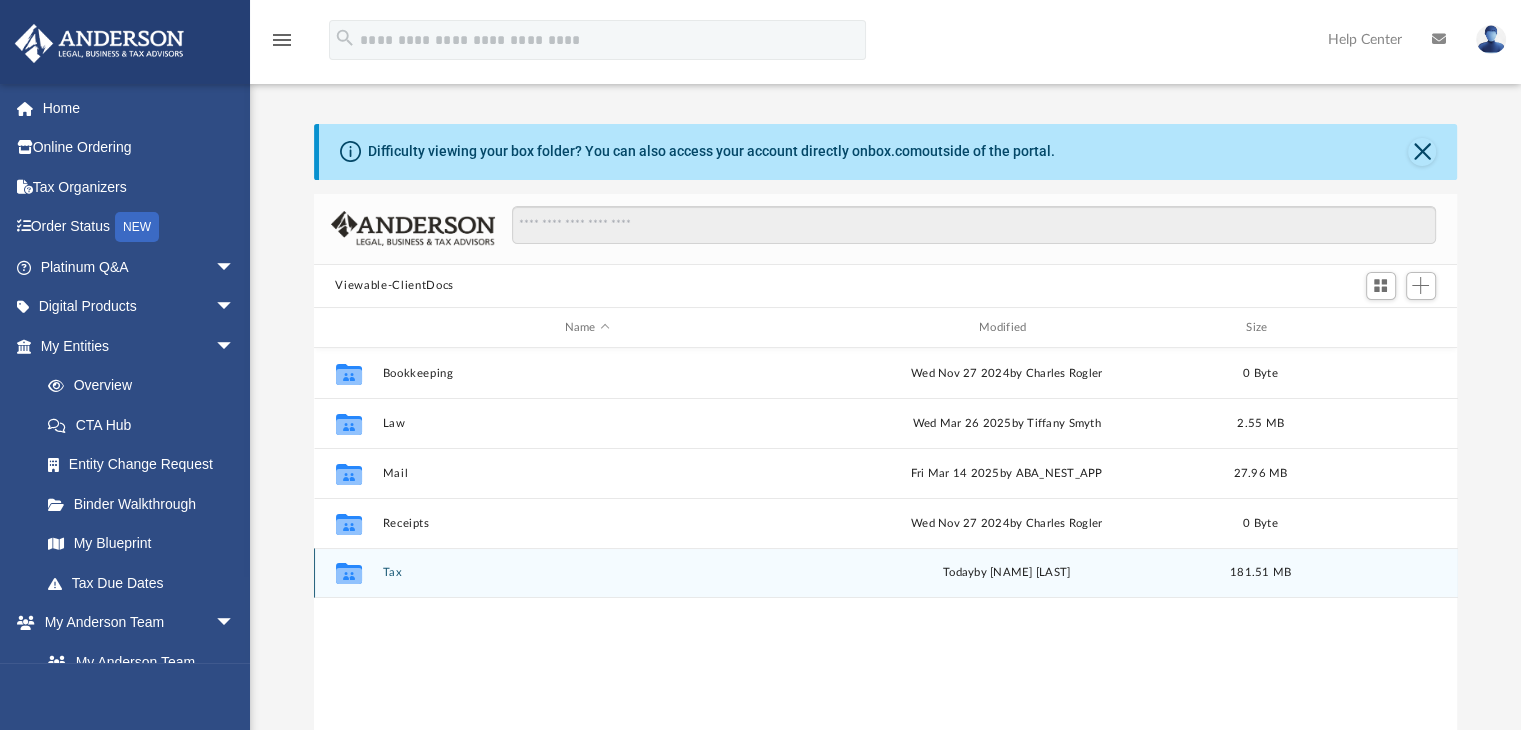 click on "Collaborated Folder Tax today  by [NAME] [LAST] 181.51 MB" at bounding box center (886, 573) 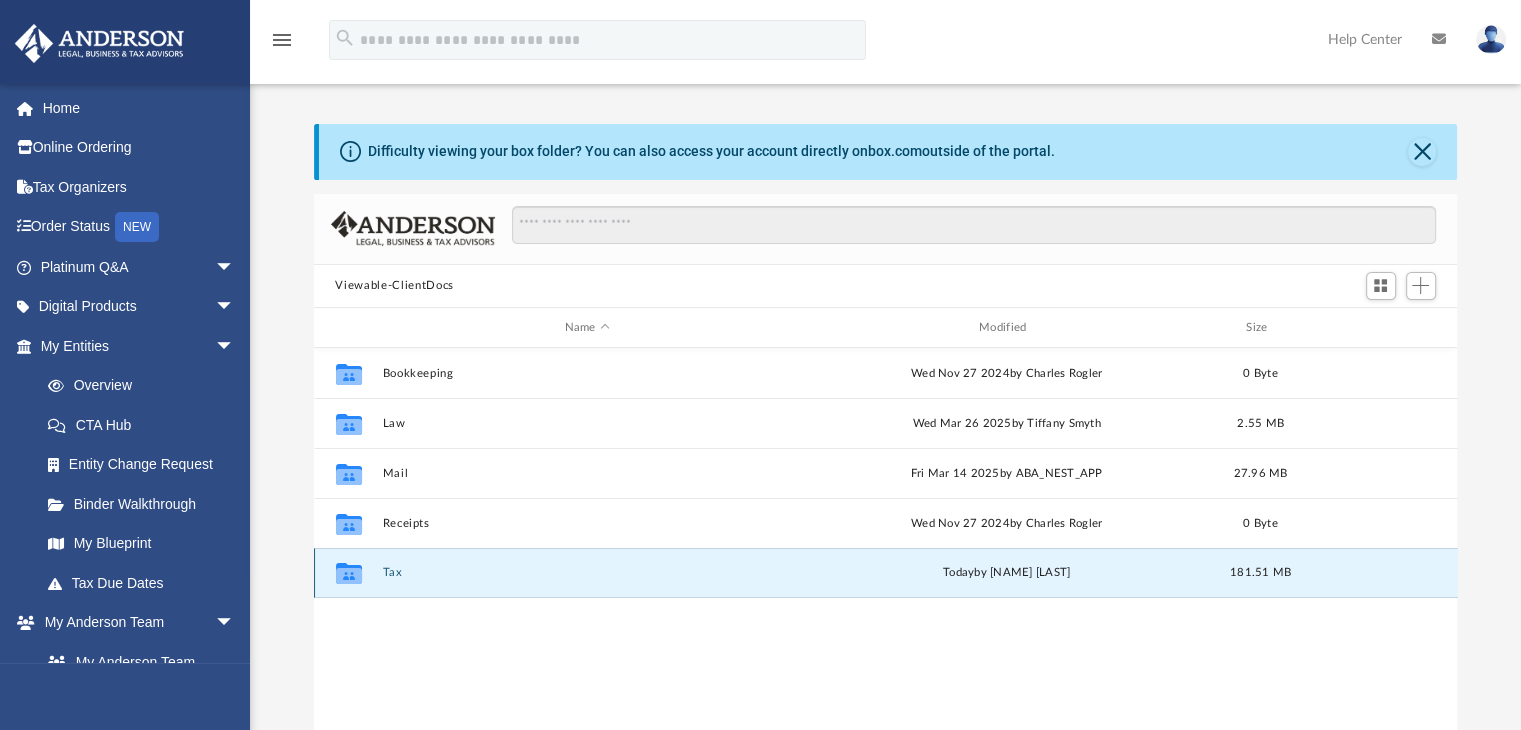 click on "Collaborated Folder Tax today  by [NAME] [LAST] 181.51 MB" at bounding box center [886, 573] 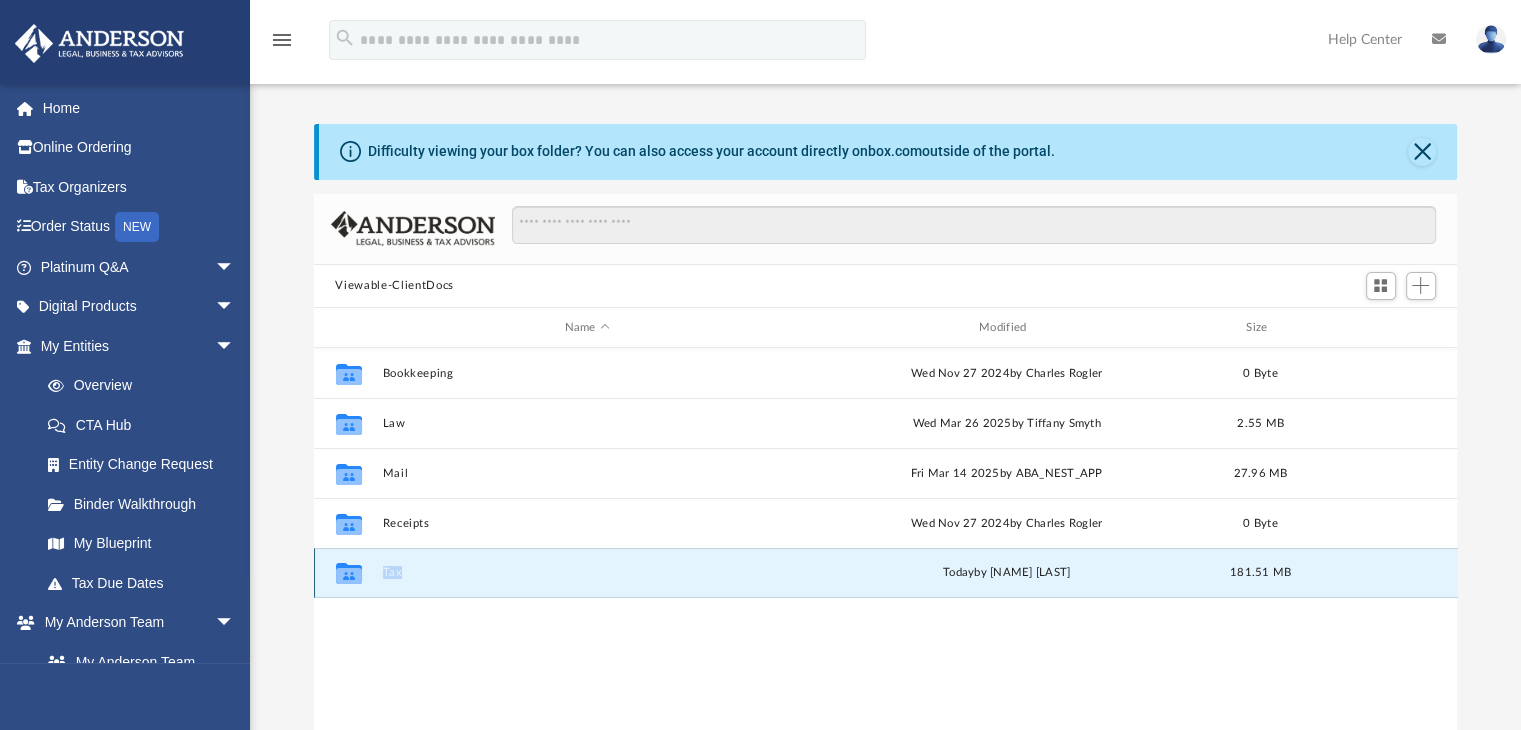 click on "Collaborated Folder Tax today  by [NAME] [LAST] 181.51 MB" at bounding box center [886, 573] 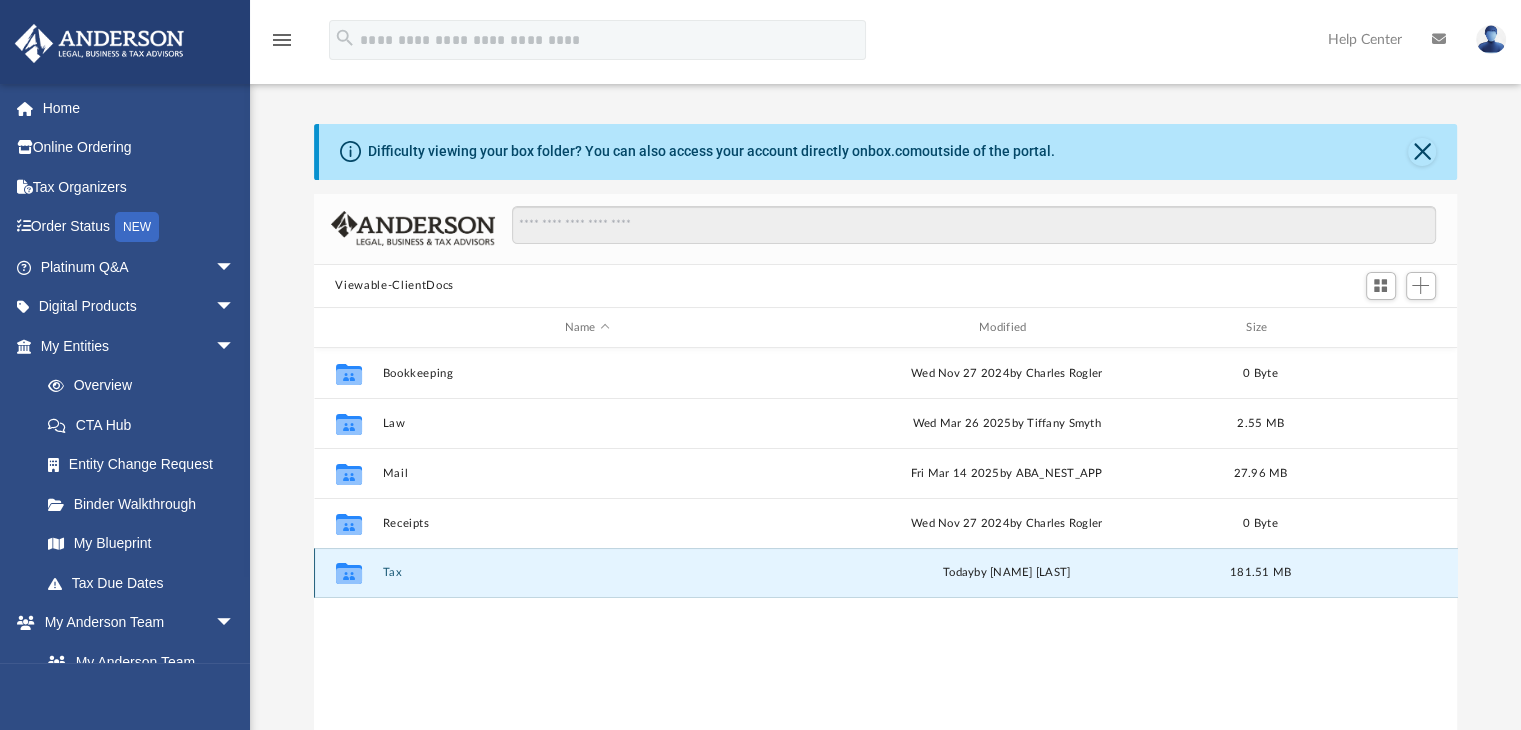 click on "Collaborated Folder" 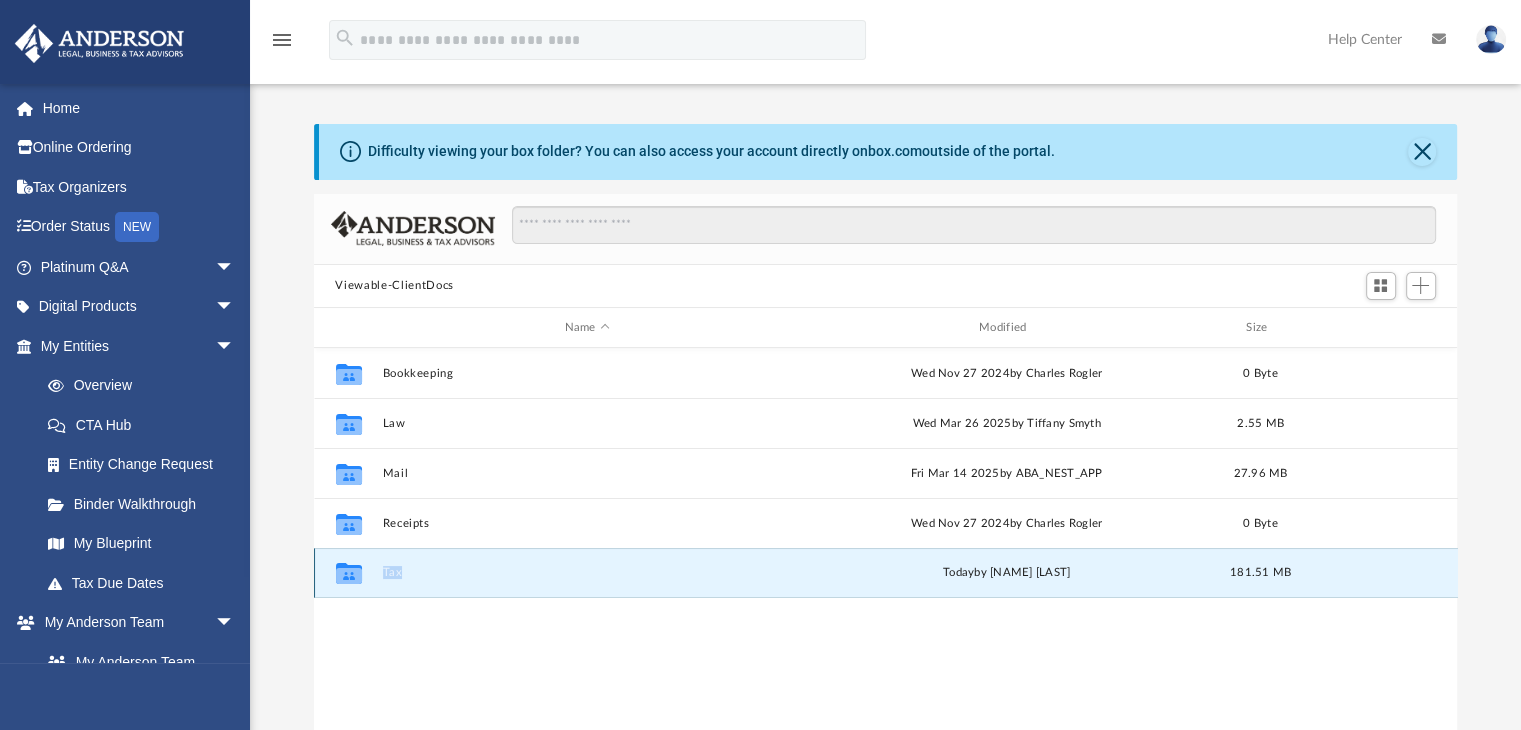 click on "Collaborated Folder" 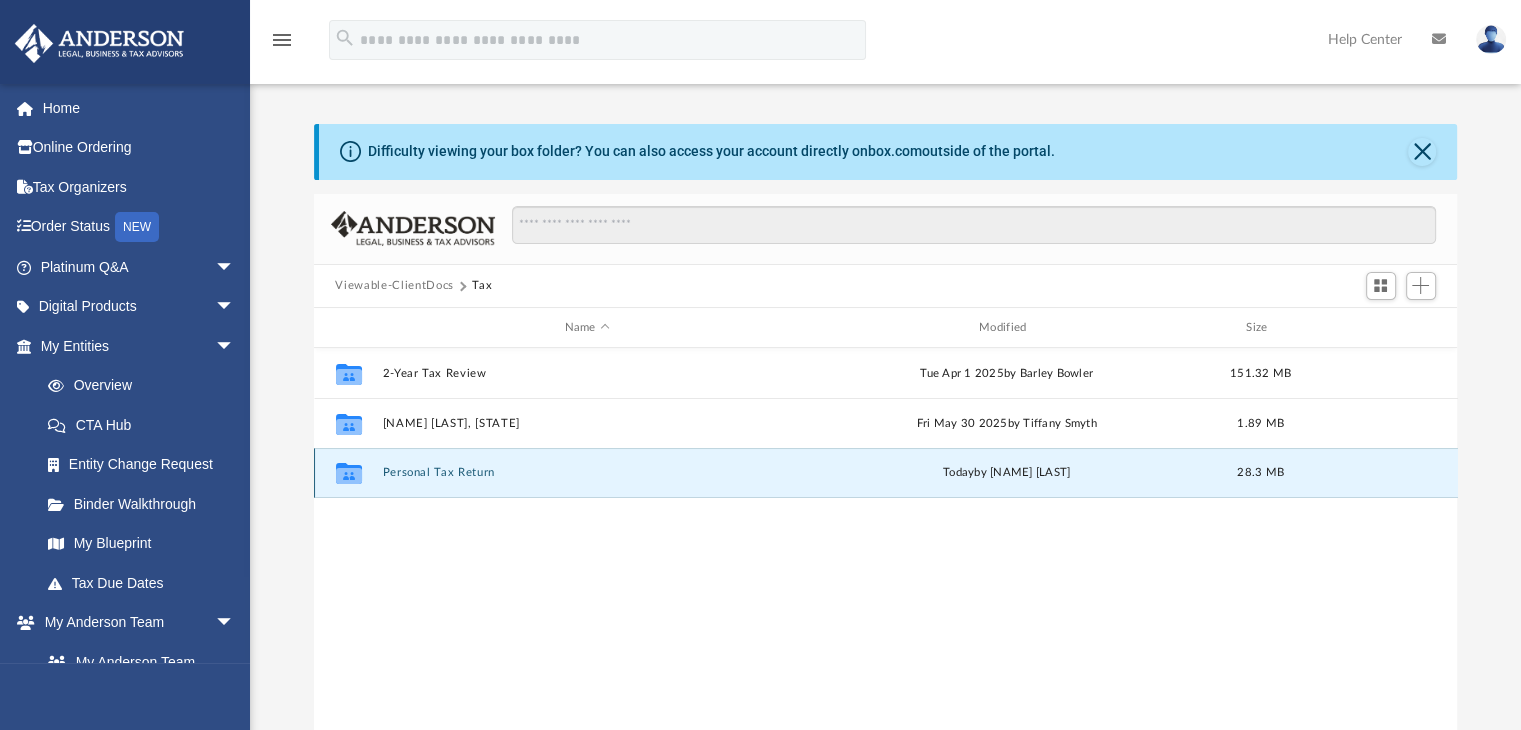 click on "Personal Tax Return" at bounding box center [587, 473] 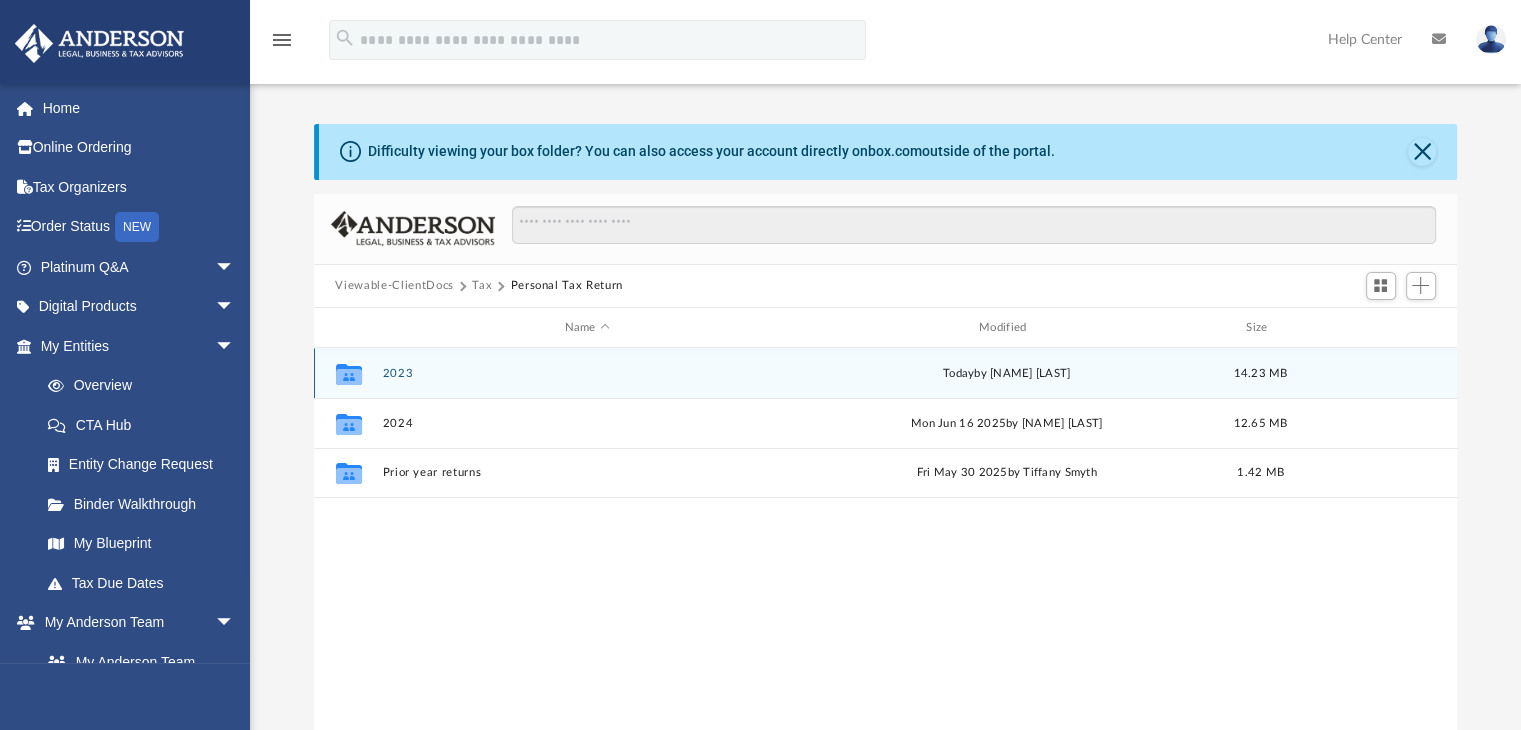 click on "Collaborated Folder 2023 today  by [NAME] [LAST] 14.23 MB" at bounding box center (886, 373) 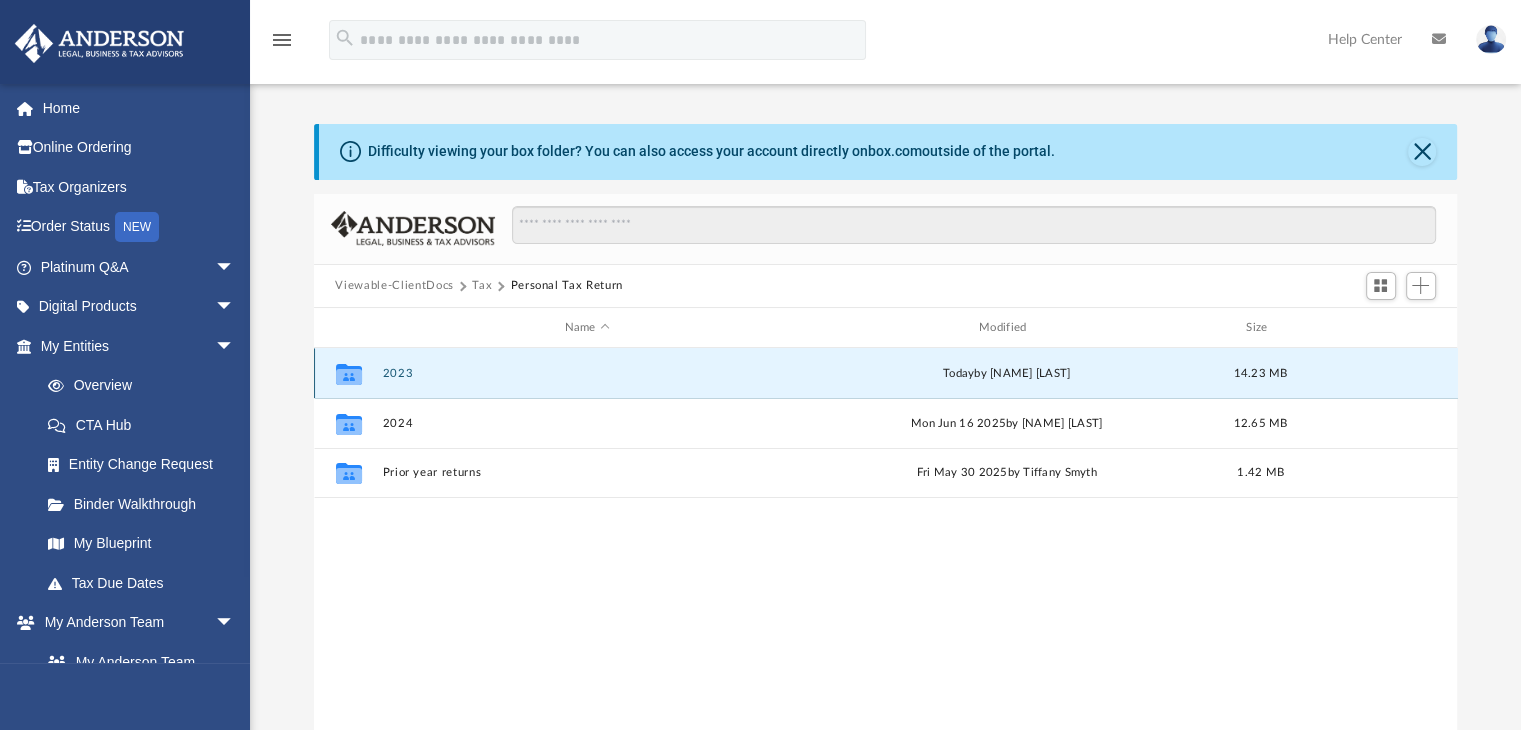 click on "2023" at bounding box center [587, 373] 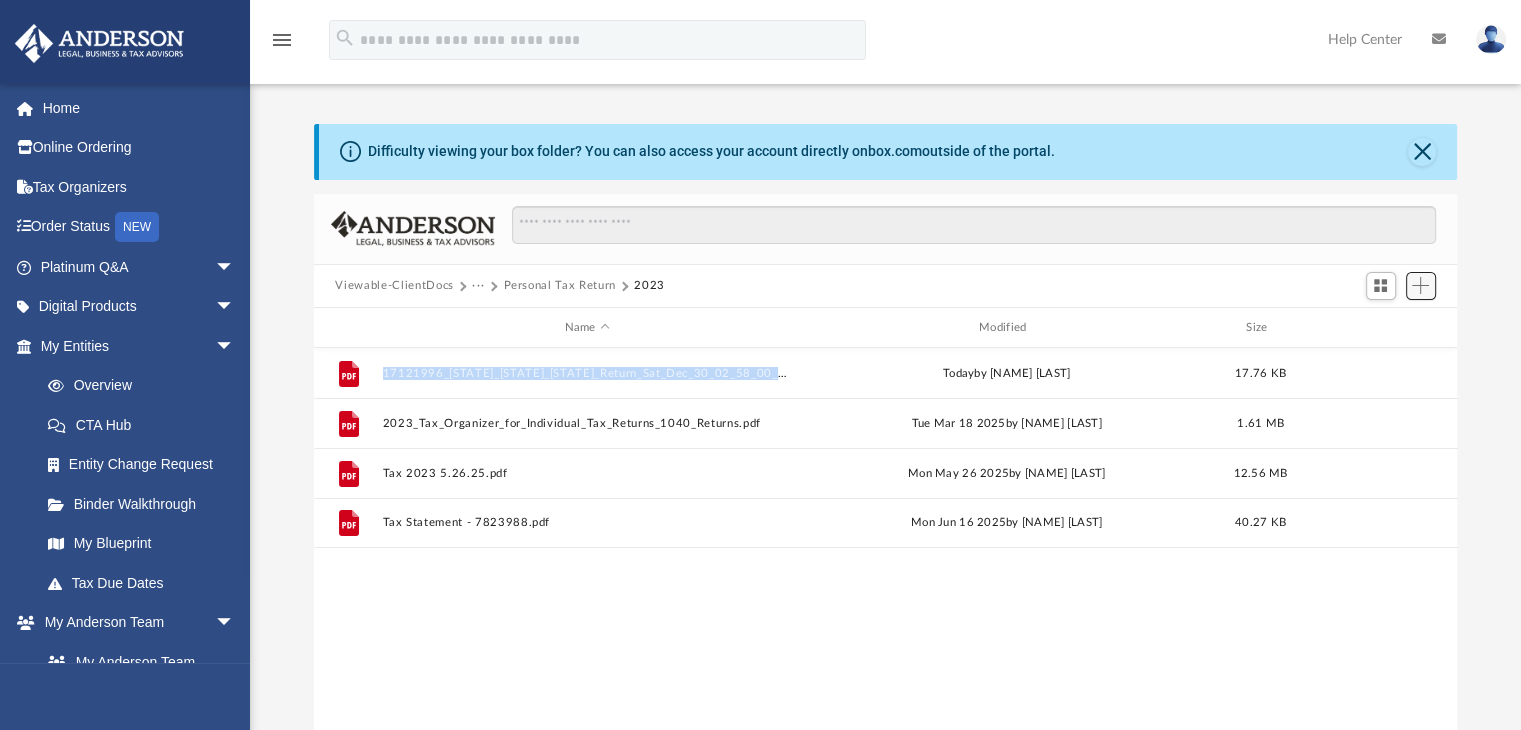 click at bounding box center [1420, 285] 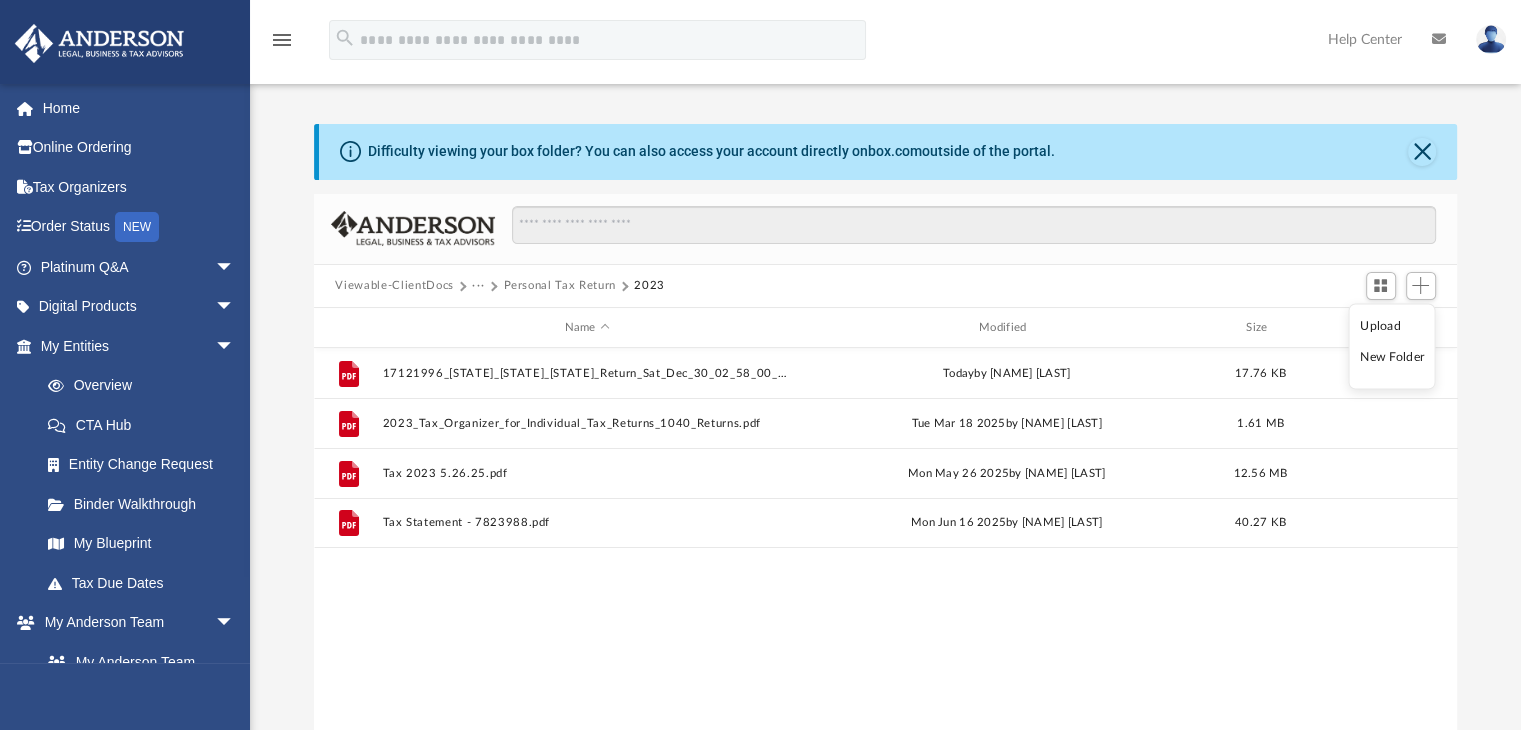 click on "Upload" at bounding box center [1392, 325] 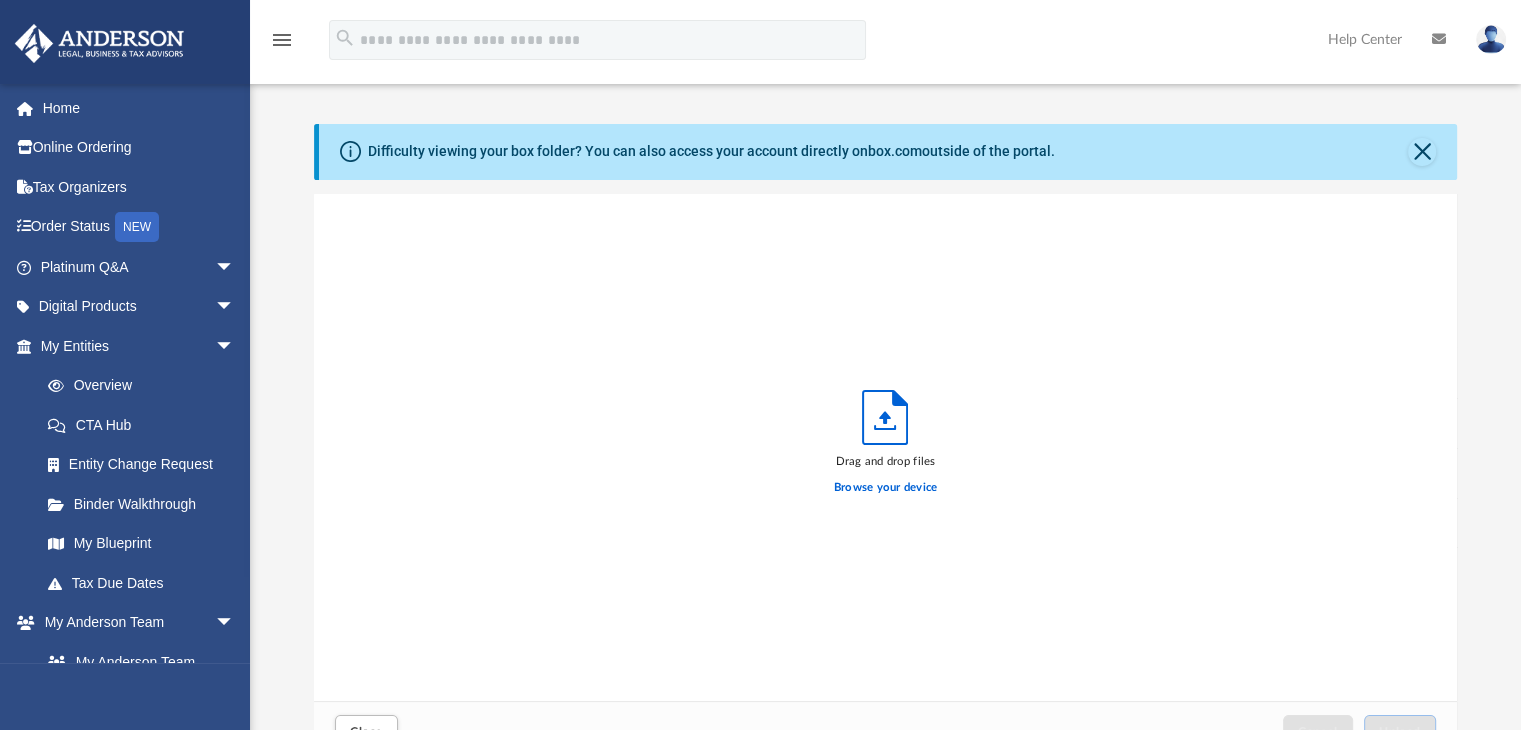 scroll, scrollTop: 16, scrollLeft: 16, axis: both 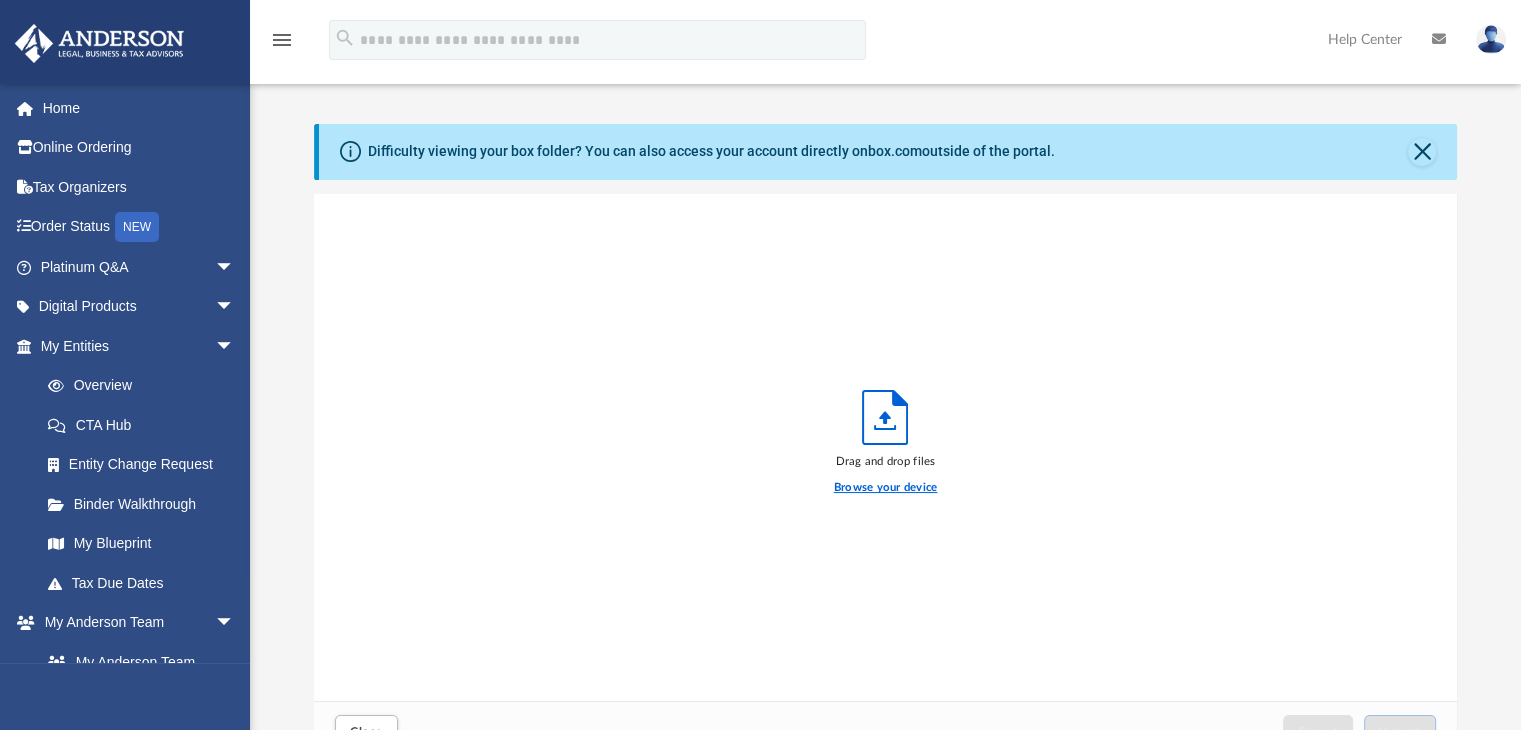 click on "Browse your device" at bounding box center (886, 488) 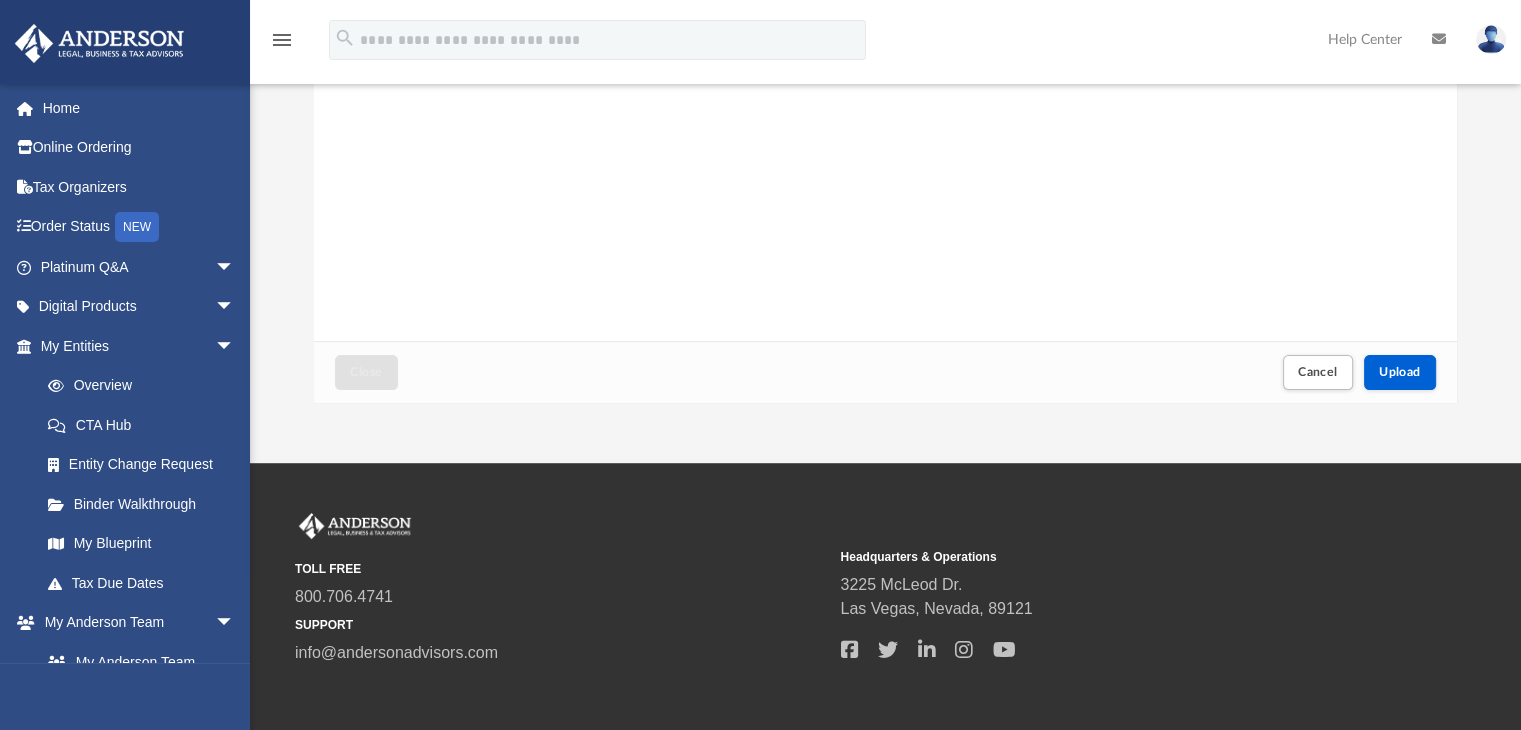 scroll, scrollTop: 200, scrollLeft: 0, axis: vertical 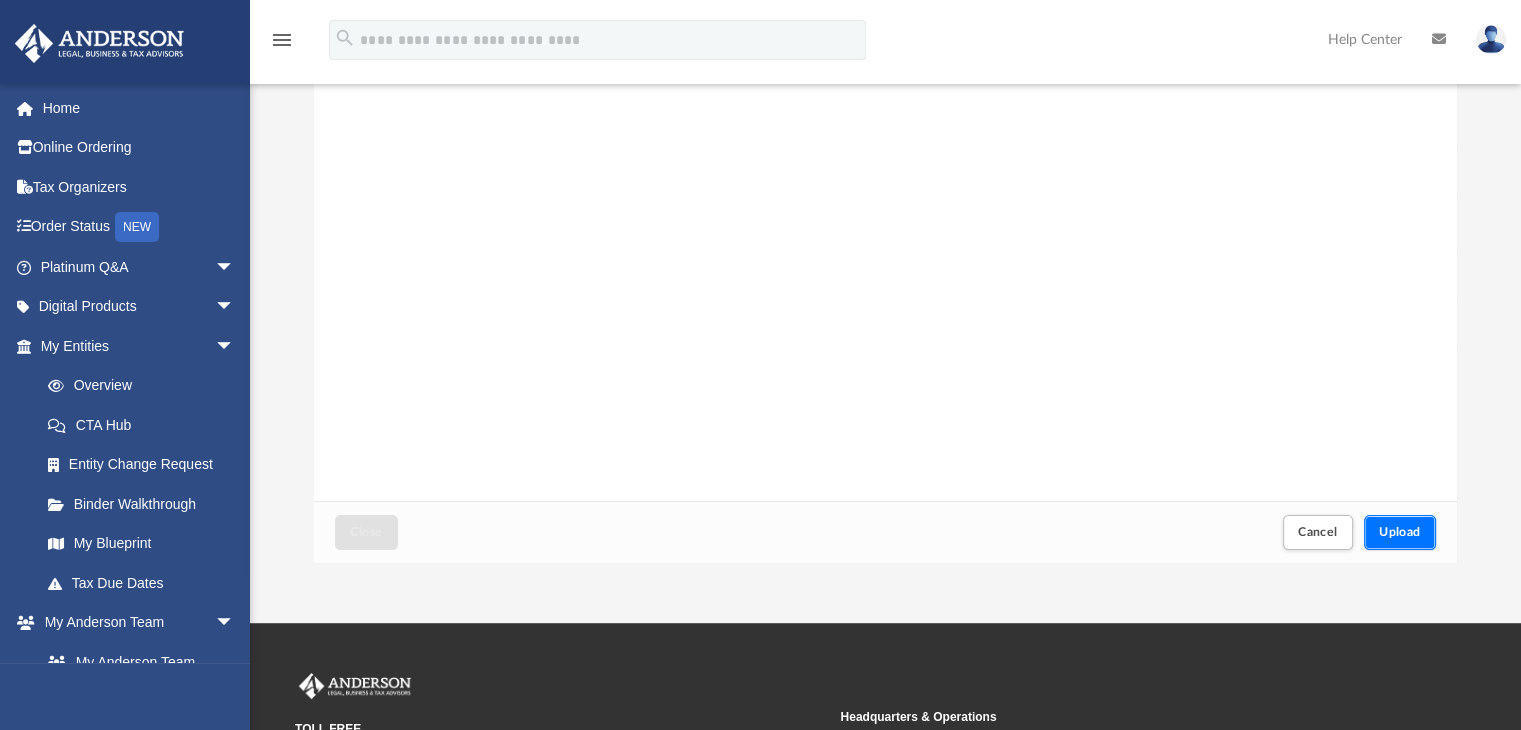 click on "Upload" at bounding box center [1400, 532] 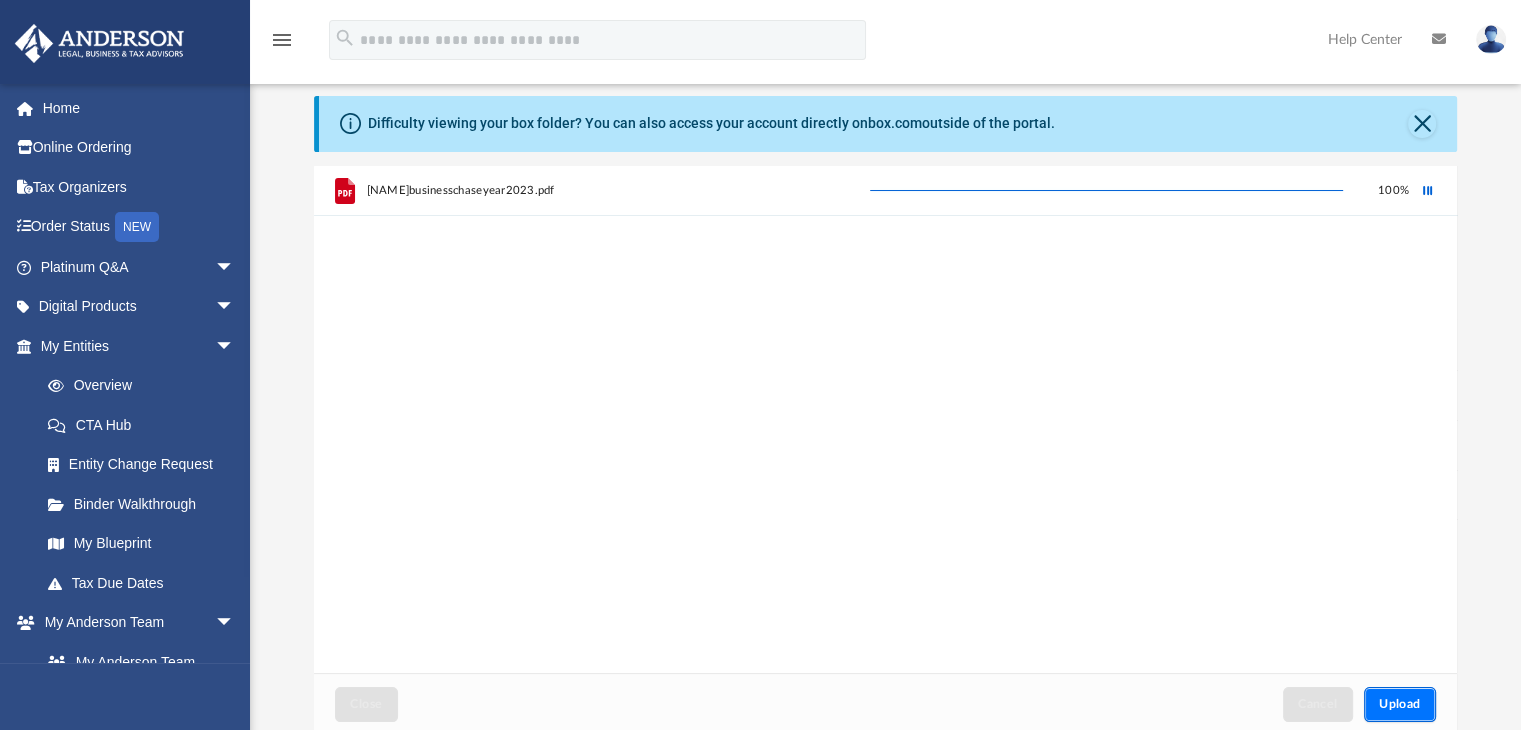 scroll, scrollTop: 0, scrollLeft: 0, axis: both 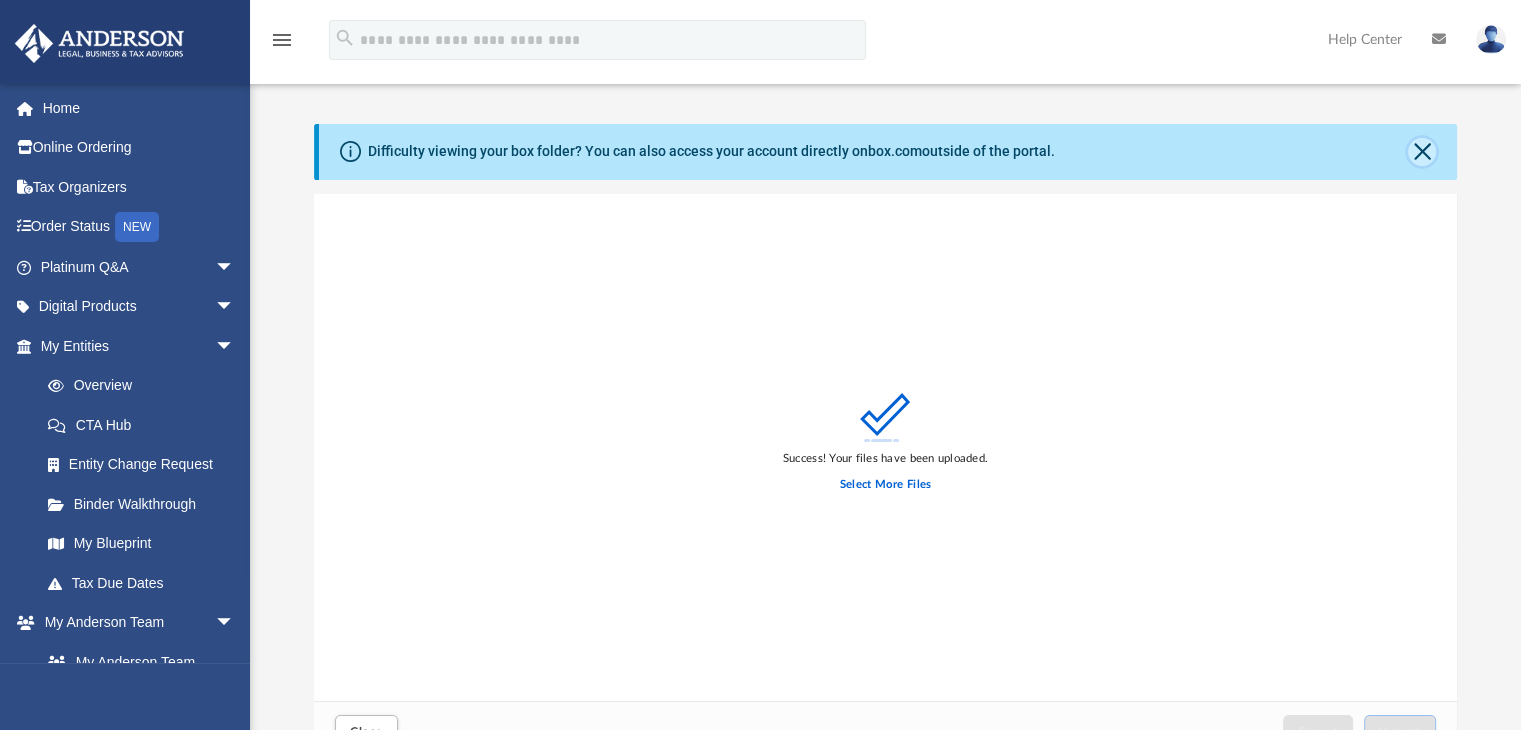 click 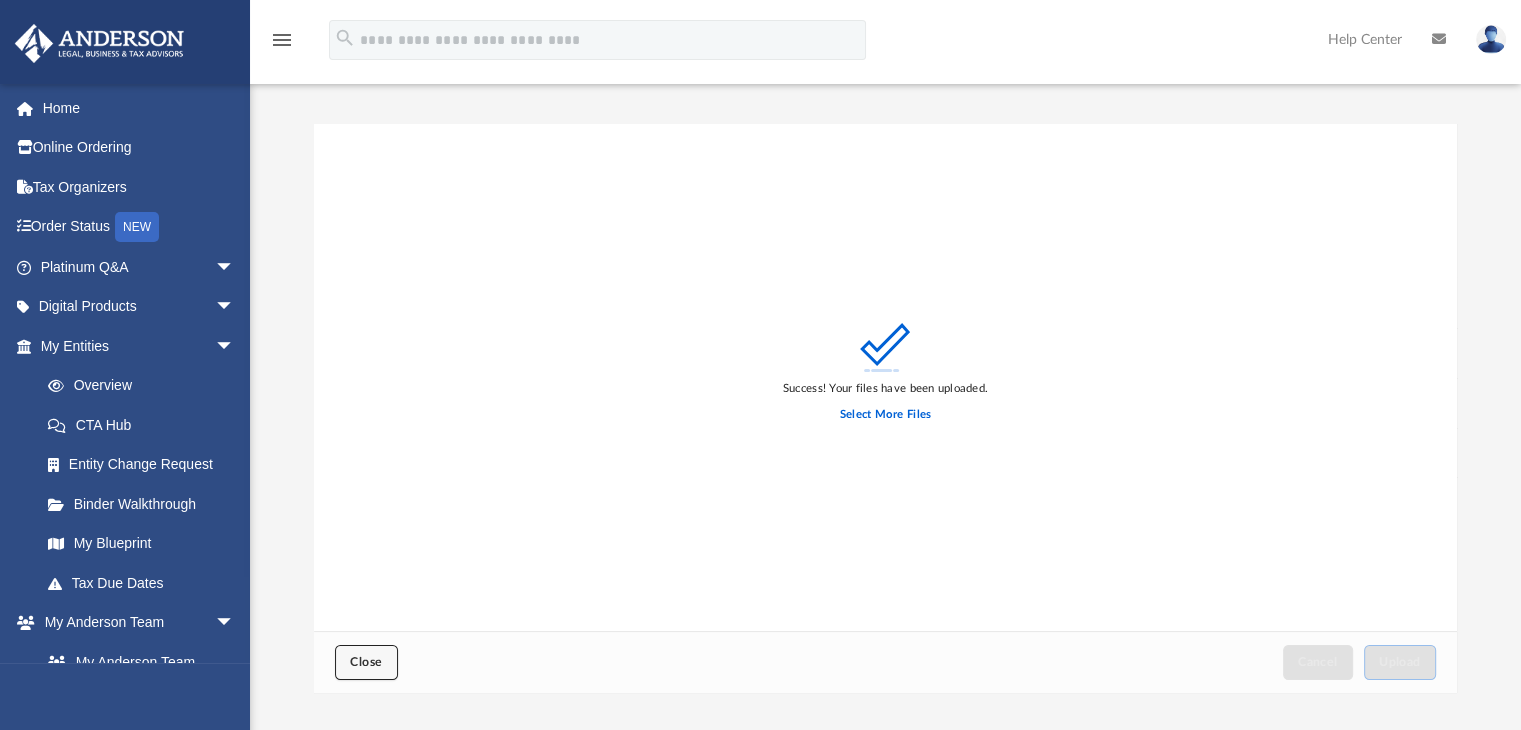 click on "Close" at bounding box center [366, 662] 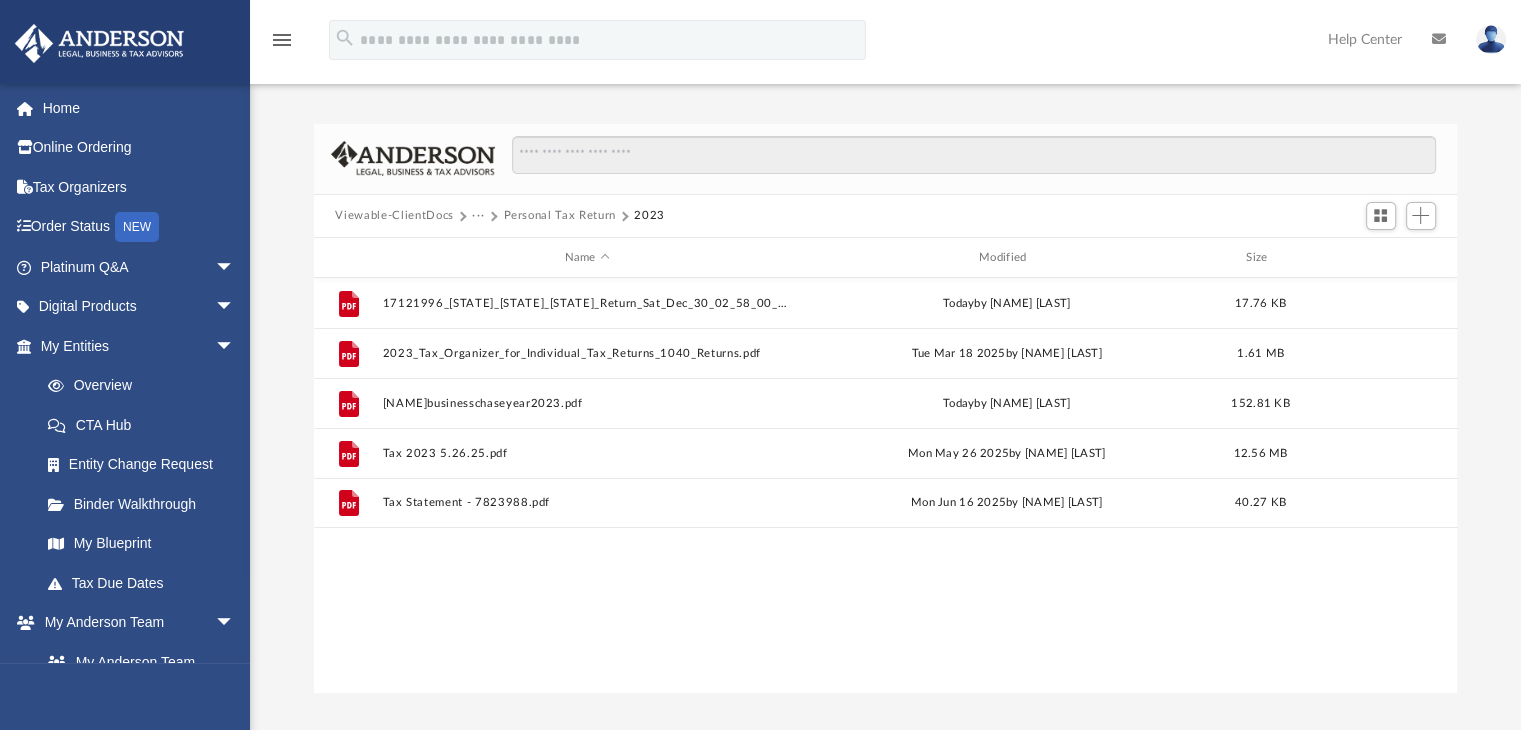click on "Personal Tax Return" at bounding box center [559, 216] 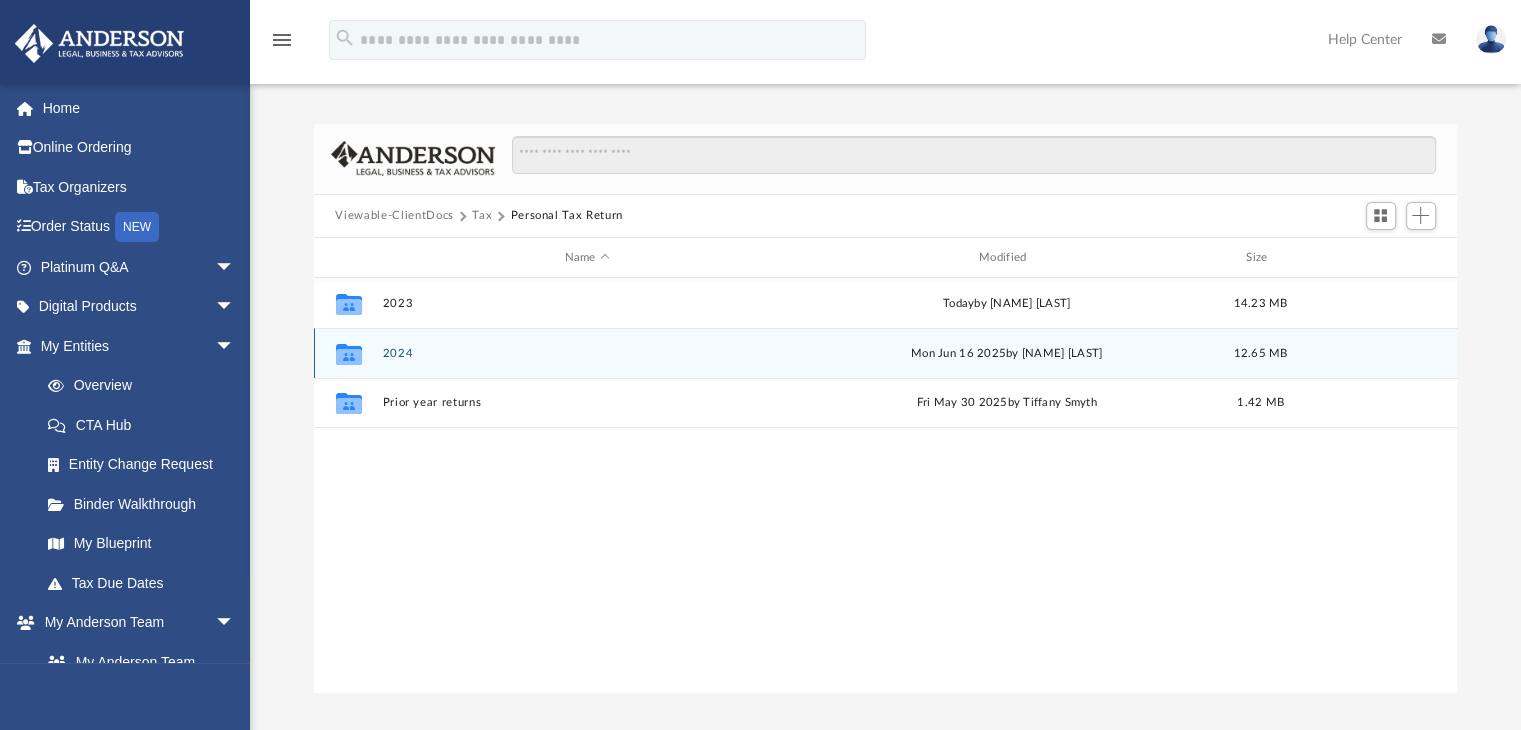 click on "Collaborated Folder 2024 Mon Jun 16 2025  by [FIRST] [LAST] [SIZE]" at bounding box center [886, 353] 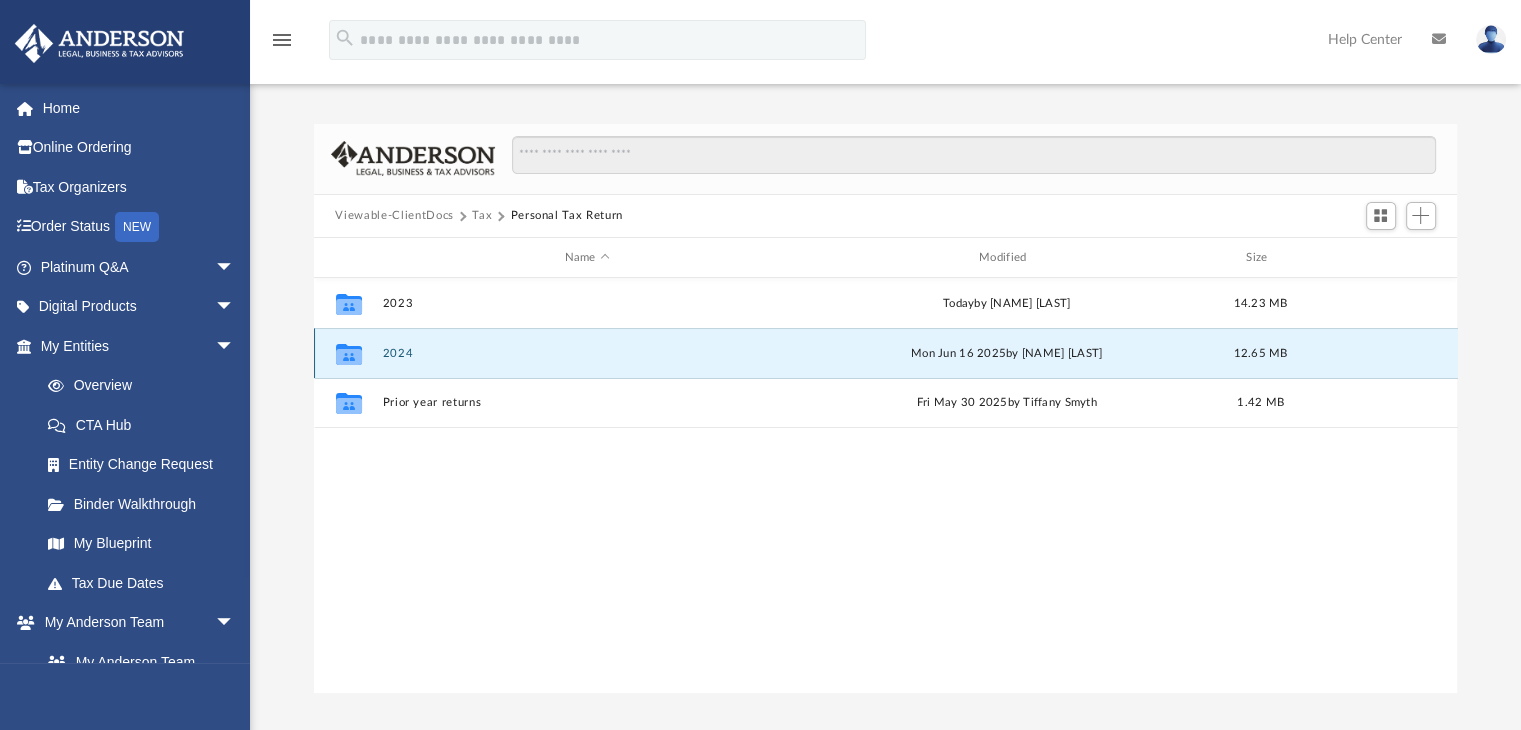 click on "2024" at bounding box center (587, 353) 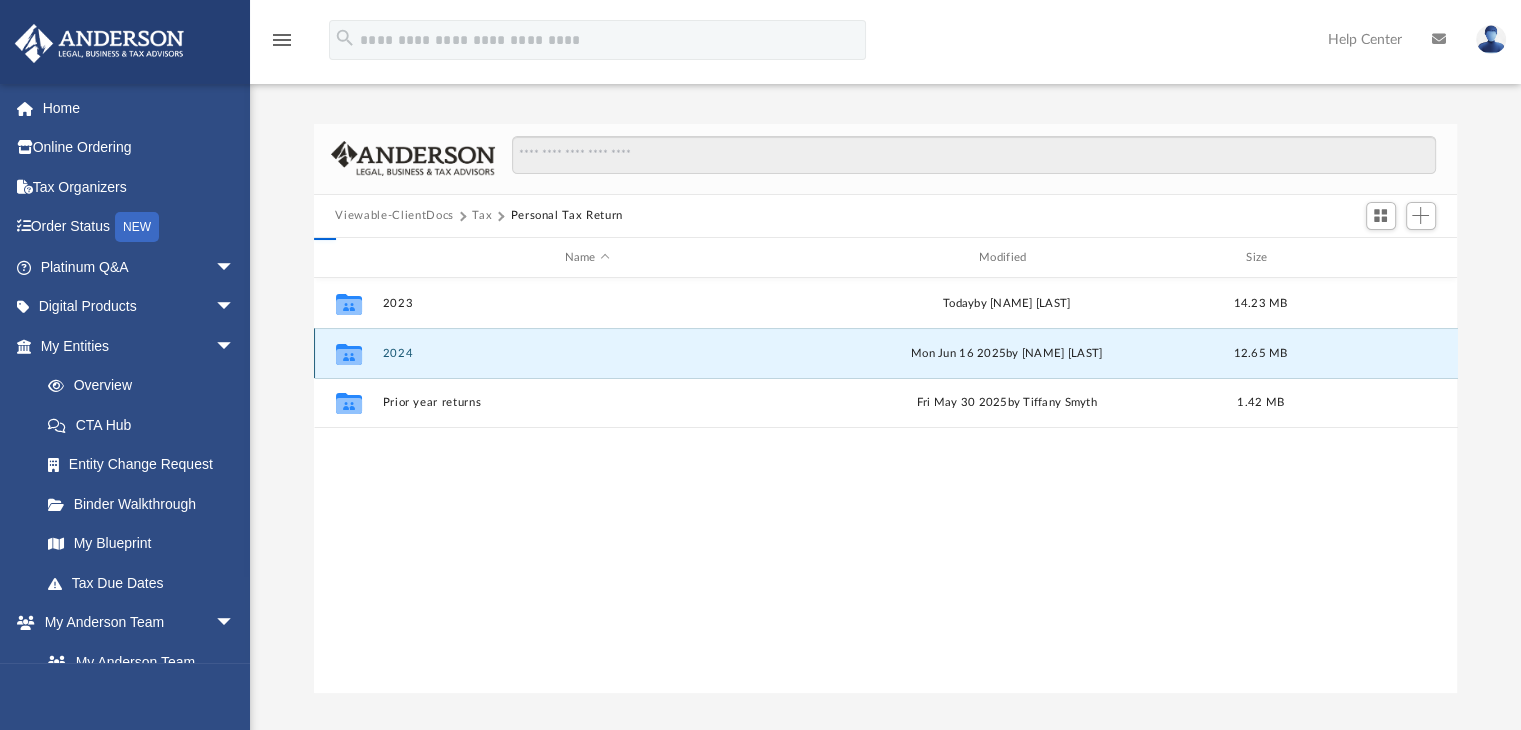 click on "2024" at bounding box center (587, 353) 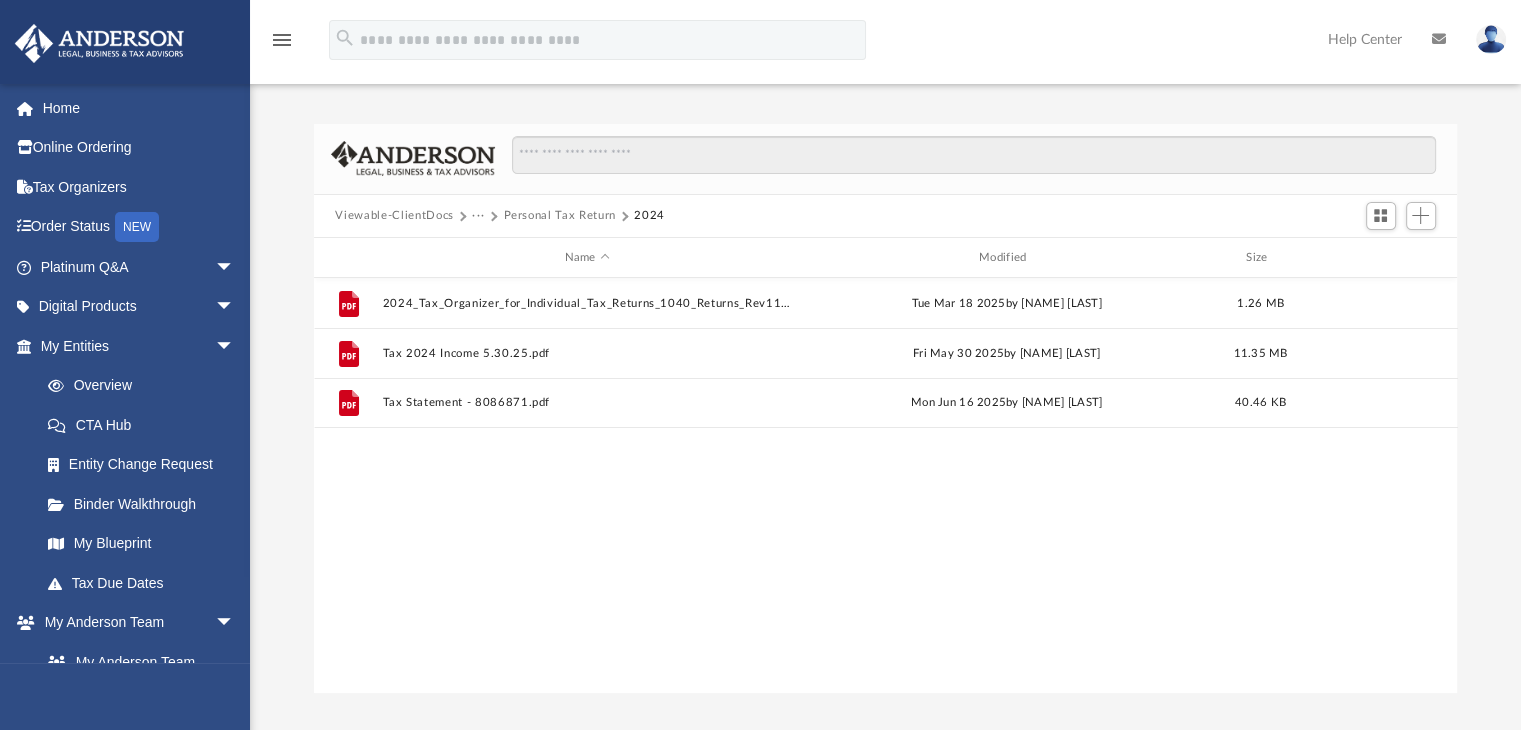 click on "File 2024_Tax_Organizer_for_Individual_Tax_Returns_1040_Returns_Rev112172024.pdf Tue Mar 18 2025  by Camelia Ramli 1.26 MB File Tax 2024 Income 5.30.25.pdf Fri May 30 2025  by Michelle Nunez 11.35 MB File Tax Statement - 8086871.pdf Mon Jun 16 2025  by Michelle Nunez 40.46 KB" at bounding box center [886, 485] 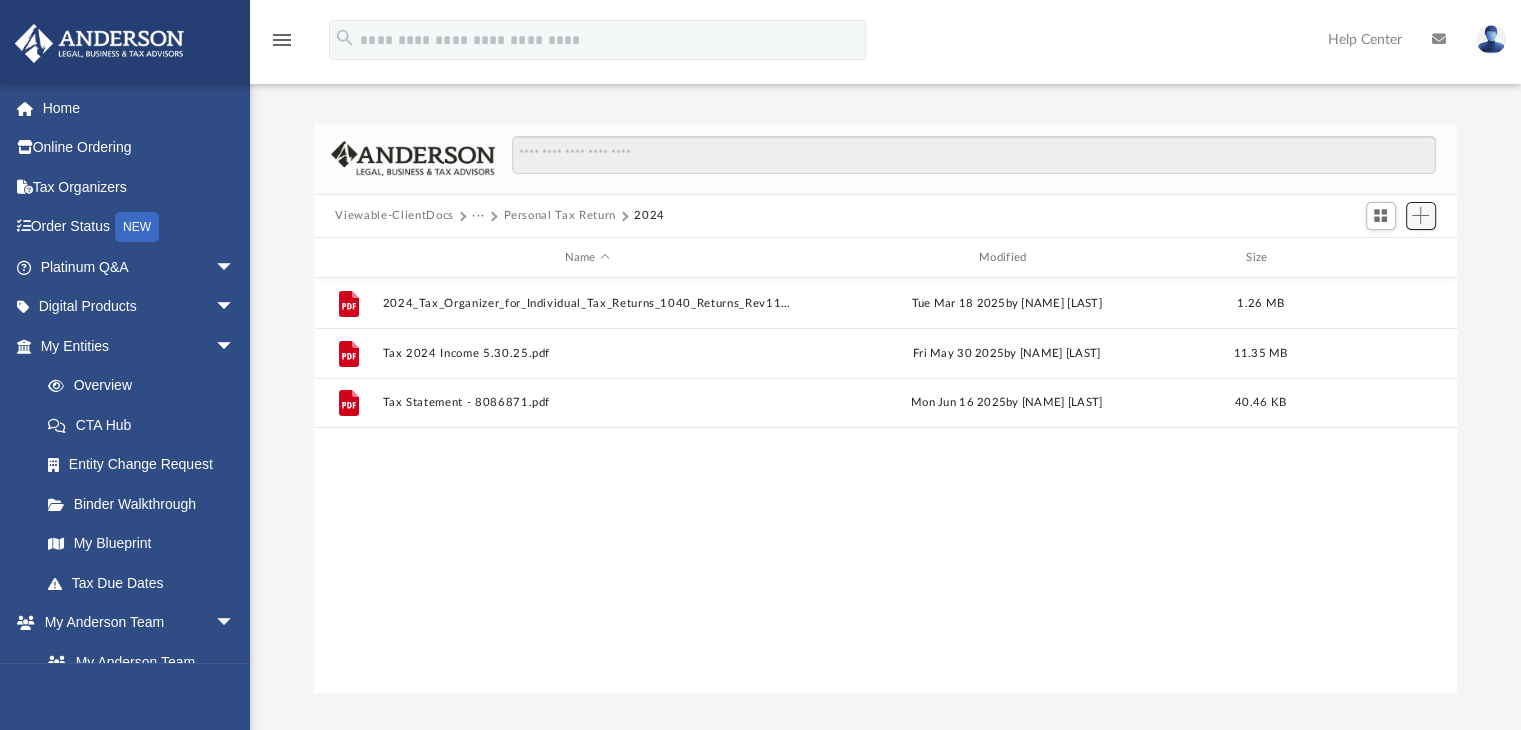 click at bounding box center [1420, 215] 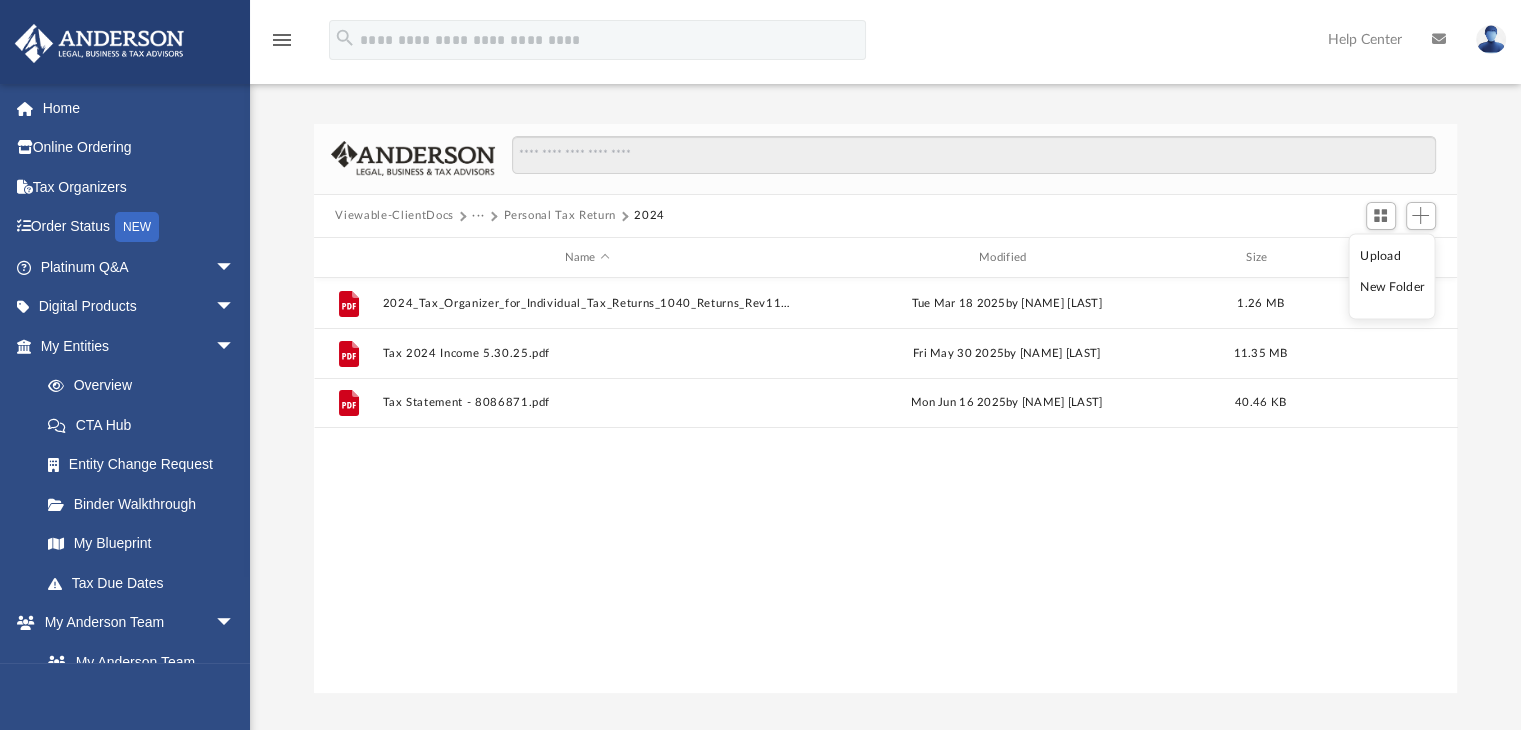 click on "Upload" at bounding box center [1392, 255] 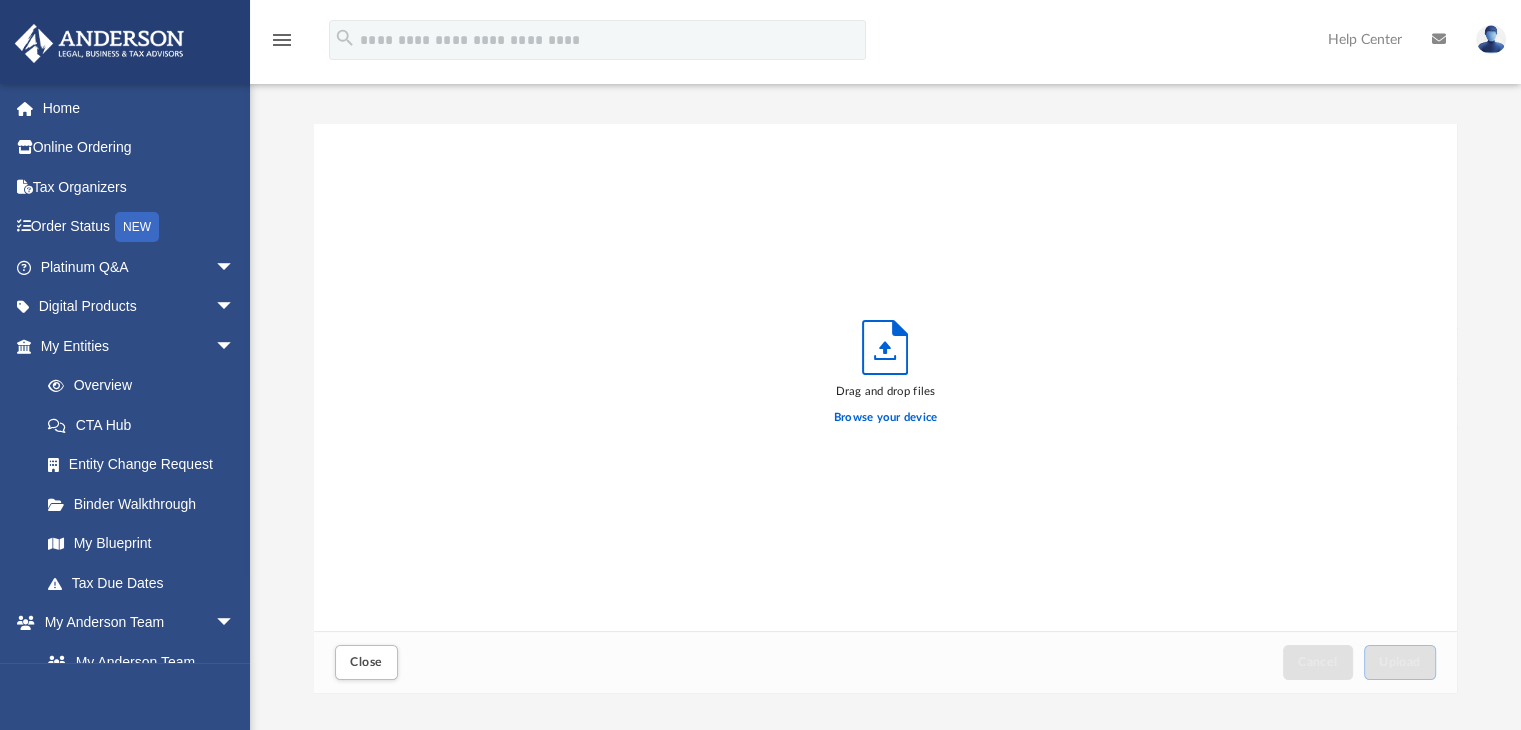 scroll, scrollTop: 16, scrollLeft: 16, axis: both 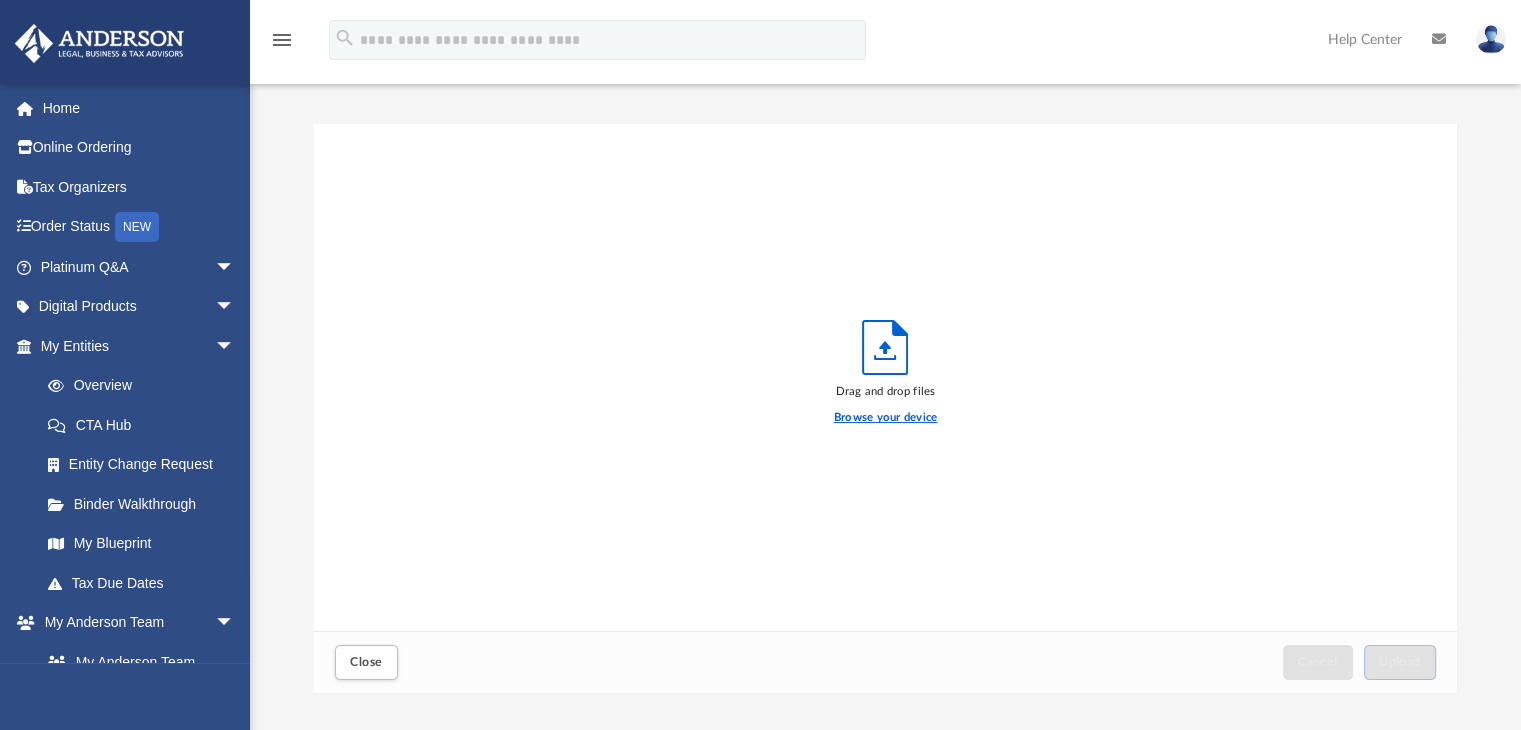 click on "Browse your device" at bounding box center (886, 418) 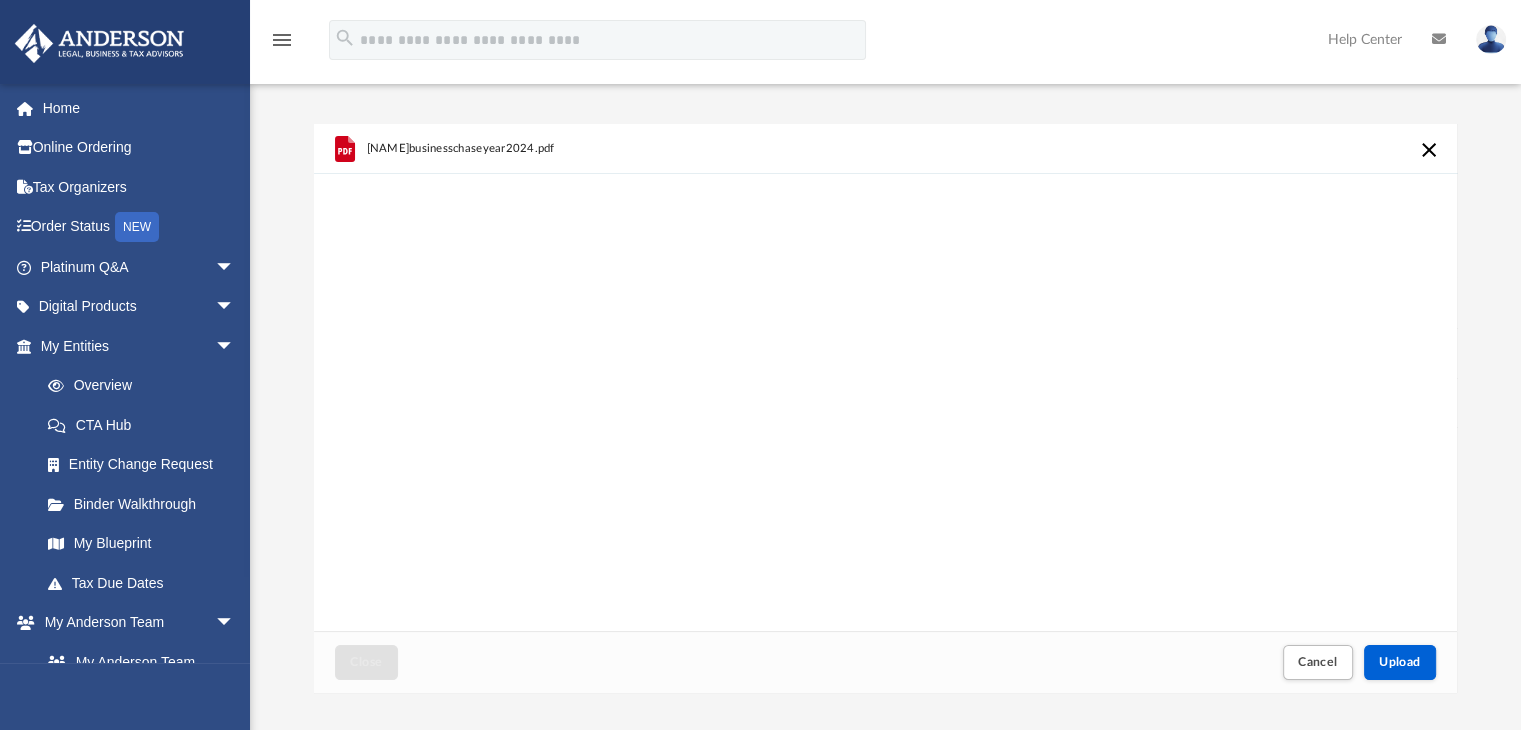 scroll, scrollTop: 100, scrollLeft: 0, axis: vertical 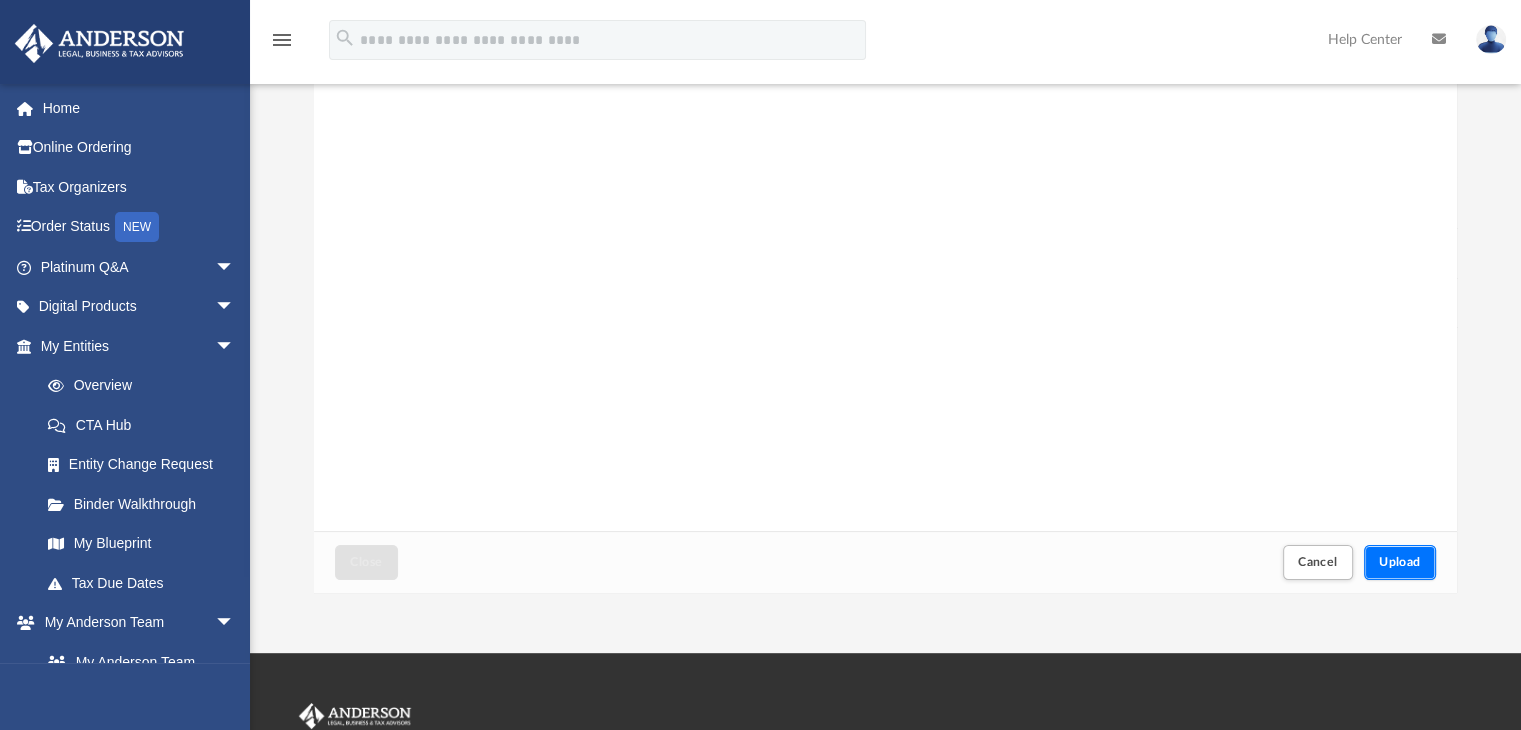 click on "Upload" at bounding box center [1400, 562] 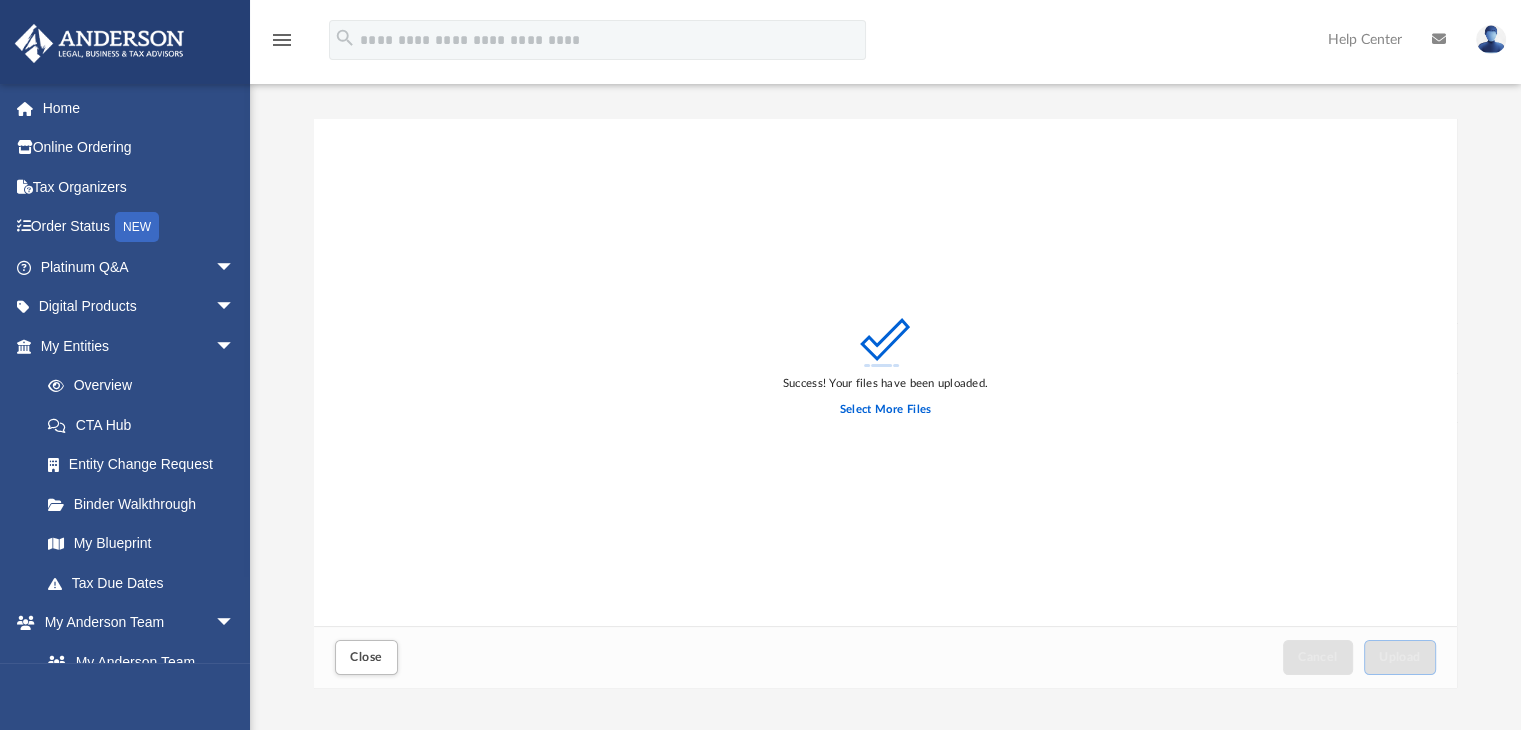 scroll, scrollTop: 0, scrollLeft: 0, axis: both 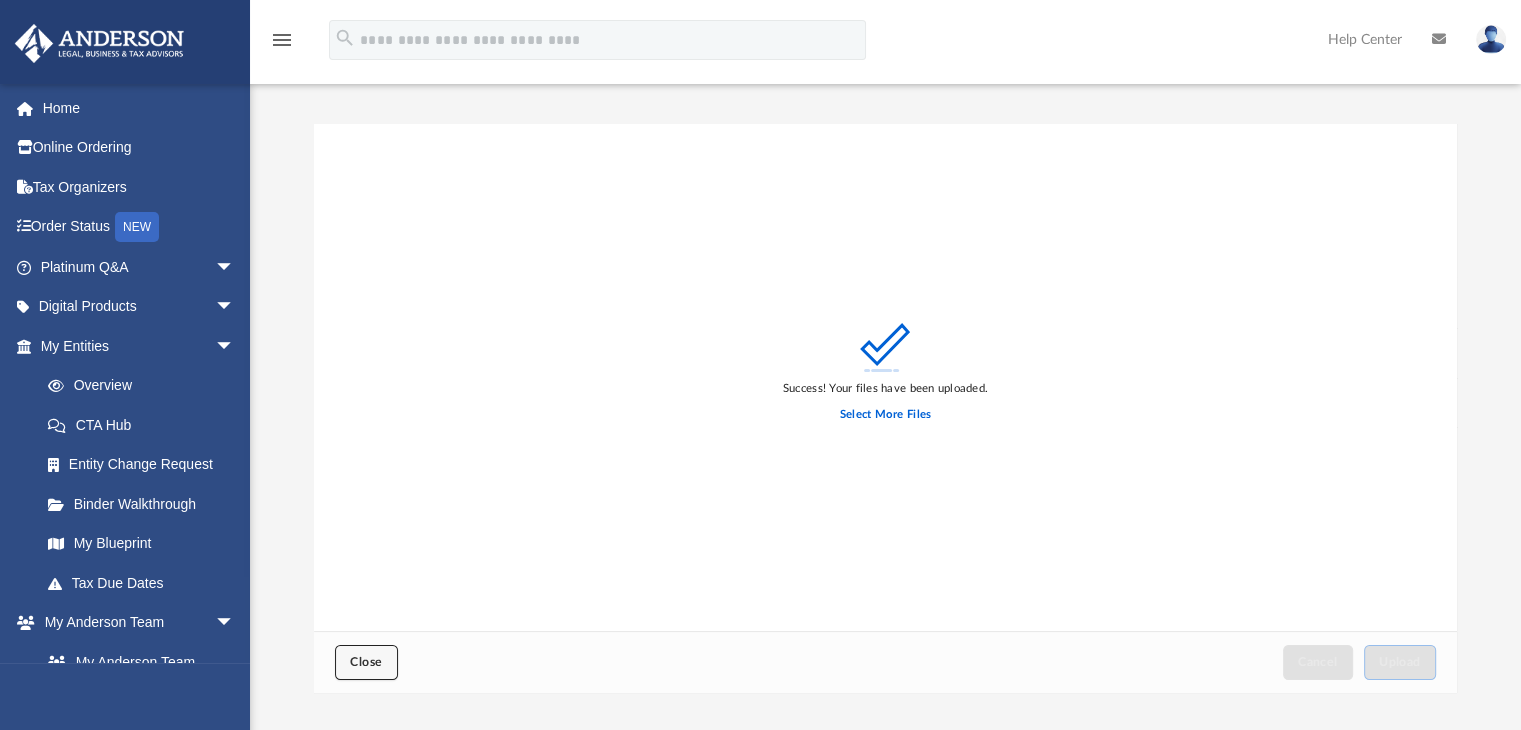 click on "Close" at bounding box center (366, 662) 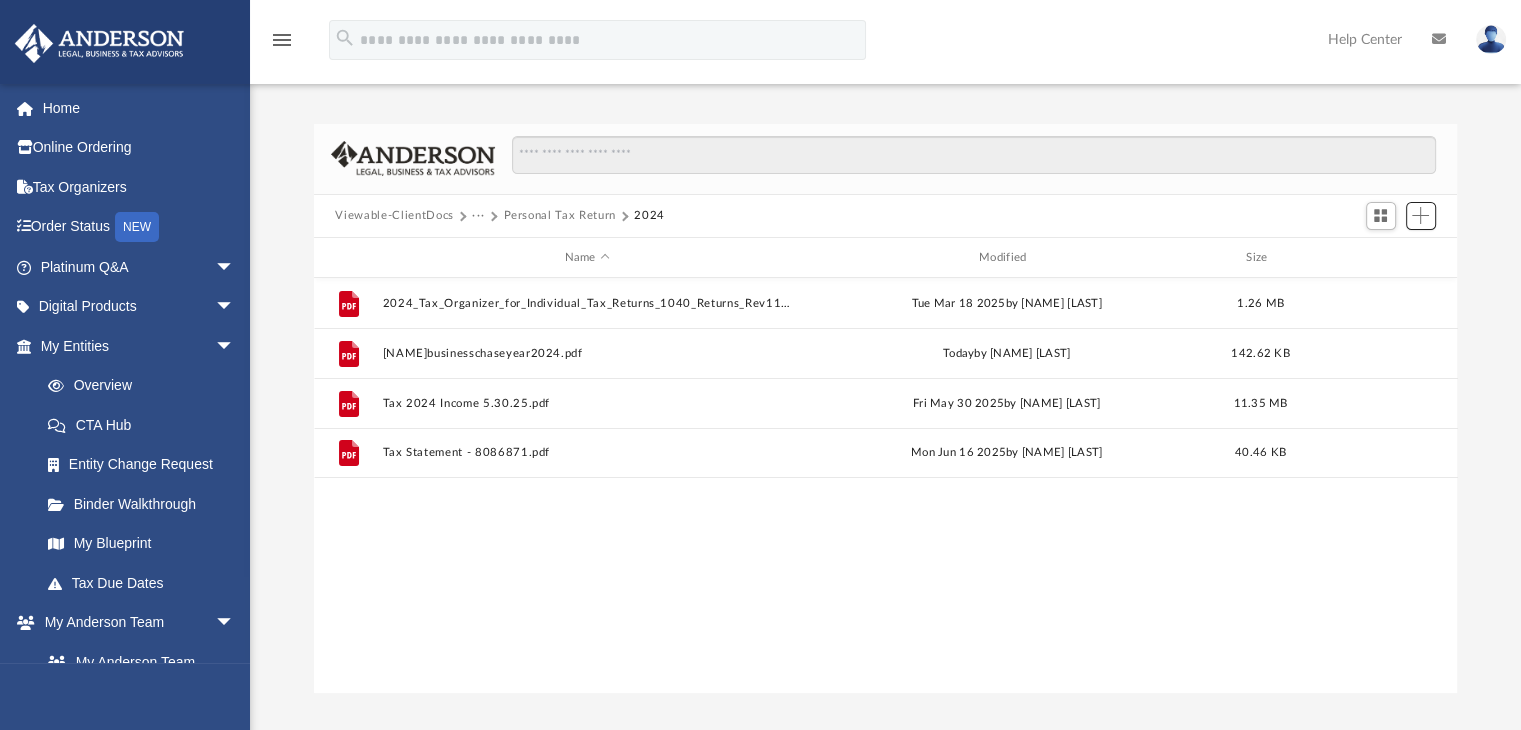 type 